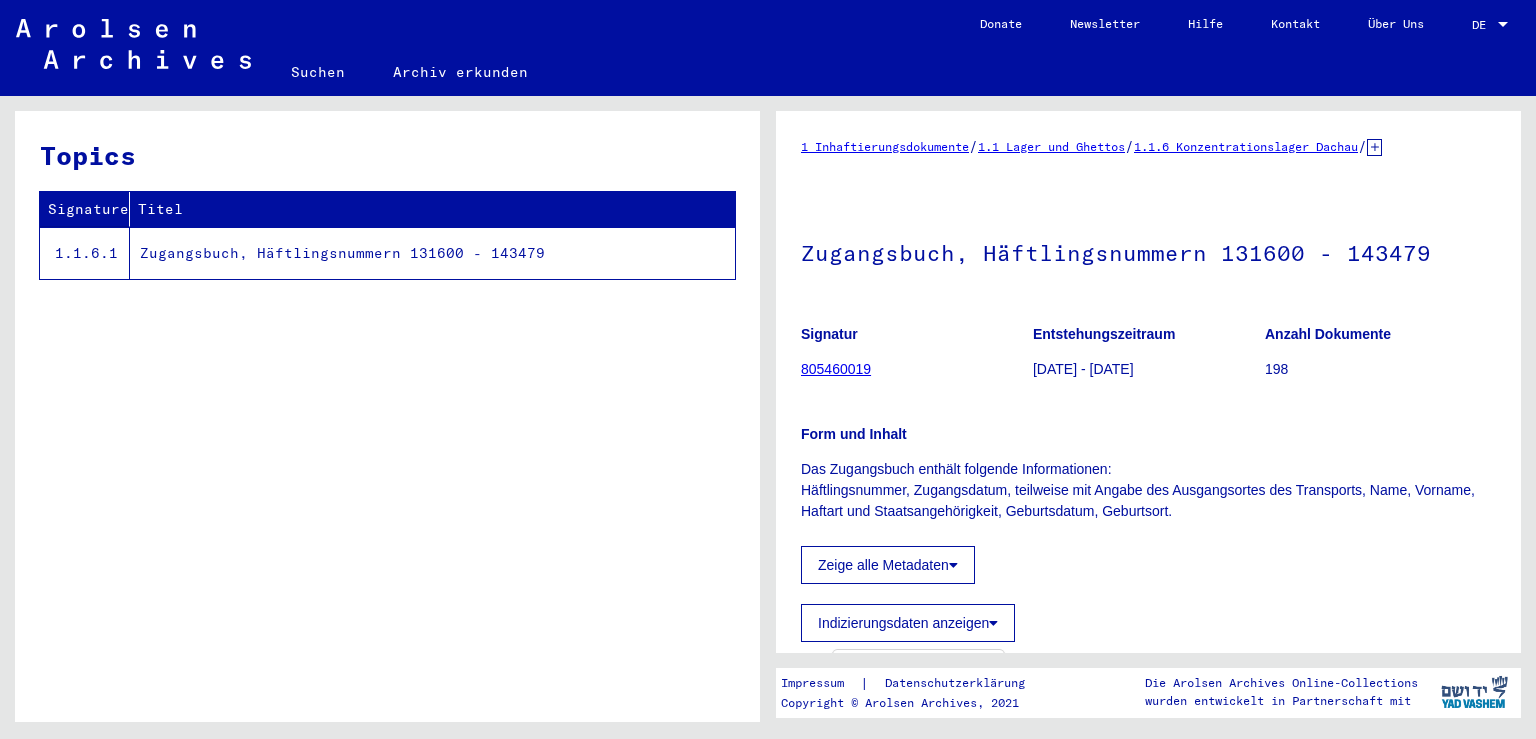 scroll, scrollTop: 0, scrollLeft: 0, axis: both 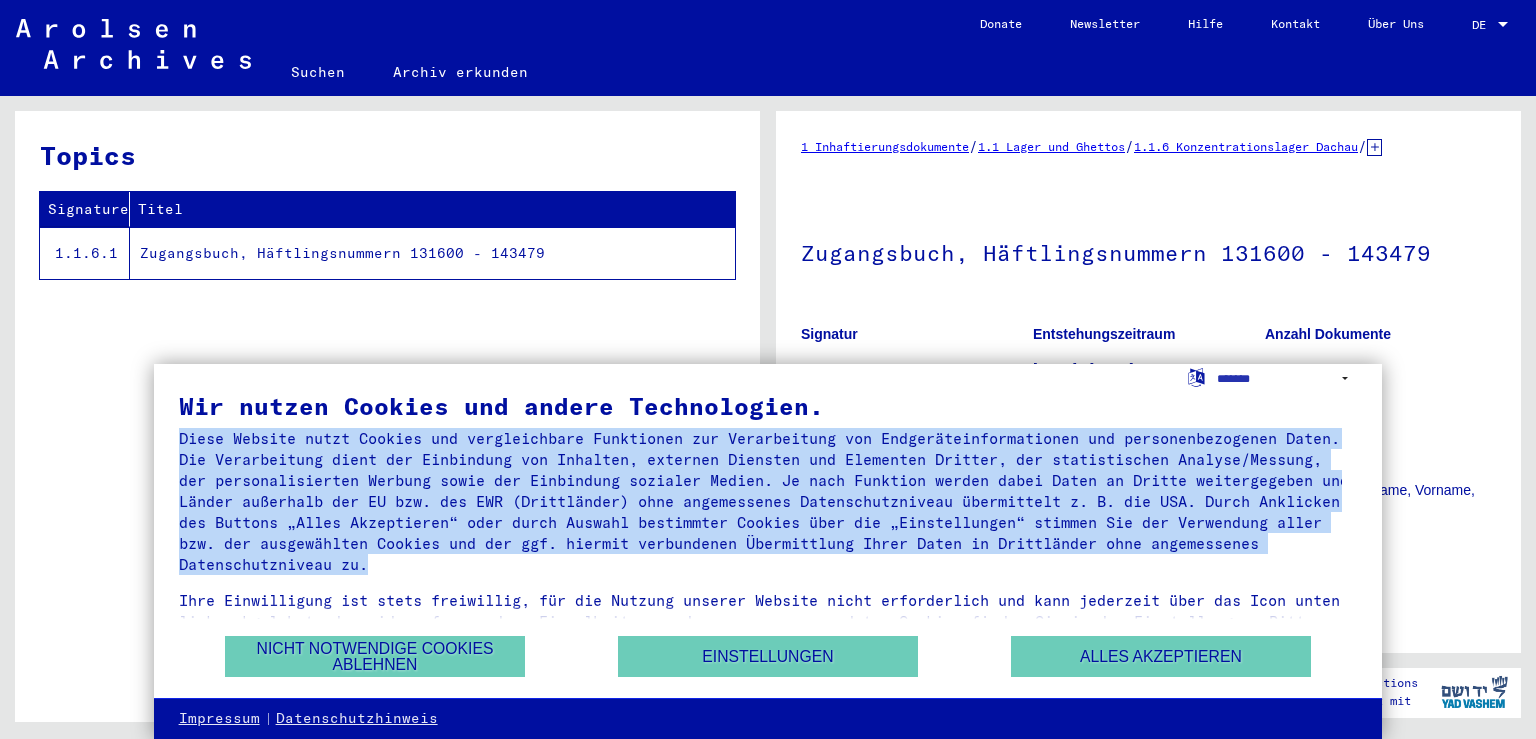 drag, startPoint x: 205, startPoint y: 431, endPoint x: 914, endPoint y: 562, distance: 721.0007 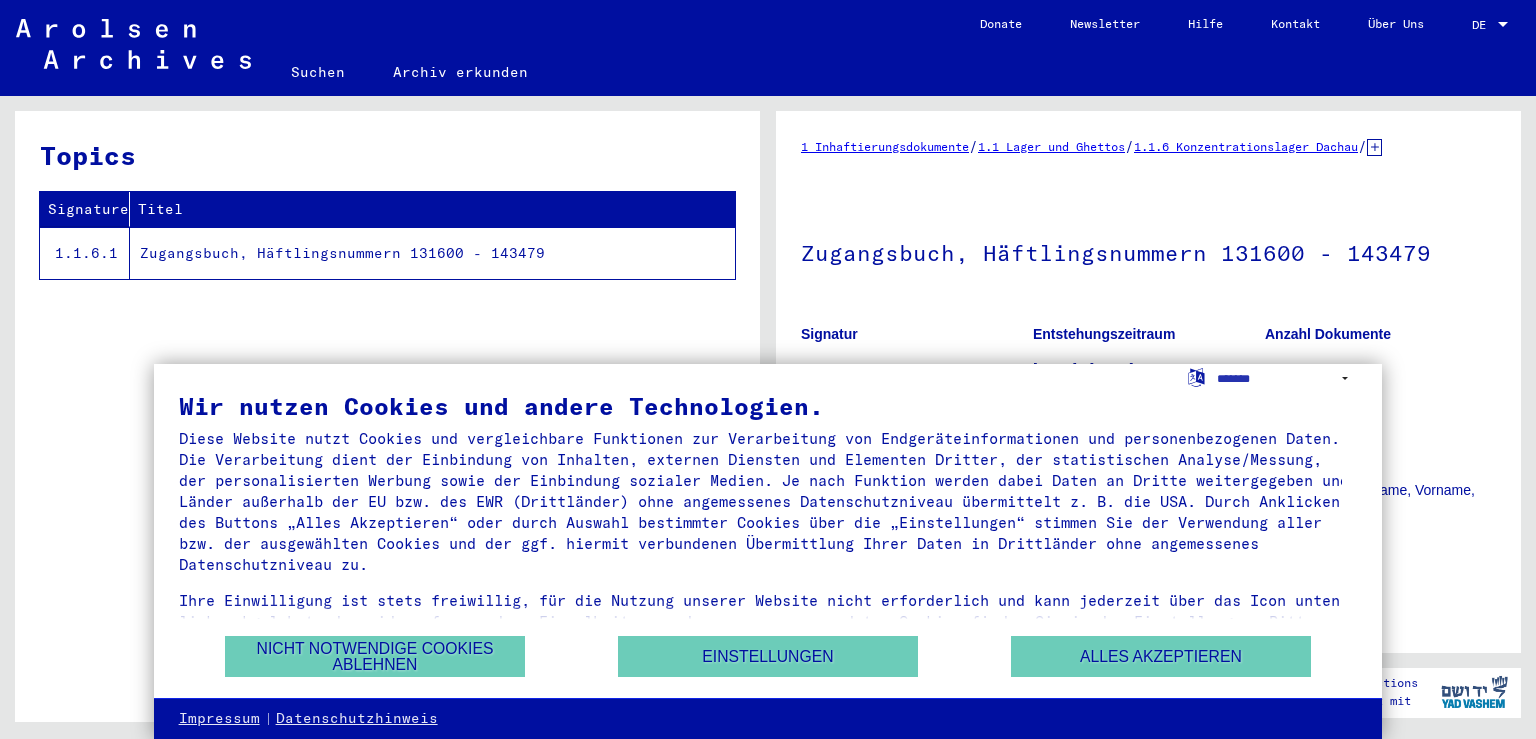 drag, startPoint x: 884, startPoint y: 518, endPoint x: 488, endPoint y: 339, distance: 434.5768 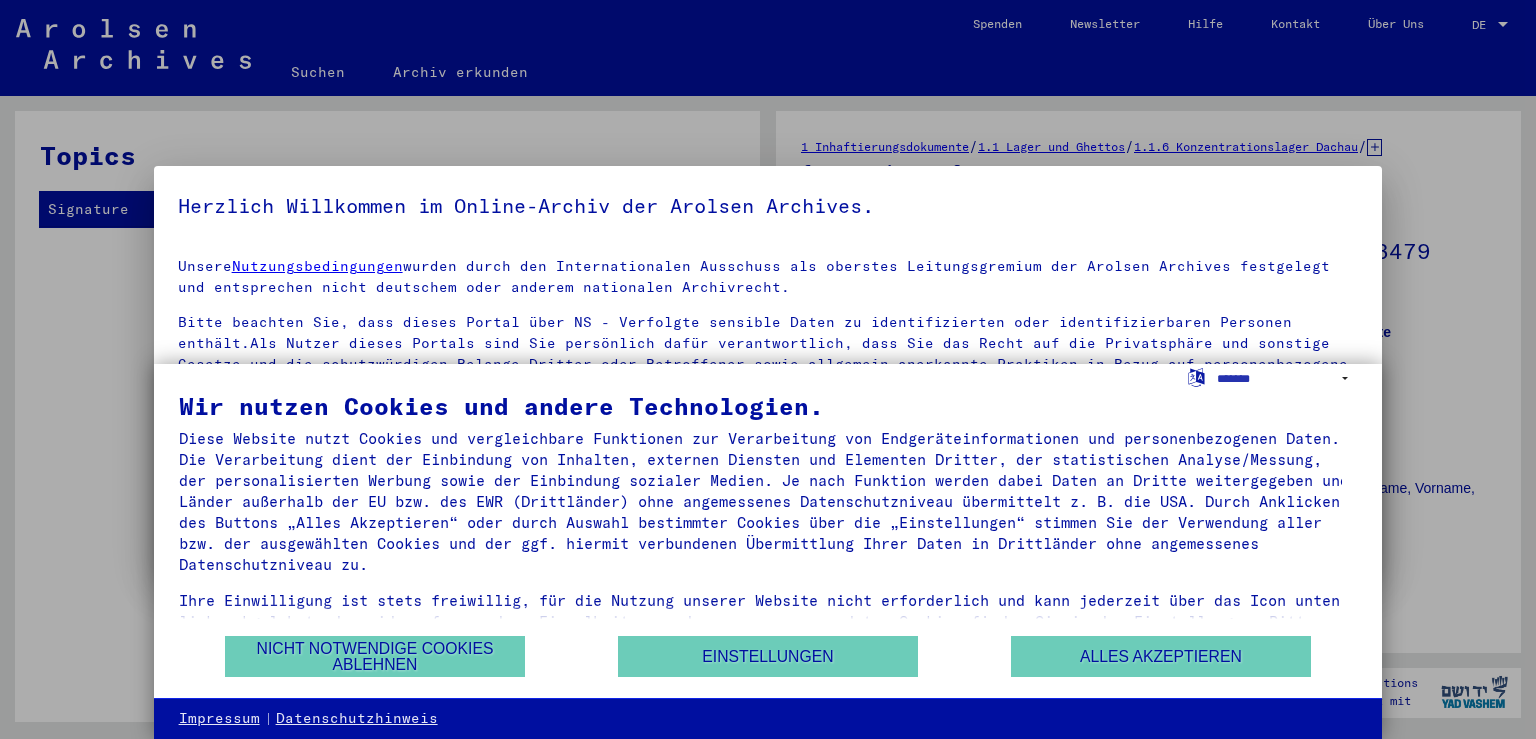 click at bounding box center (768, 369) 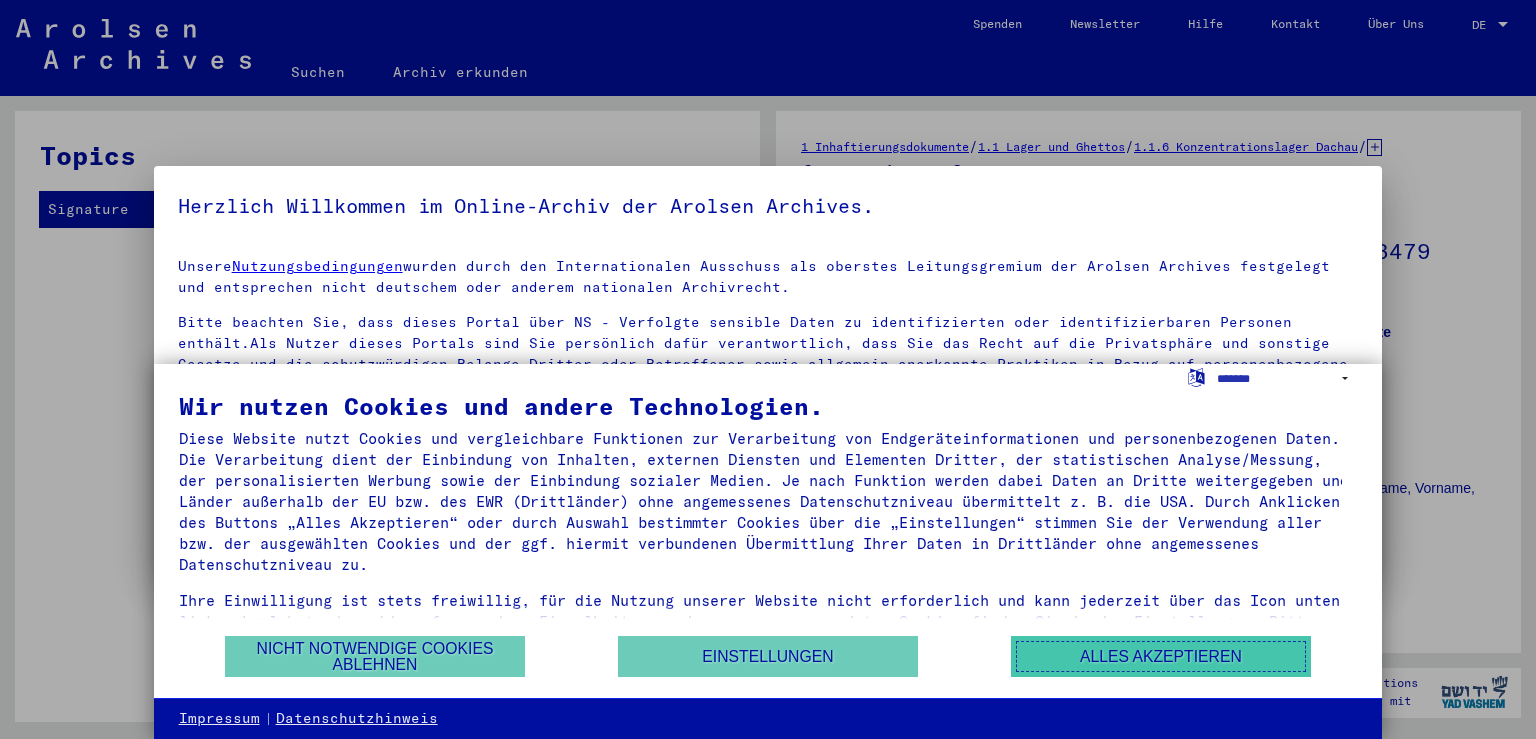 click on "Alles akzeptieren" at bounding box center (1161, 656) 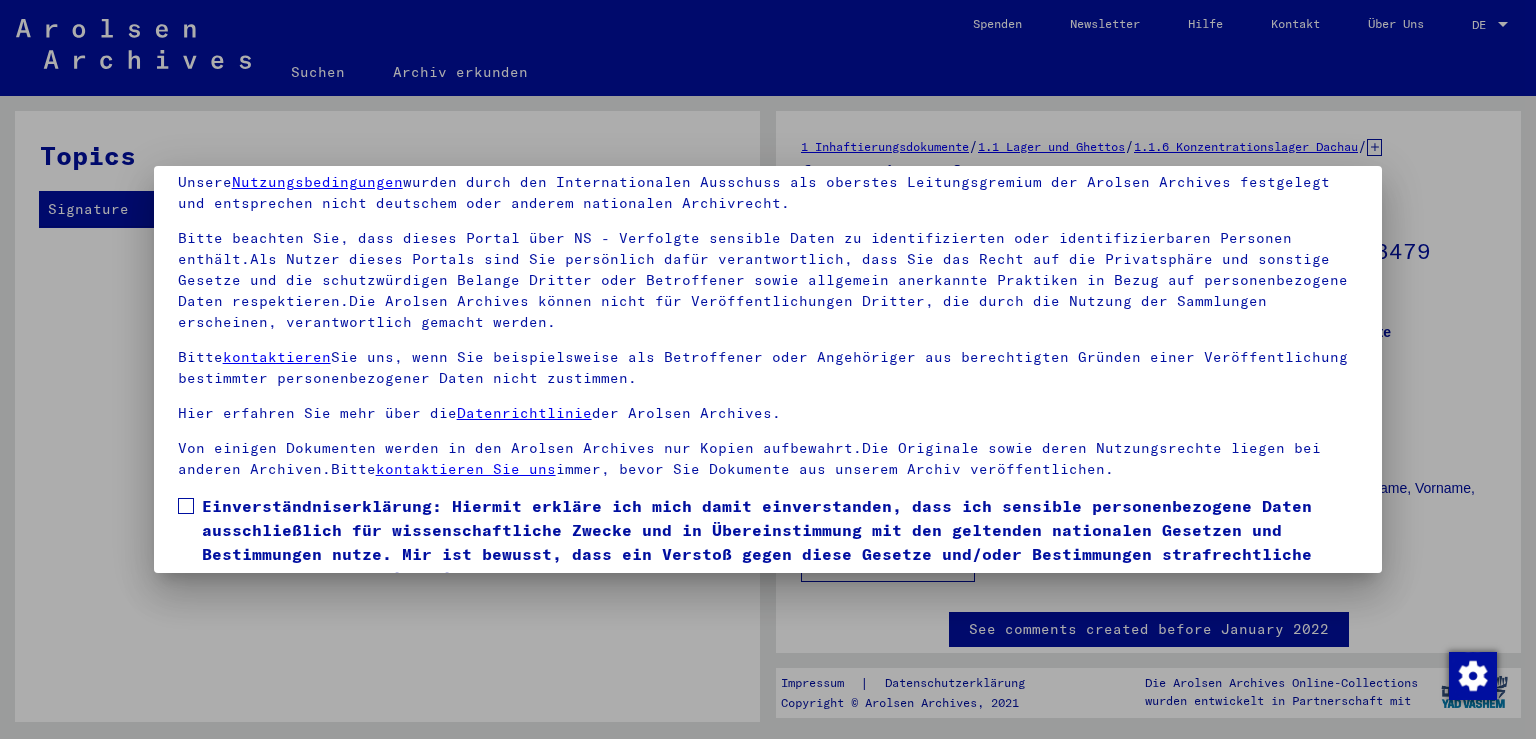 scroll, scrollTop: 172, scrollLeft: 0, axis: vertical 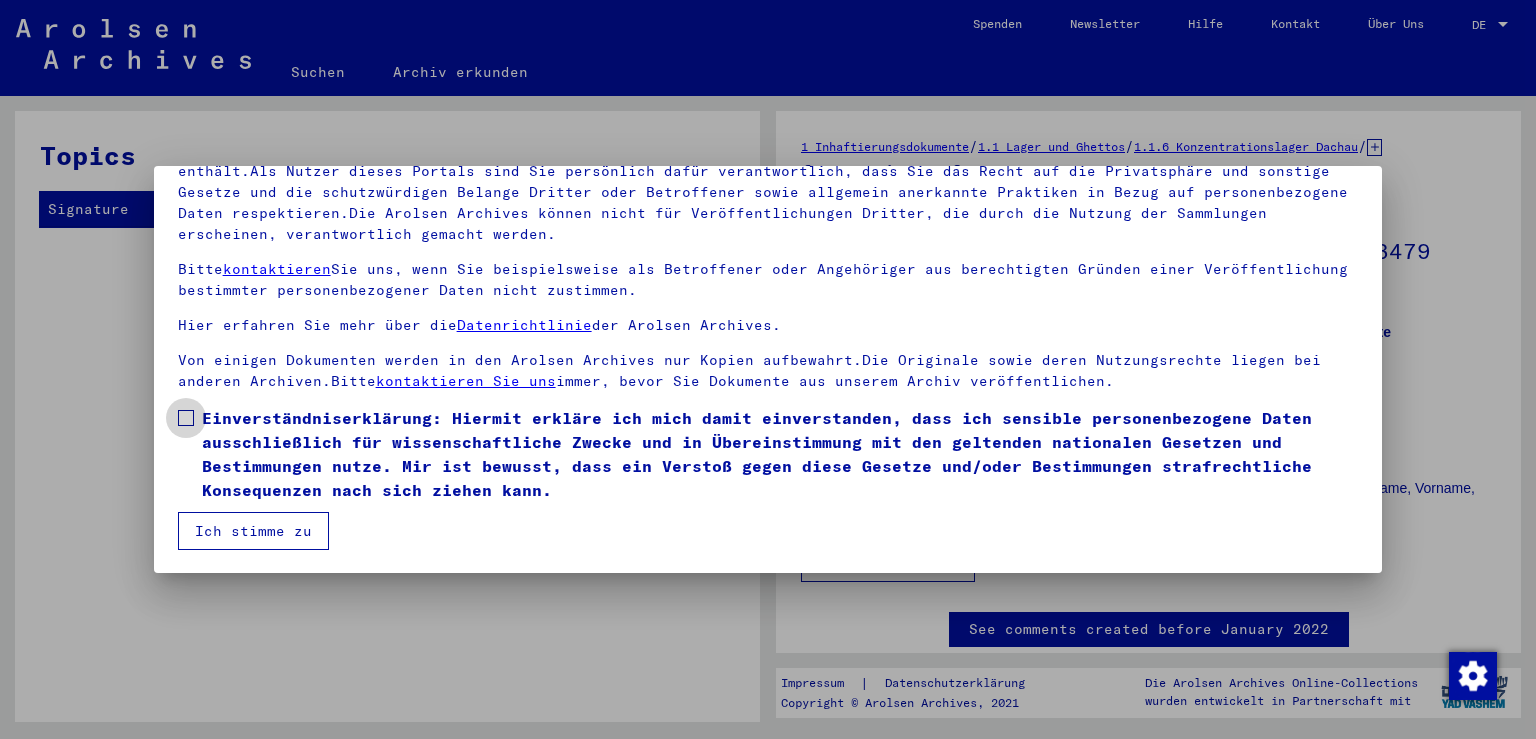 click at bounding box center [186, 418] 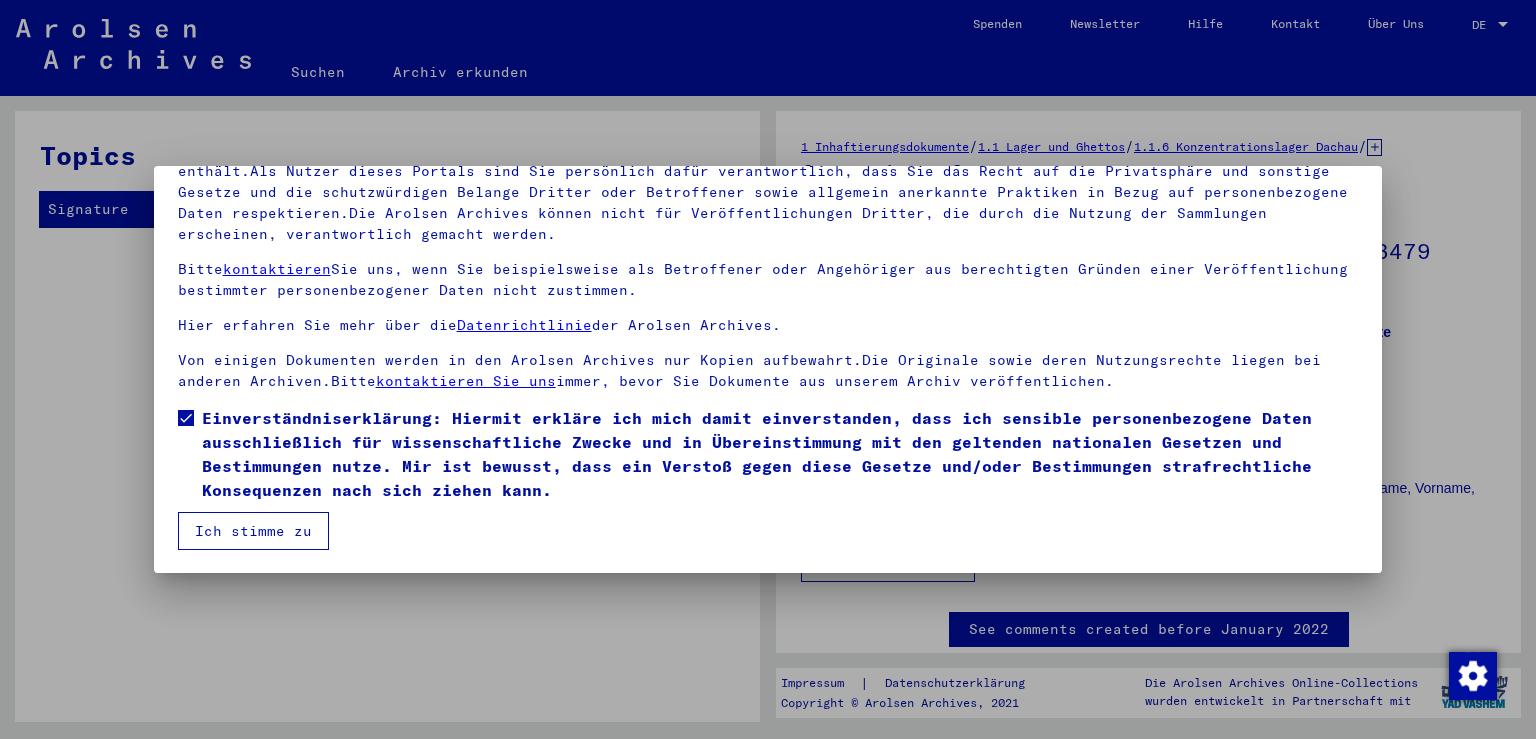click on "Ich stimme zu" at bounding box center [253, 531] 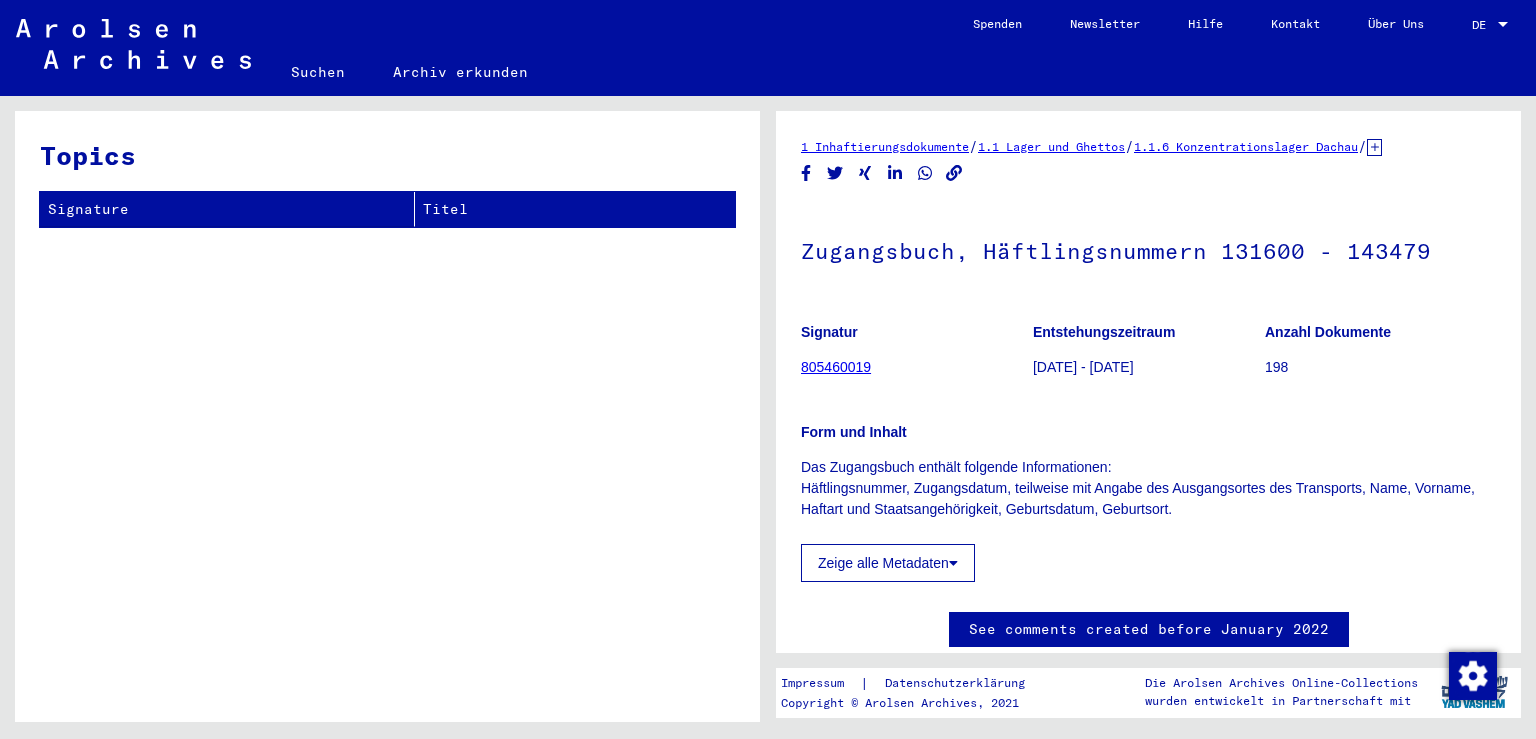 click on "Signature" at bounding box center (227, 209) 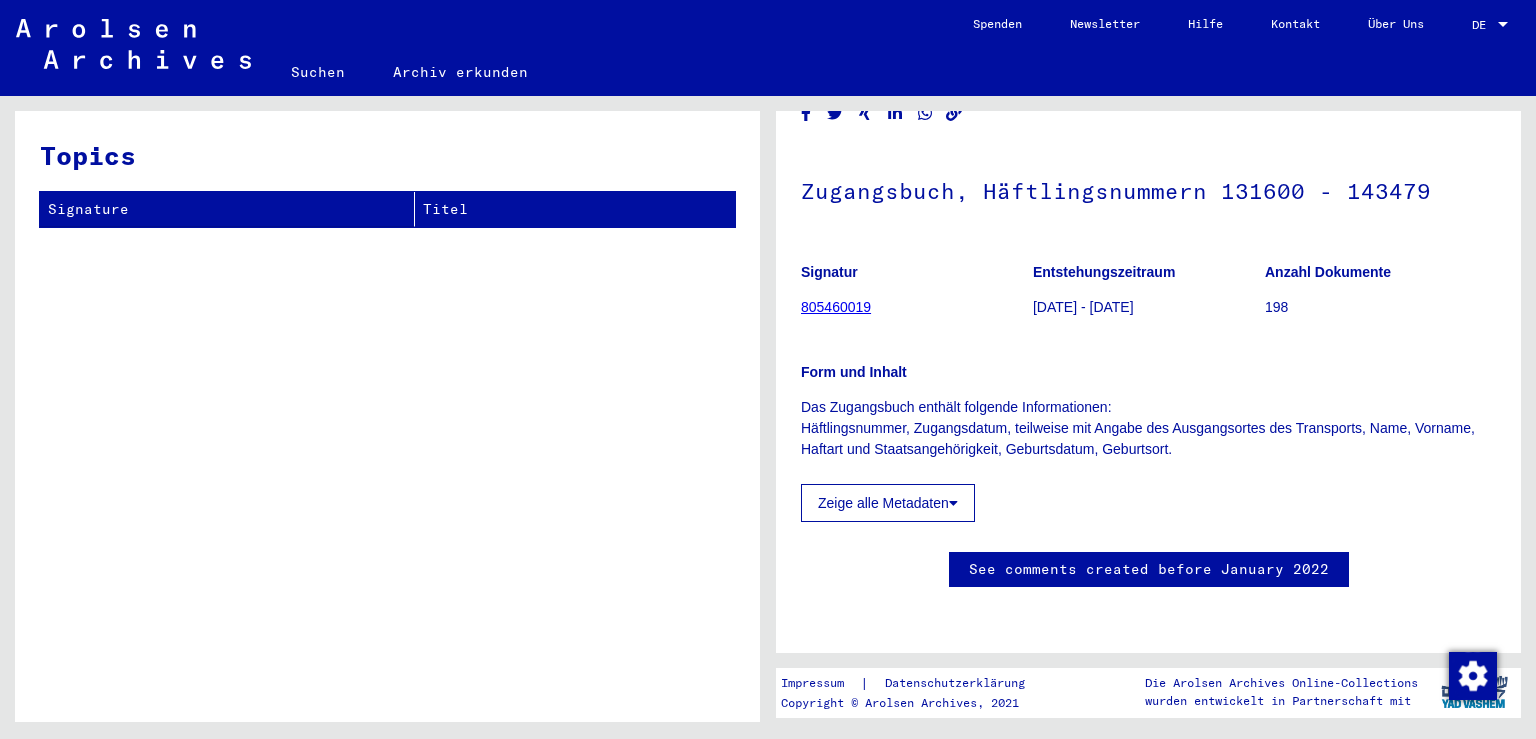 scroll, scrollTop: 0, scrollLeft: 0, axis: both 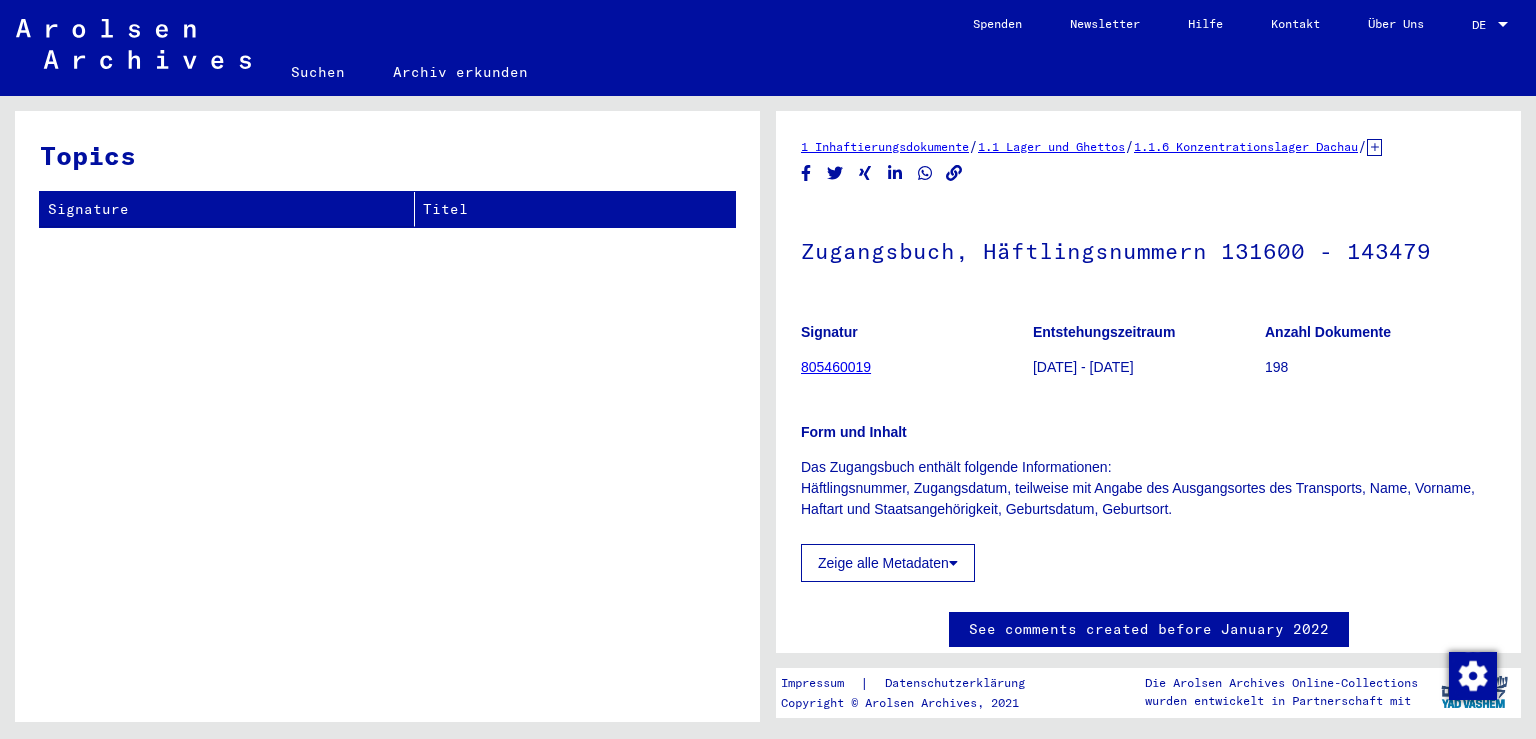 click on "805460019" at bounding box center (836, 367) 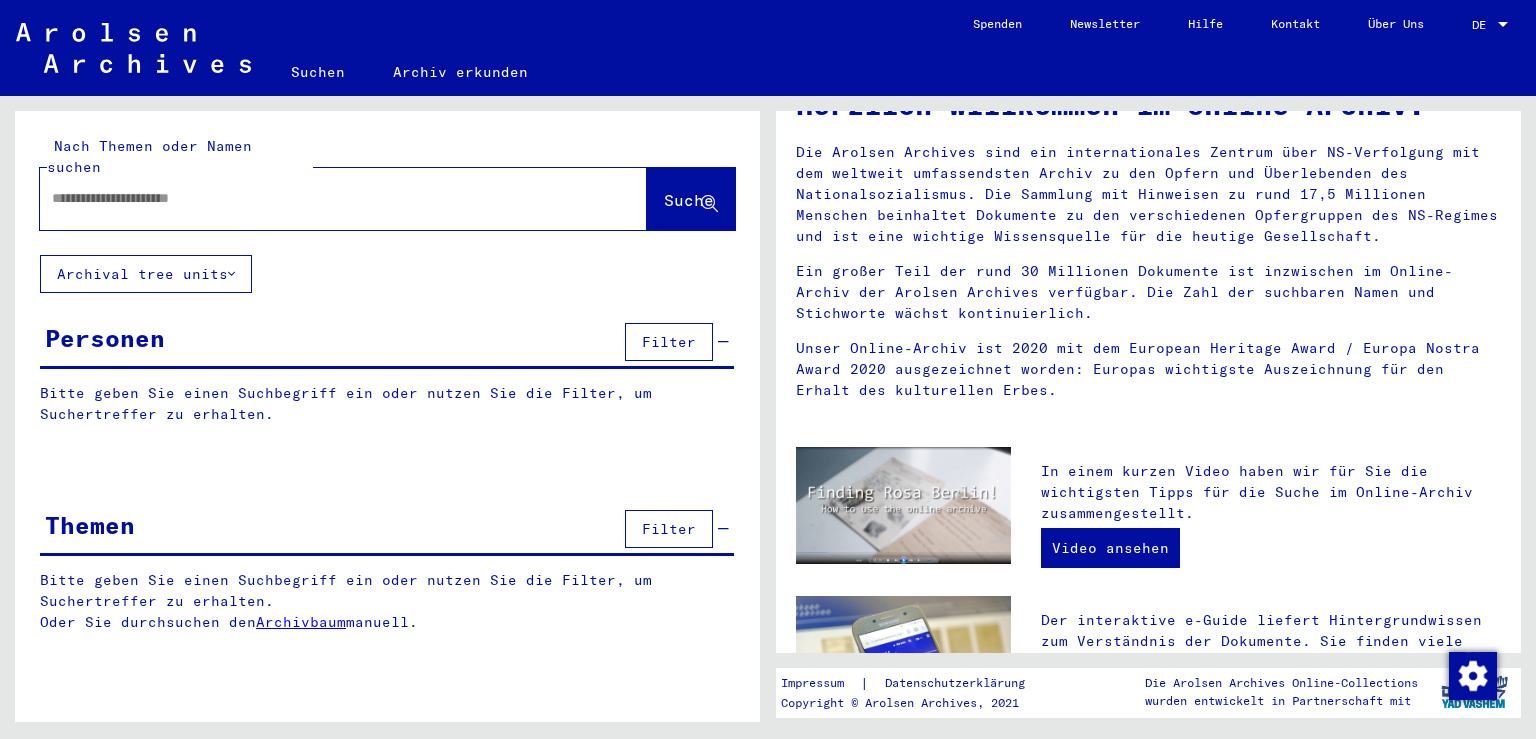 scroll, scrollTop: 0, scrollLeft: 0, axis: both 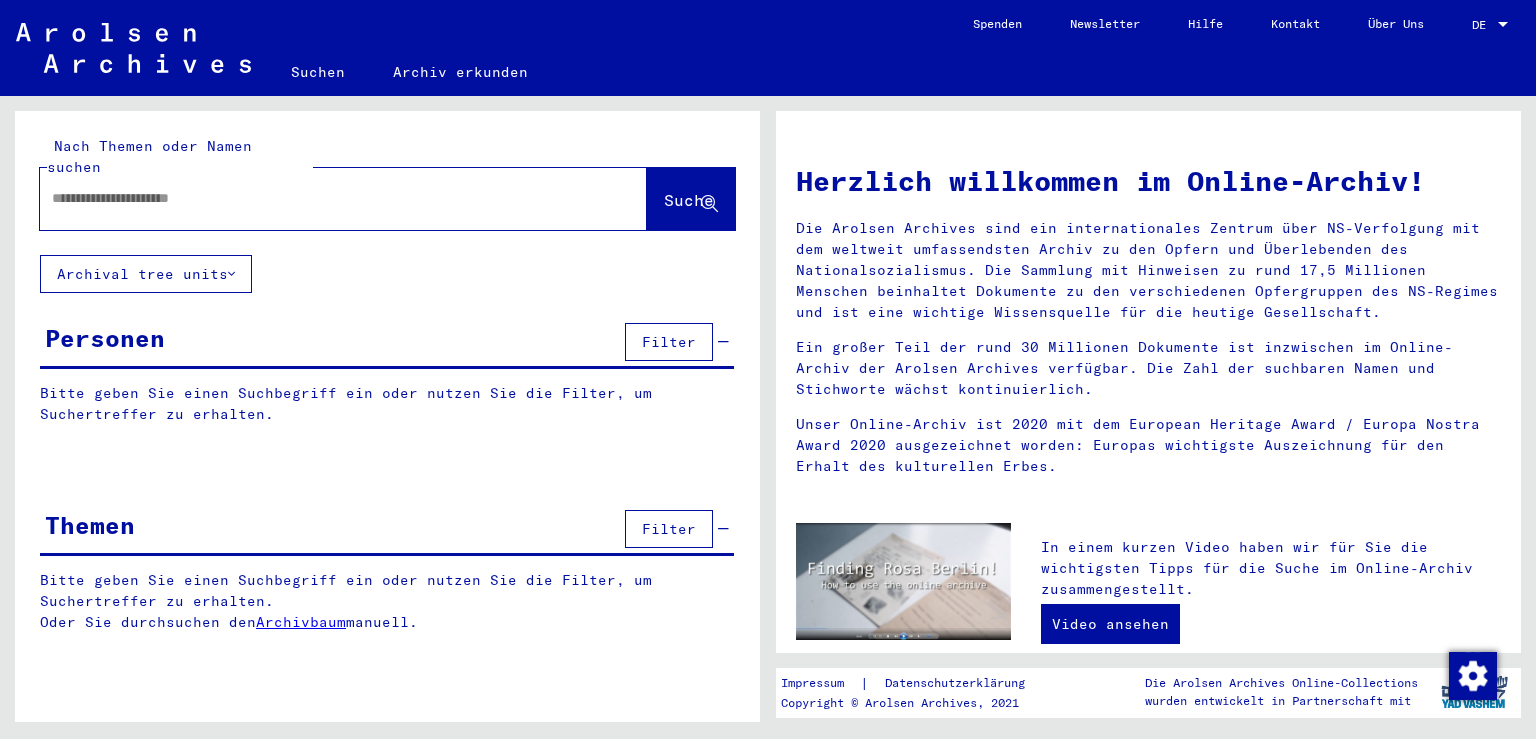 click at bounding box center (319, 198) 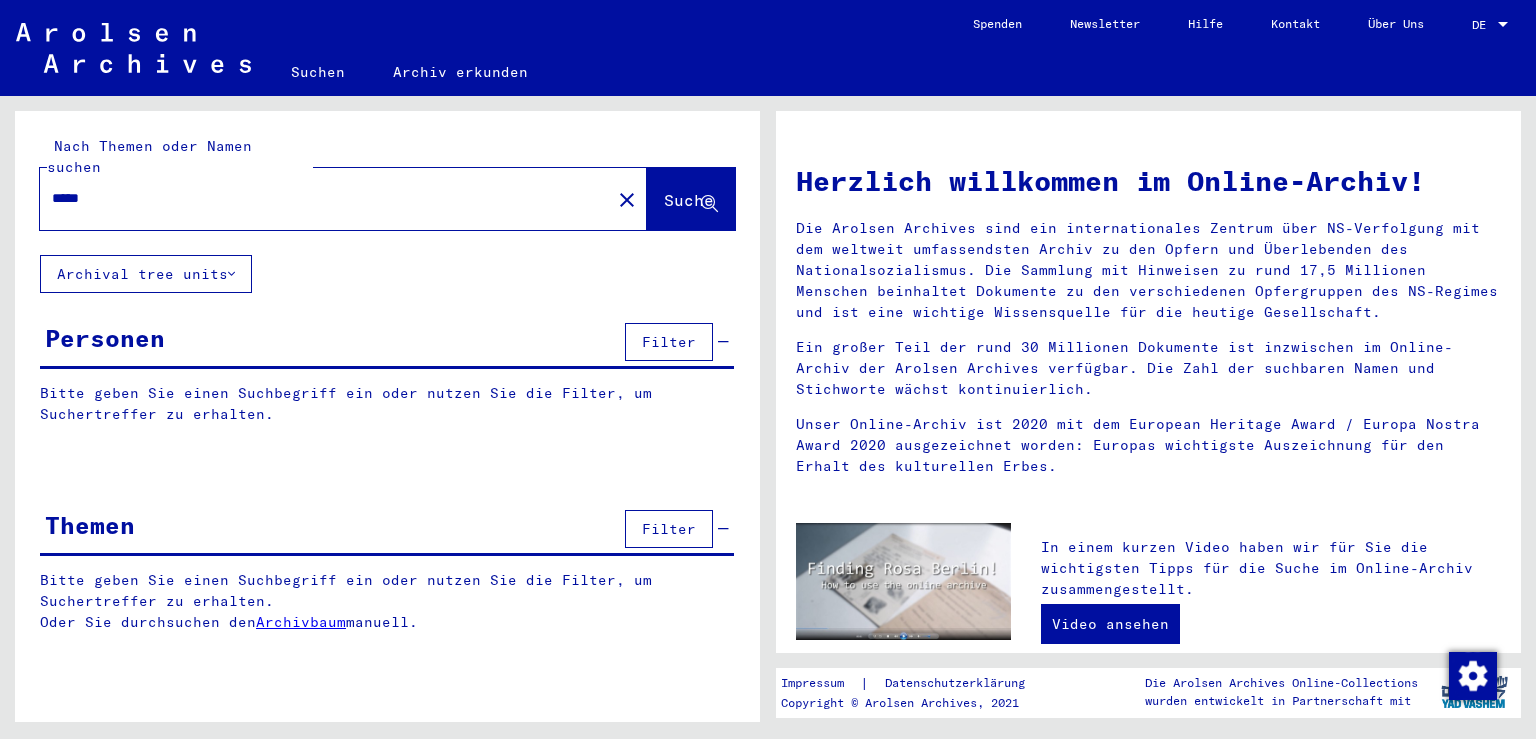type on "*****" 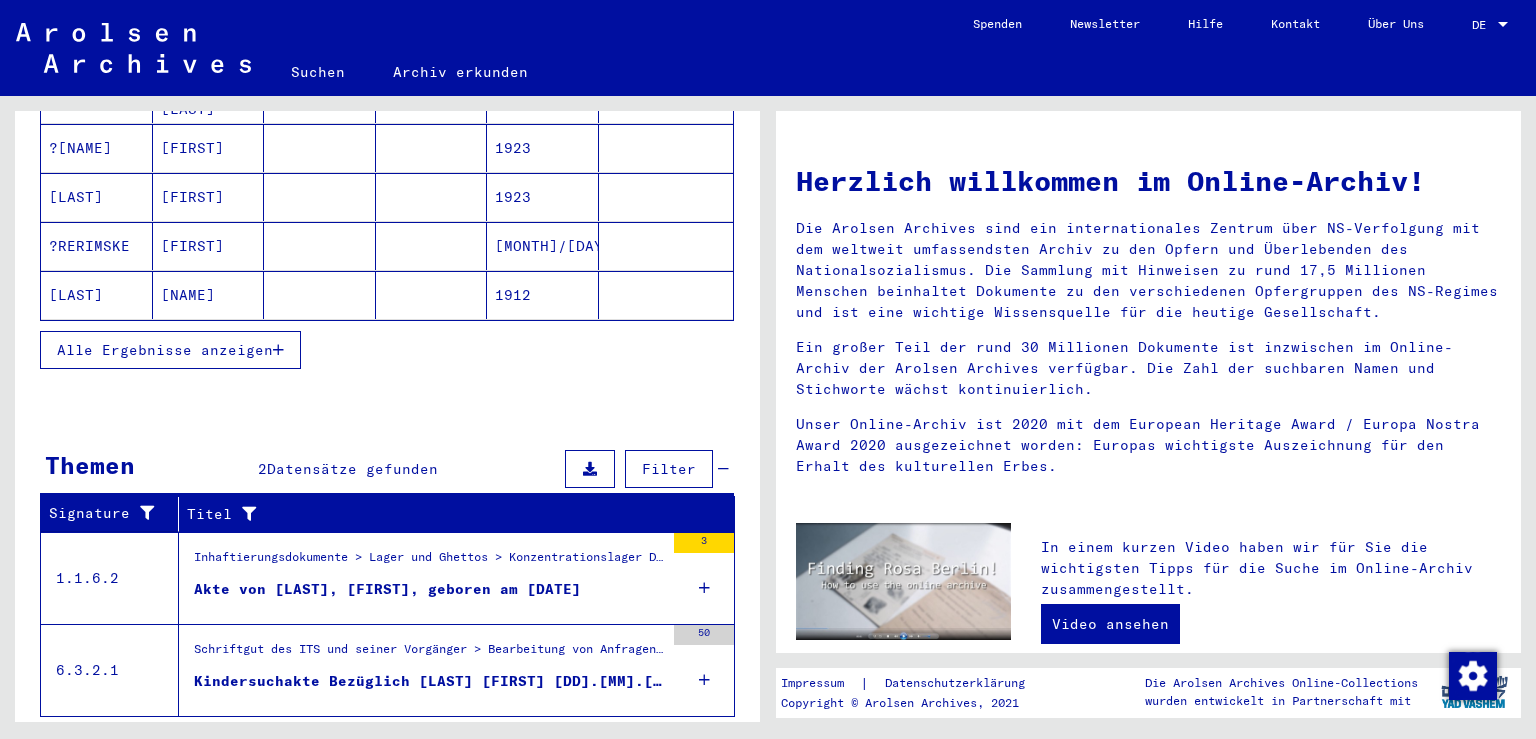 scroll, scrollTop: 377, scrollLeft: 0, axis: vertical 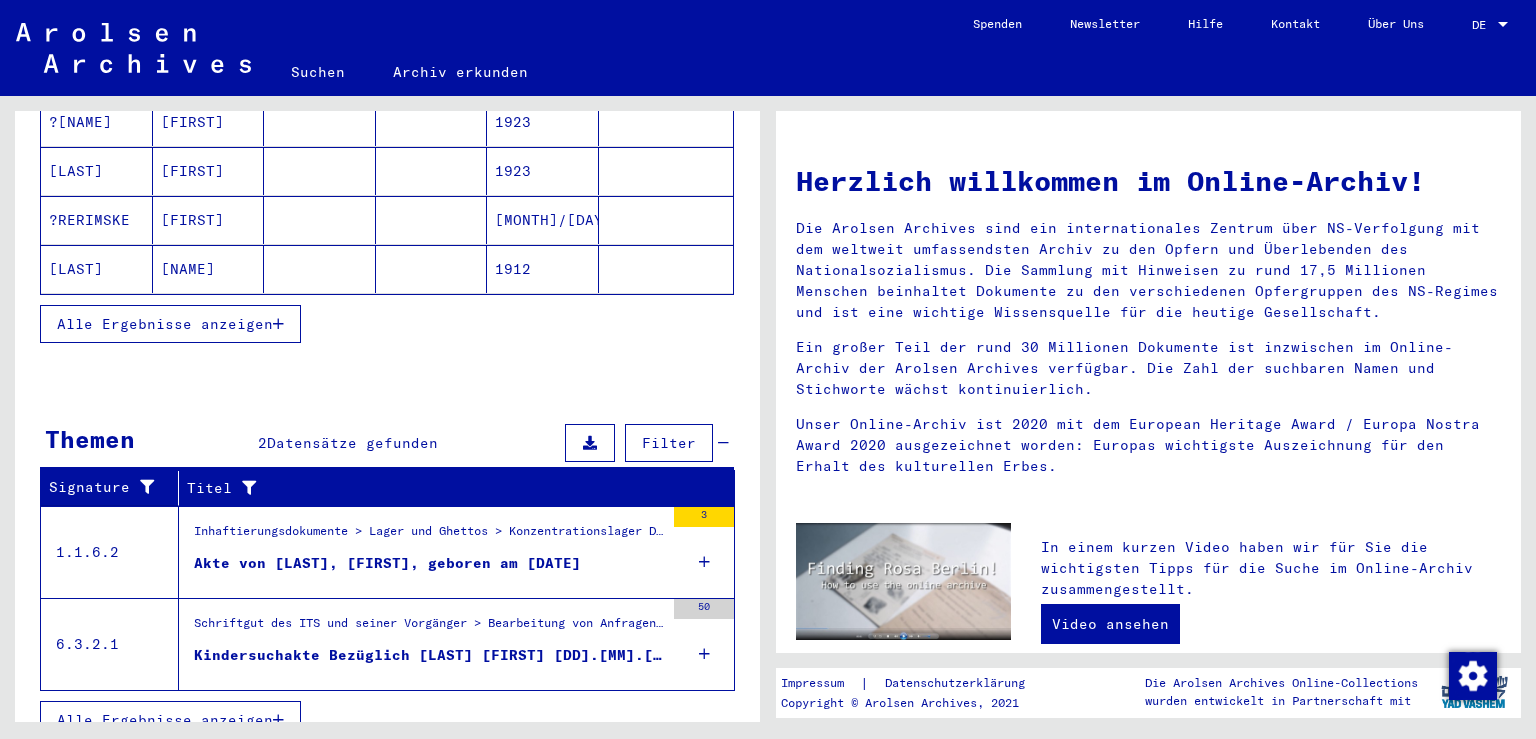 click on "Kindersuchakte Bezüglich [LAST] [FIRST] [DD].[MM].[YYYY]" at bounding box center (387, 563) 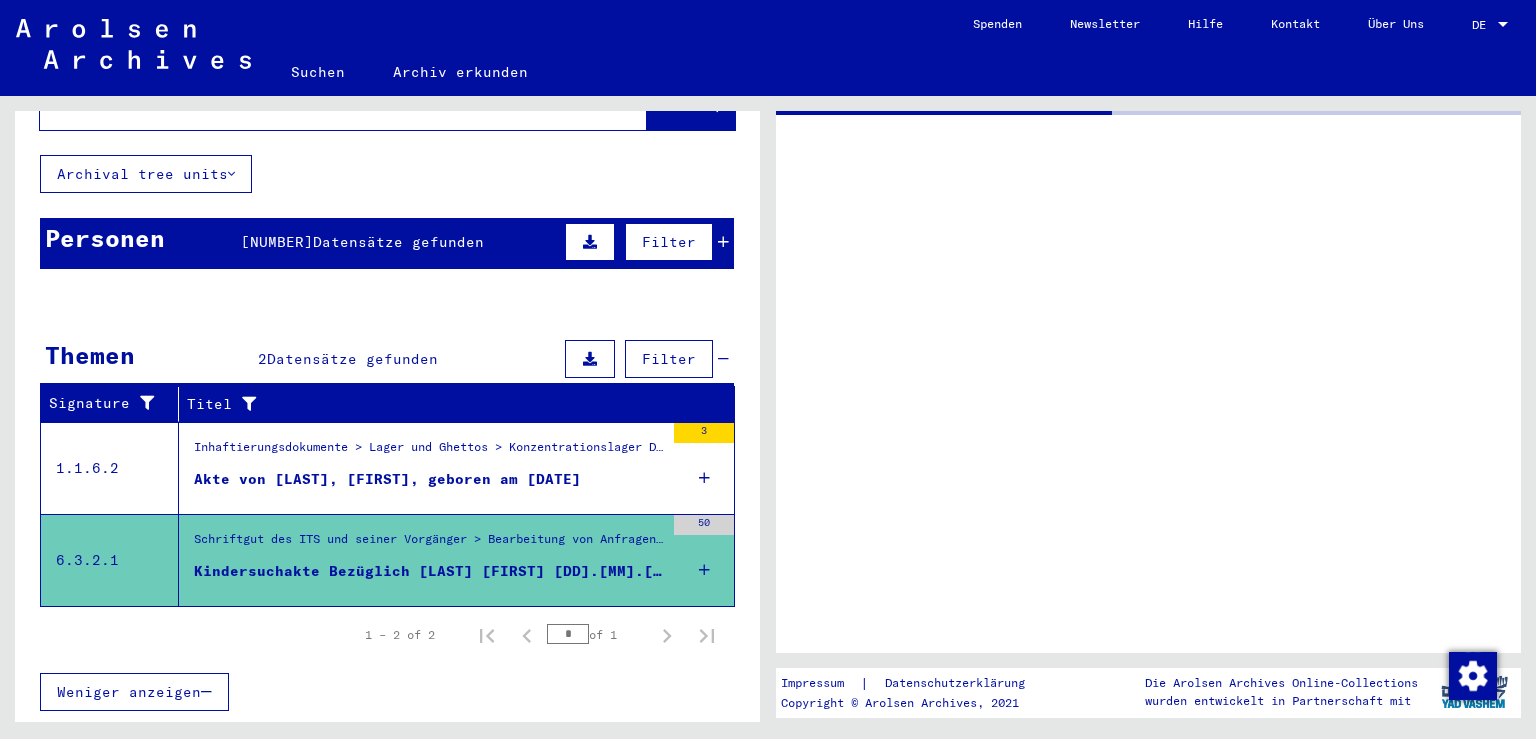 scroll, scrollTop: 74, scrollLeft: 0, axis: vertical 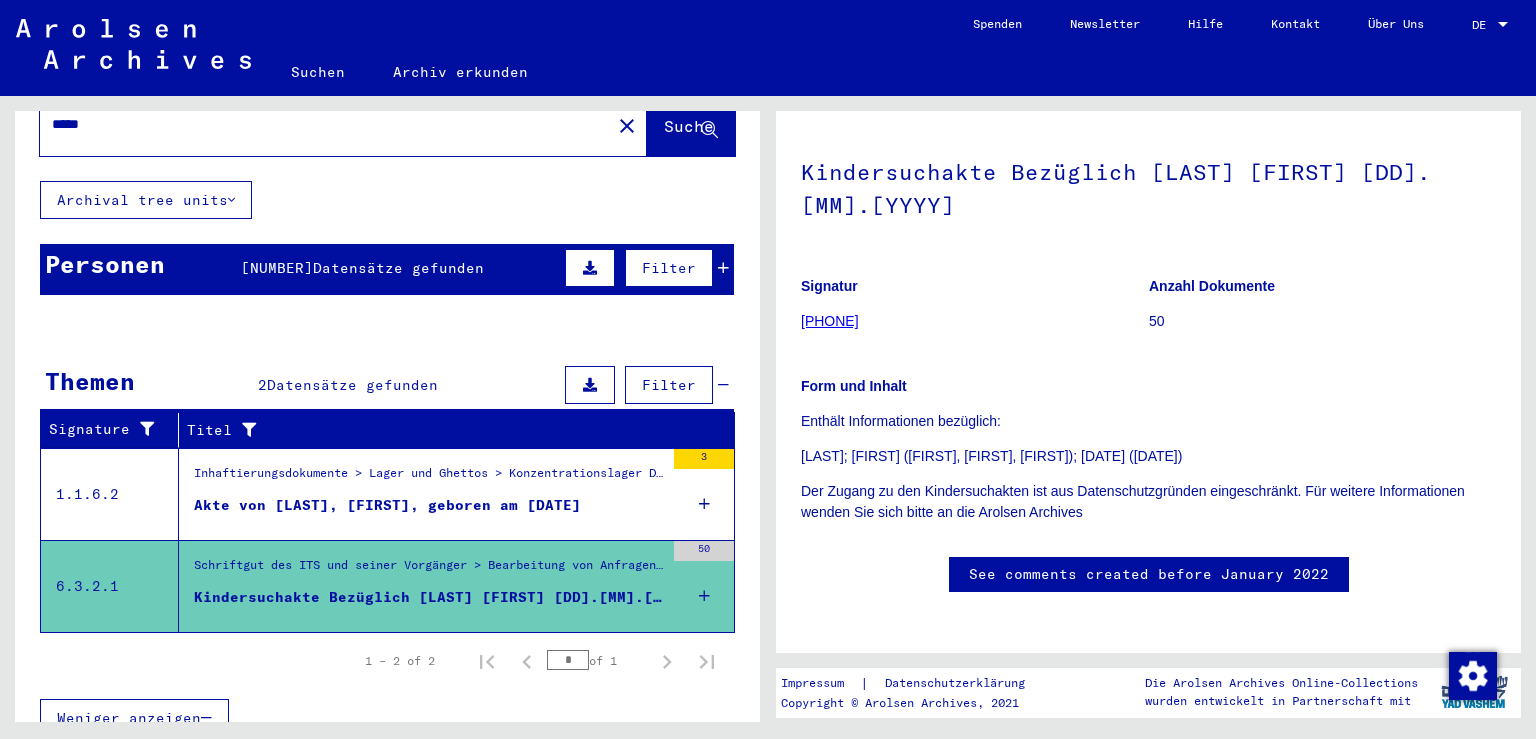 click on "Akte von [LAST], [FIRST], geboren am [DATE]" at bounding box center (387, 505) 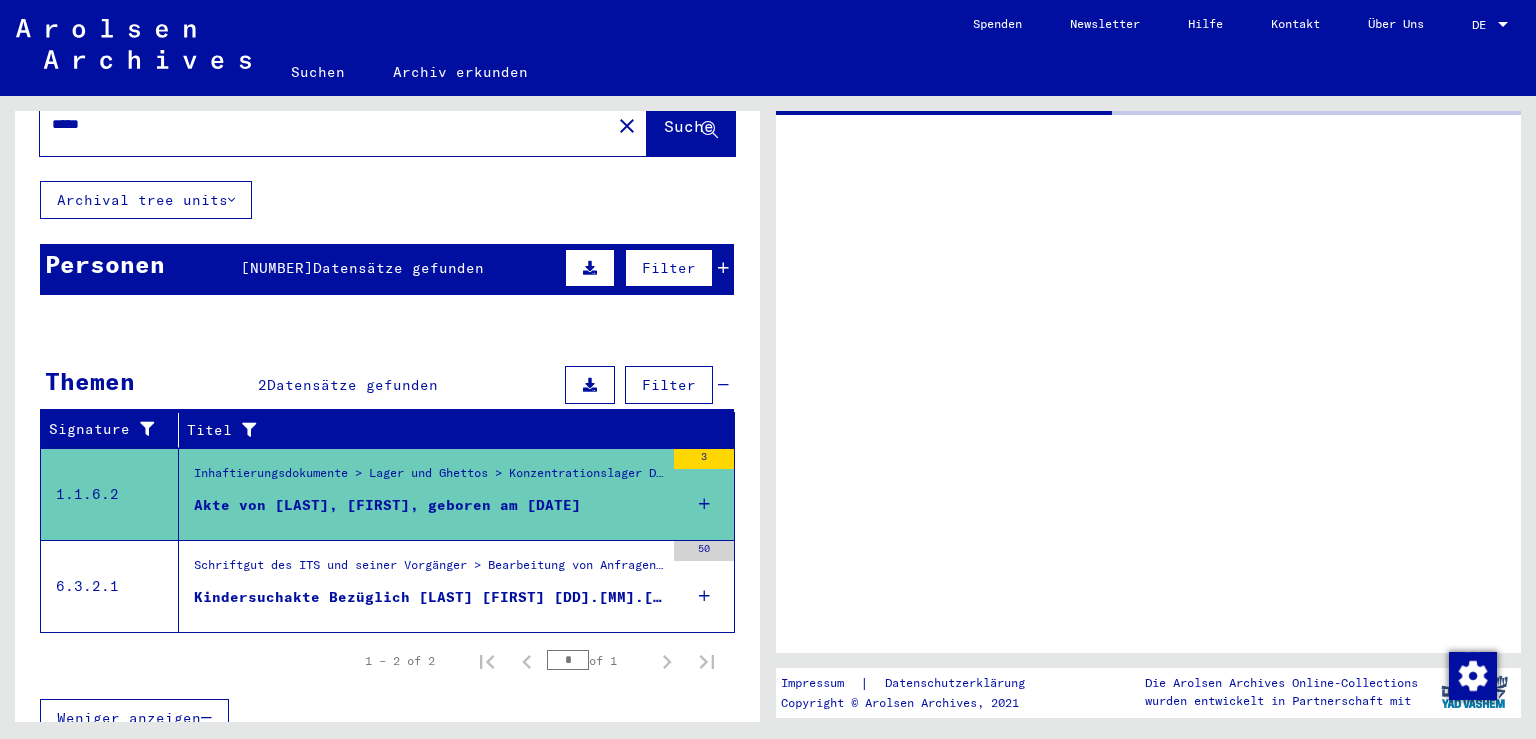 scroll, scrollTop: 0, scrollLeft: 0, axis: both 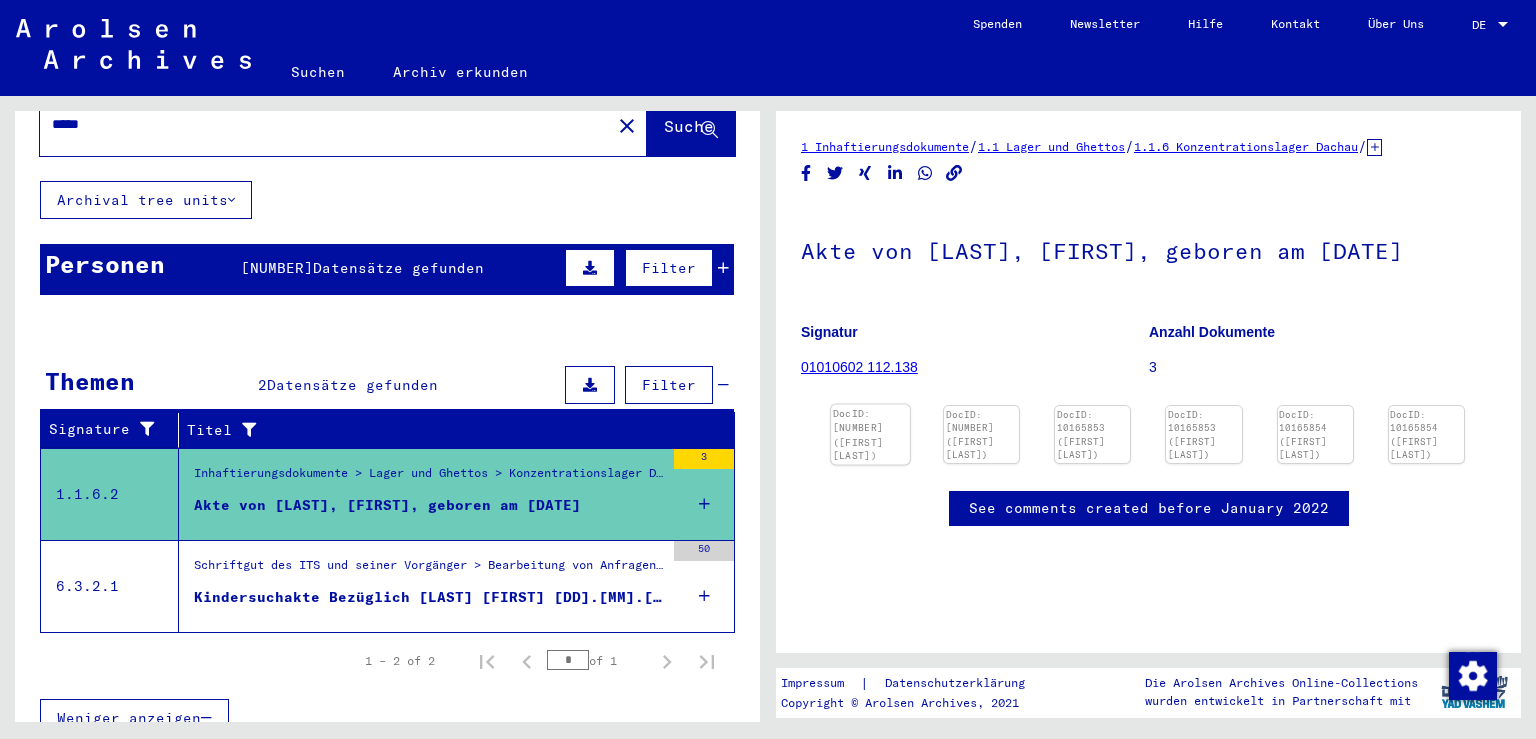 click on "DocID: [NUMBER] ([FIRST] [LAST])" at bounding box center [870, 435] 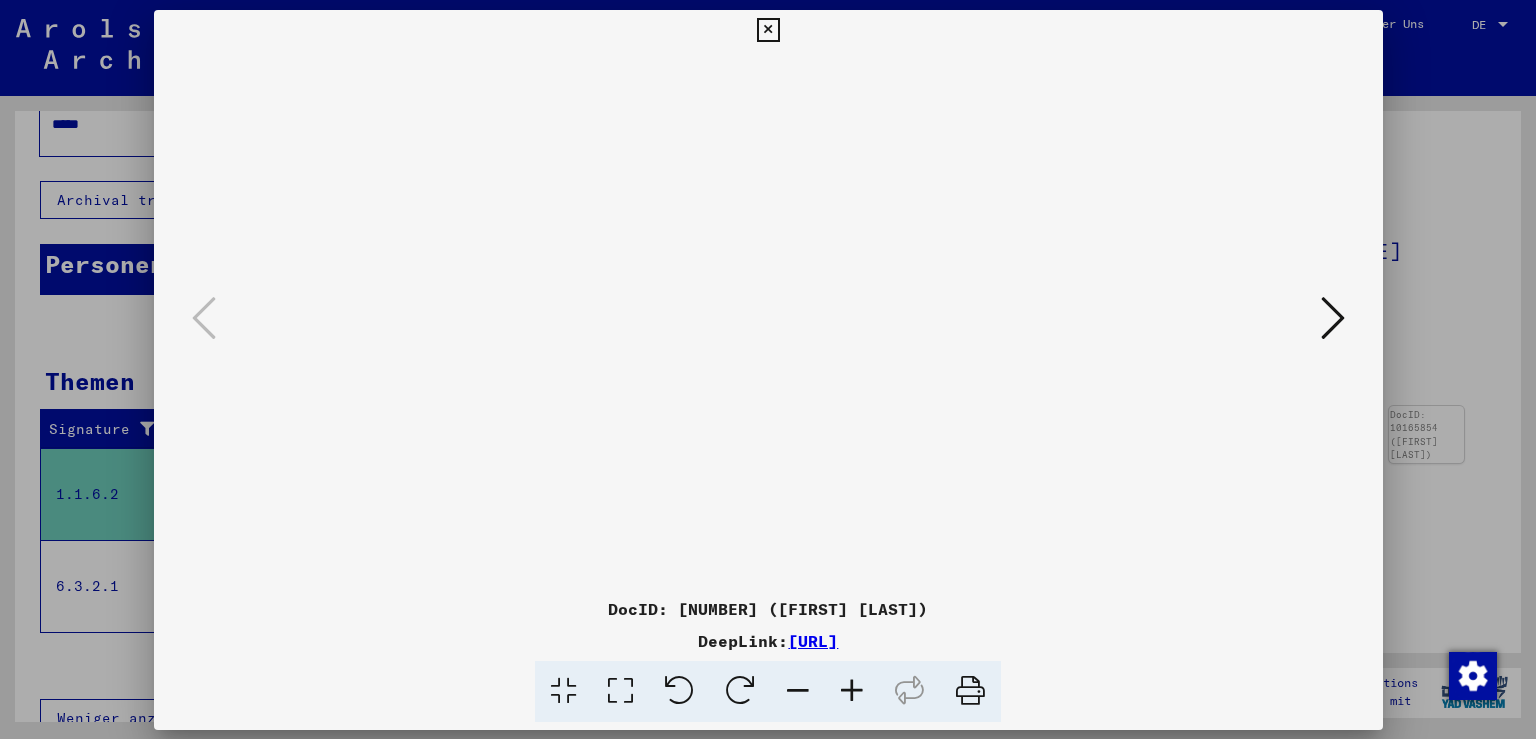 click at bounding box center [768, 319] 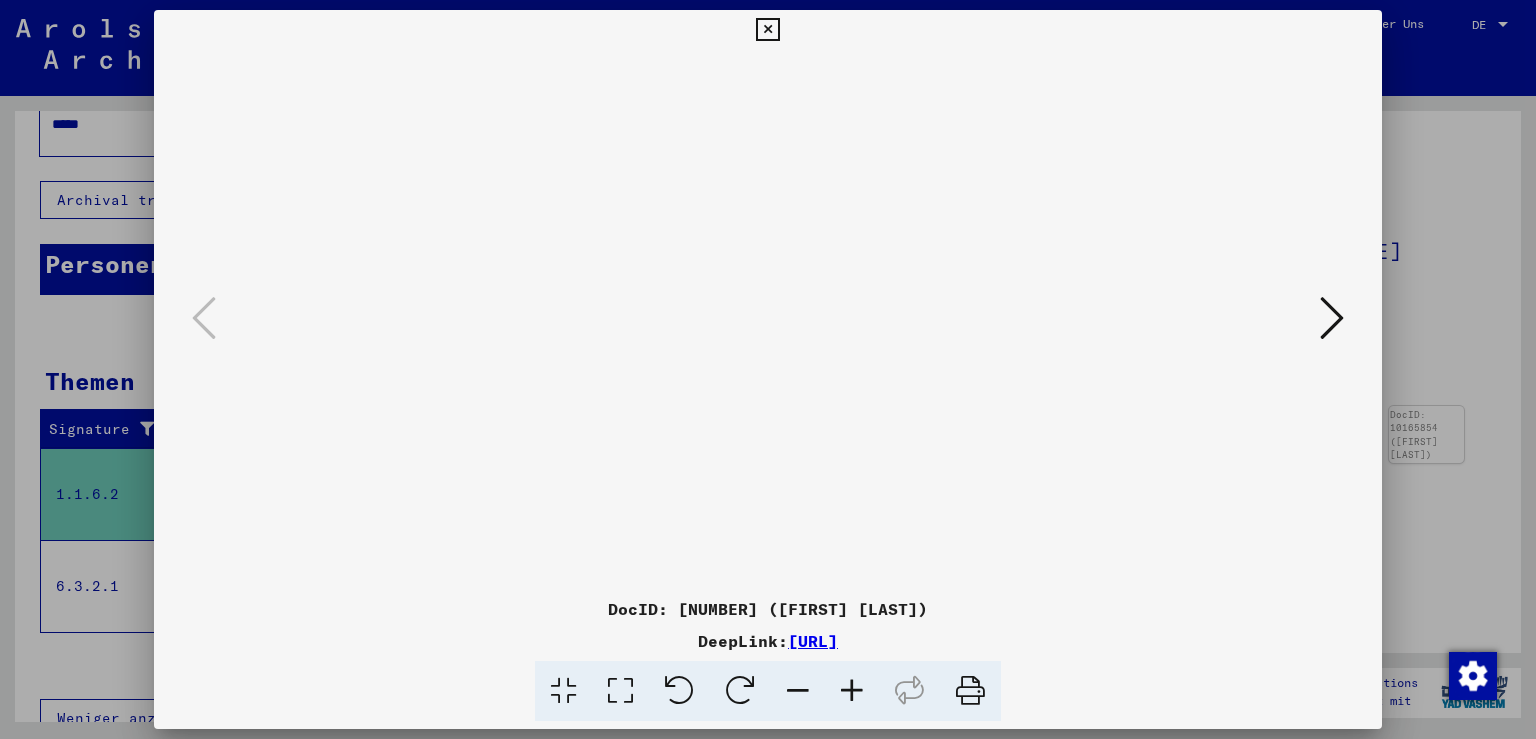click at bounding box center [1332, 318] 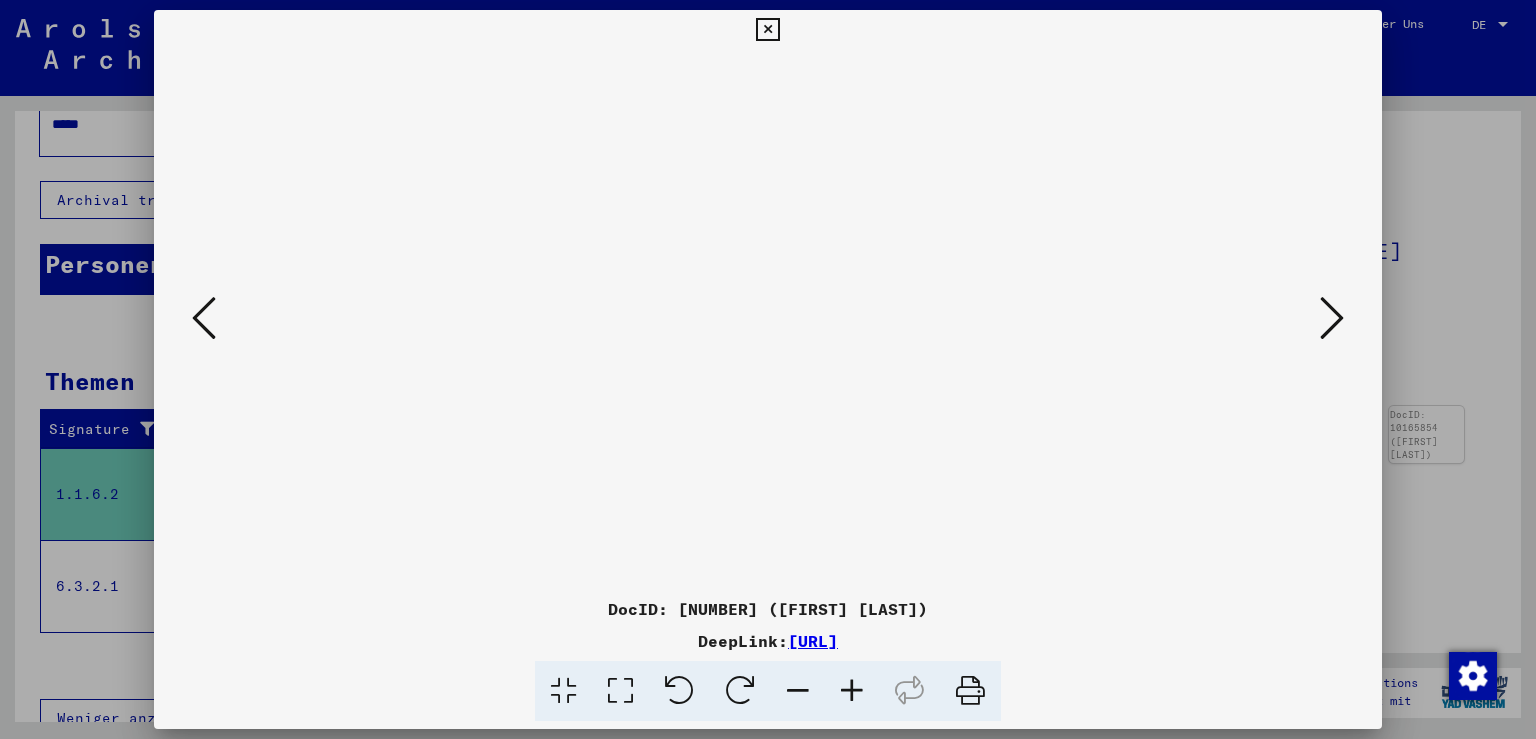 click at bounding box center [1332, 318] 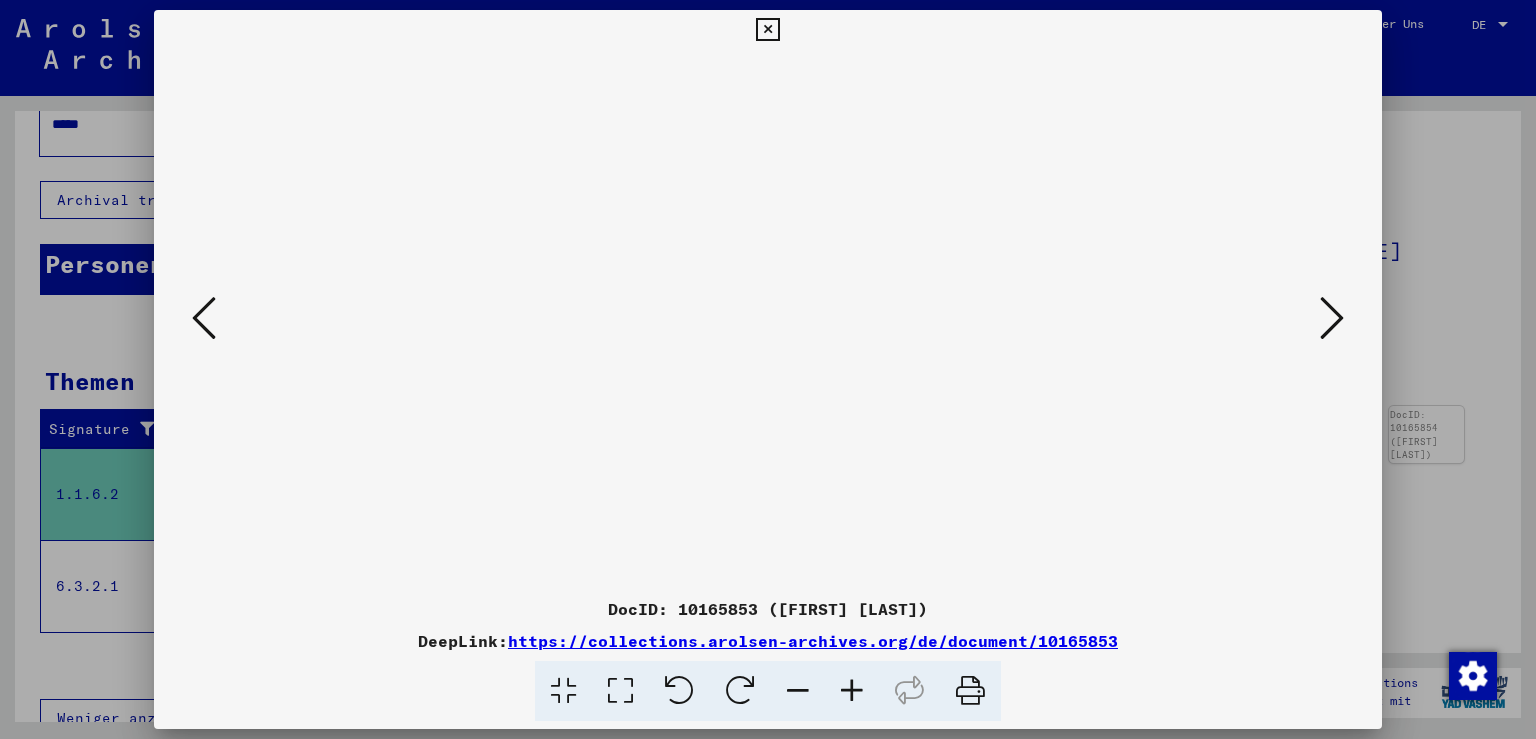 click at bounding box center (852, 691) 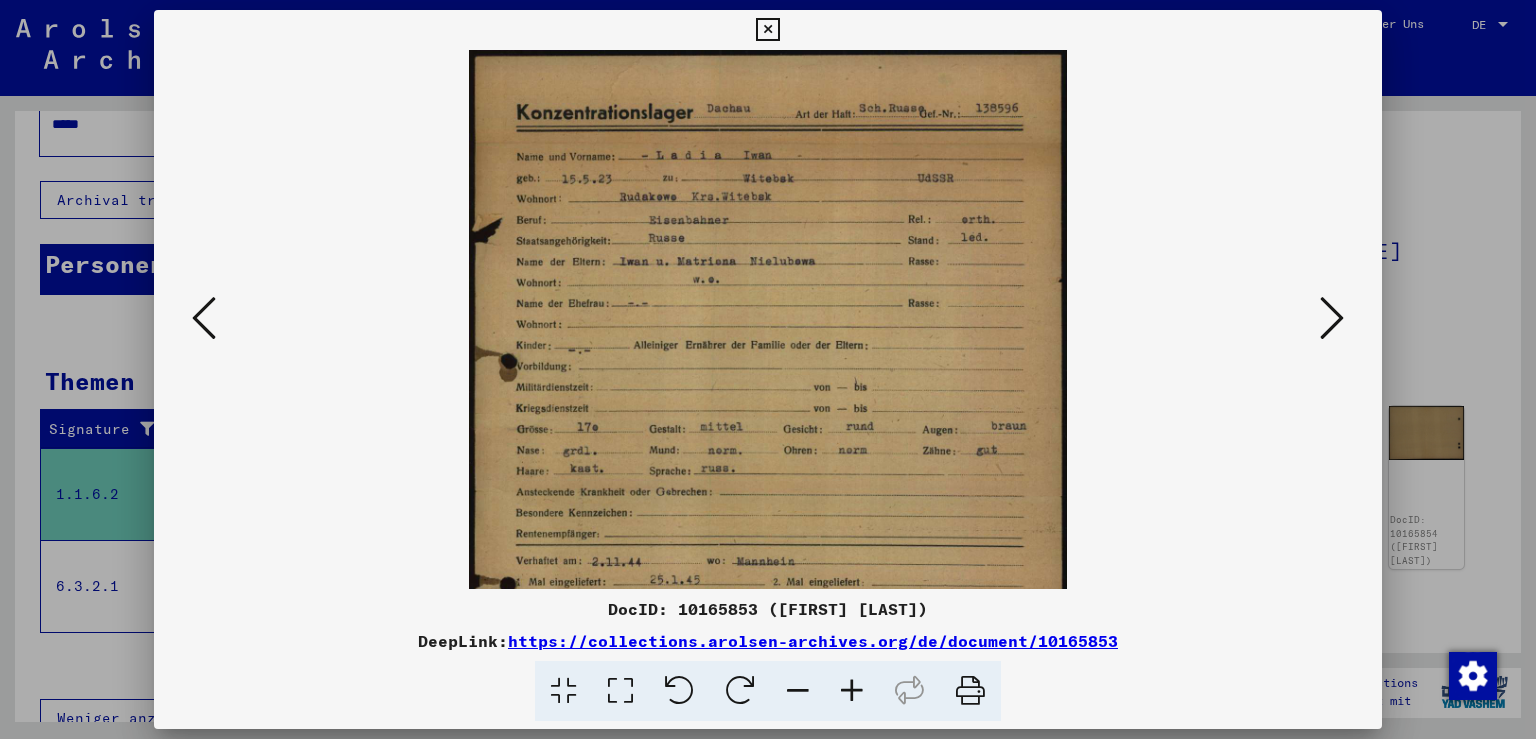 click at bounding box center [852, 691] 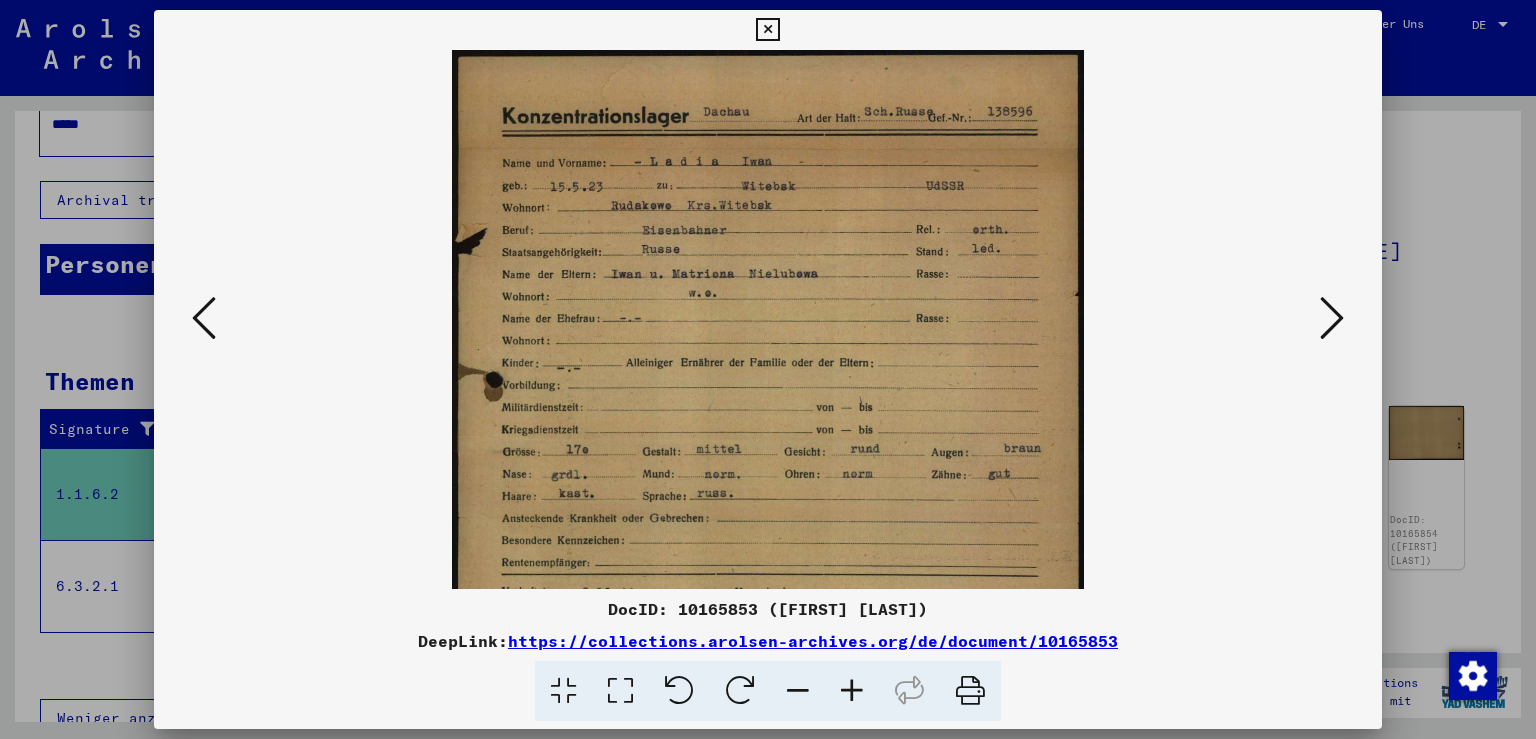 click at bounding box center (852, 691) 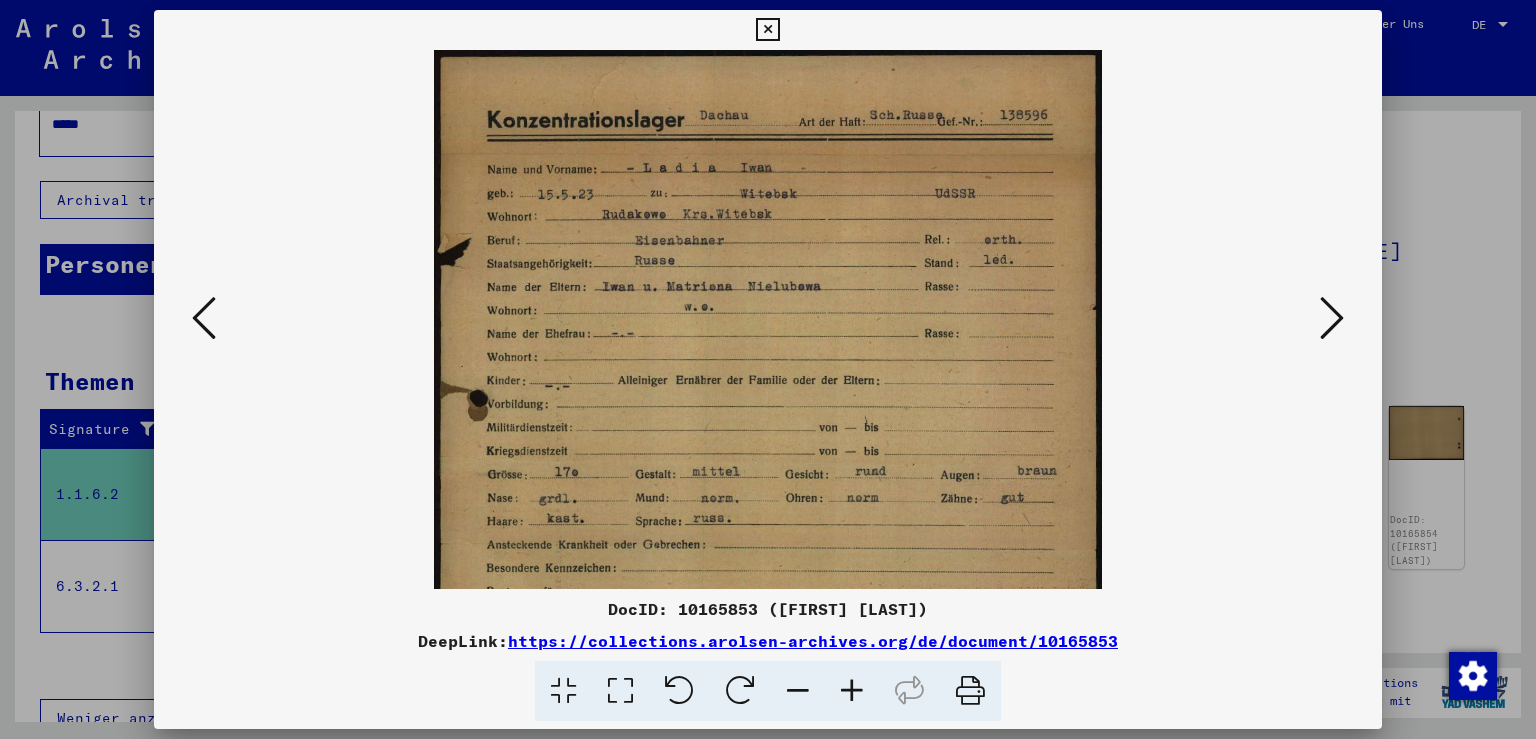 click at bounding box center [852, 691] 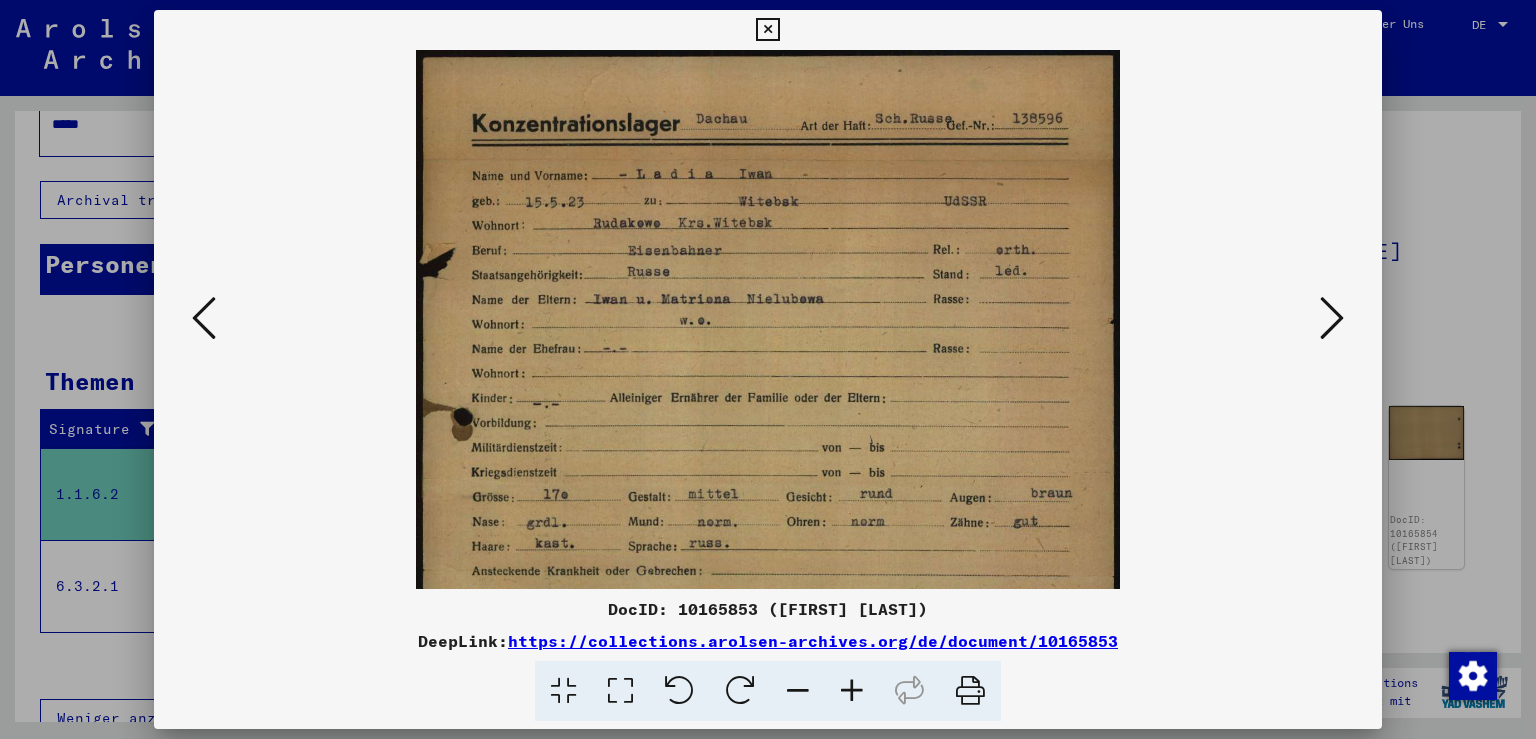 click at bounding box center (852, 691) 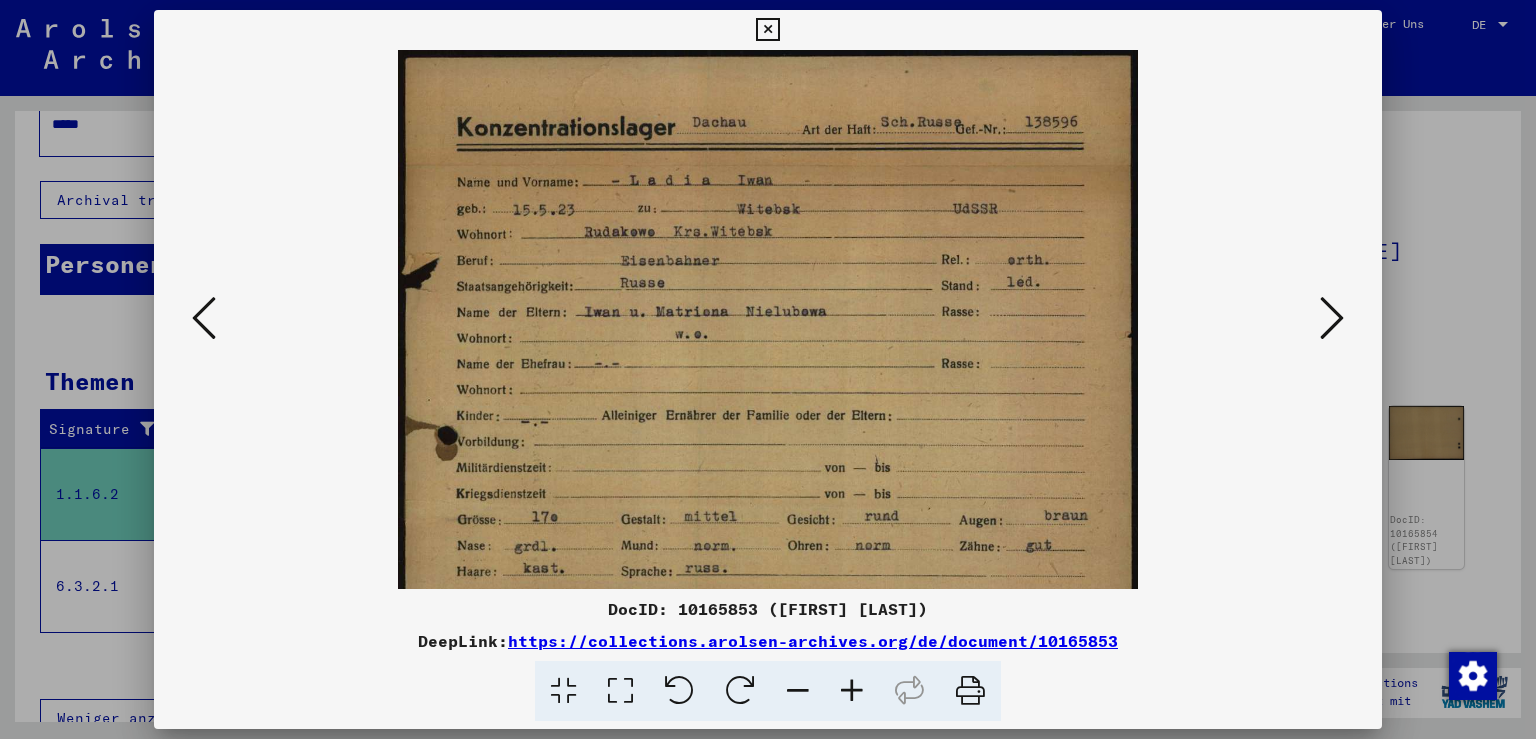 click at bounding box center [852, 691] 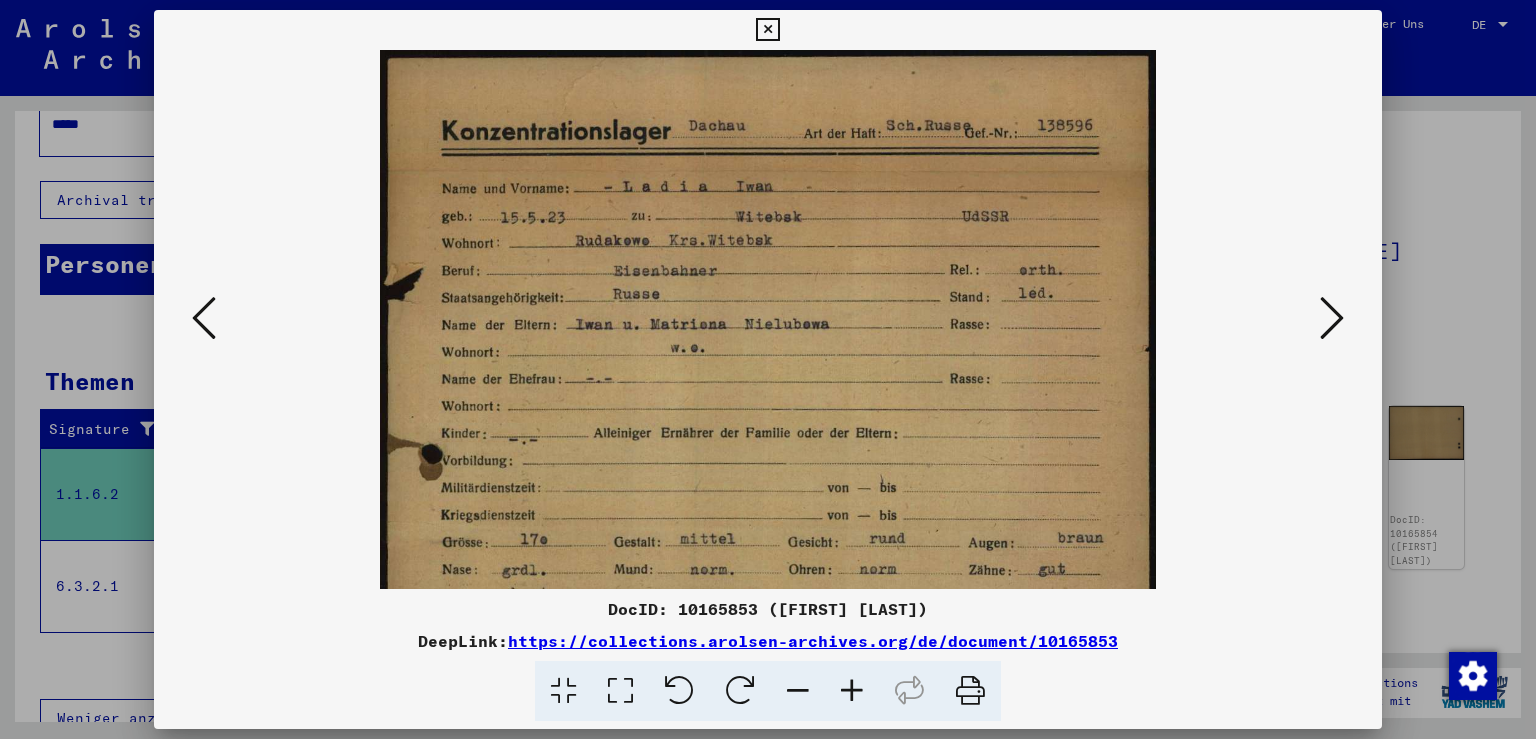 click at bounding box center (852, 691) 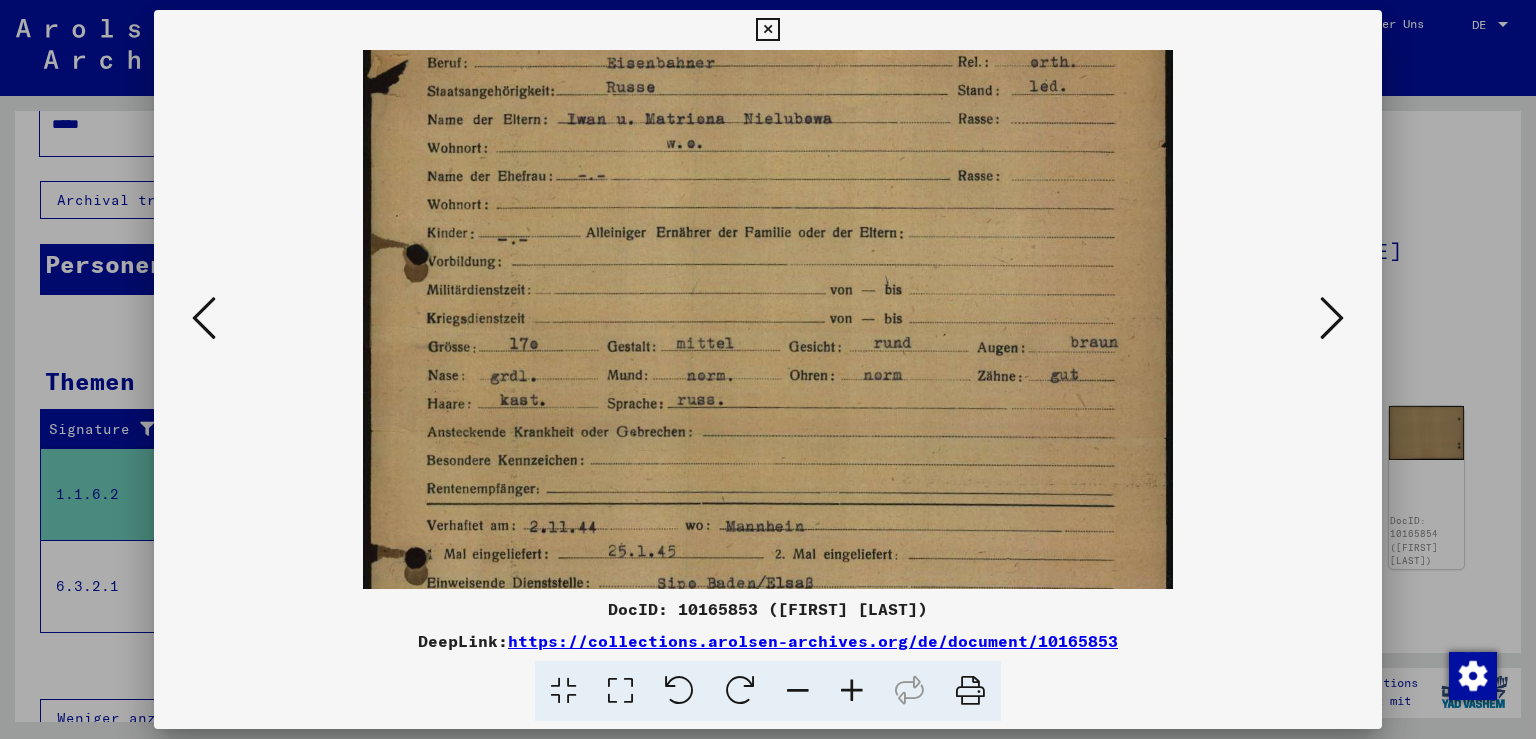 scroll, scrollTop: 282, scrollLeft: 0, axis: vertical 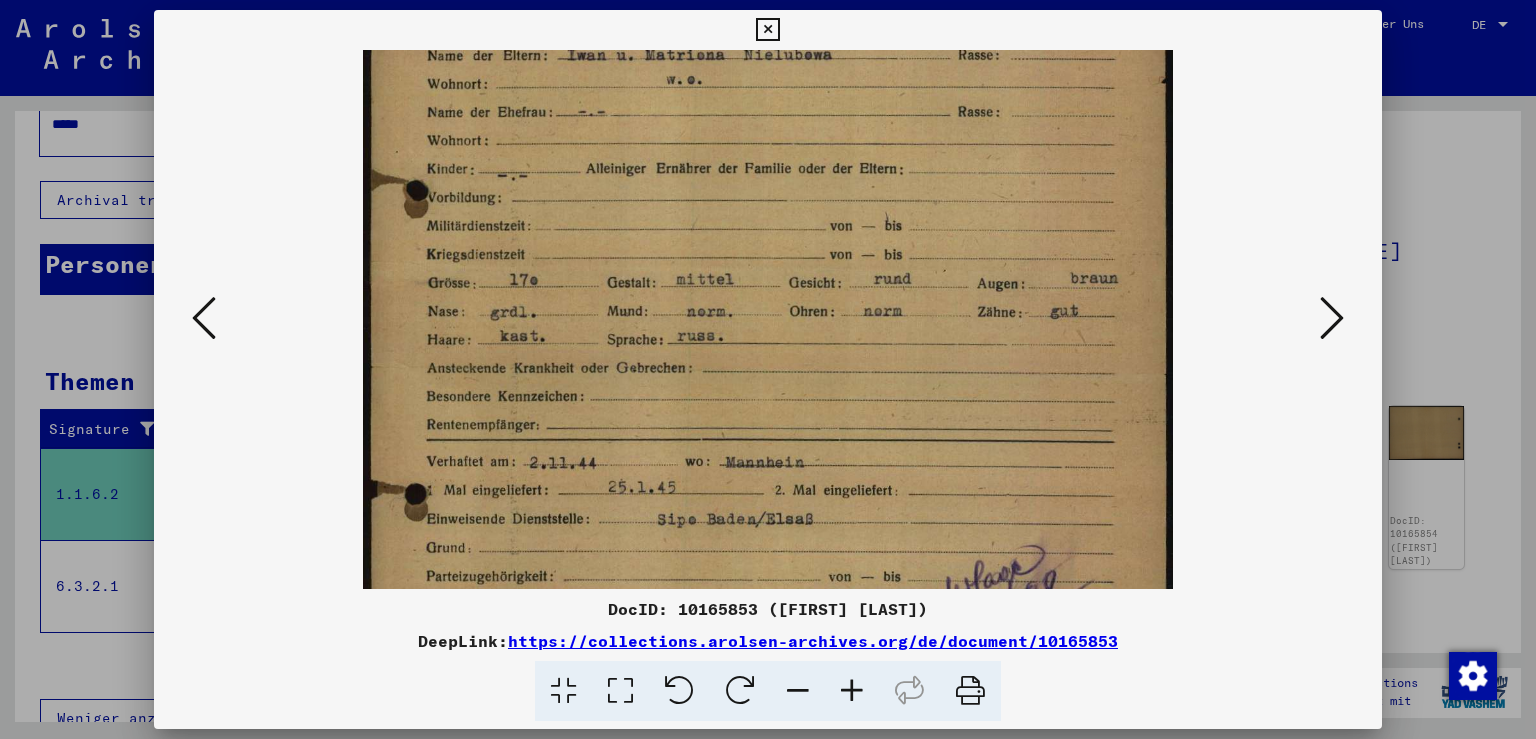 drag, startPoint x: 981, startPoint y: 409, endPoint x: 1042, endPoint y: 127, distance: 288.5221 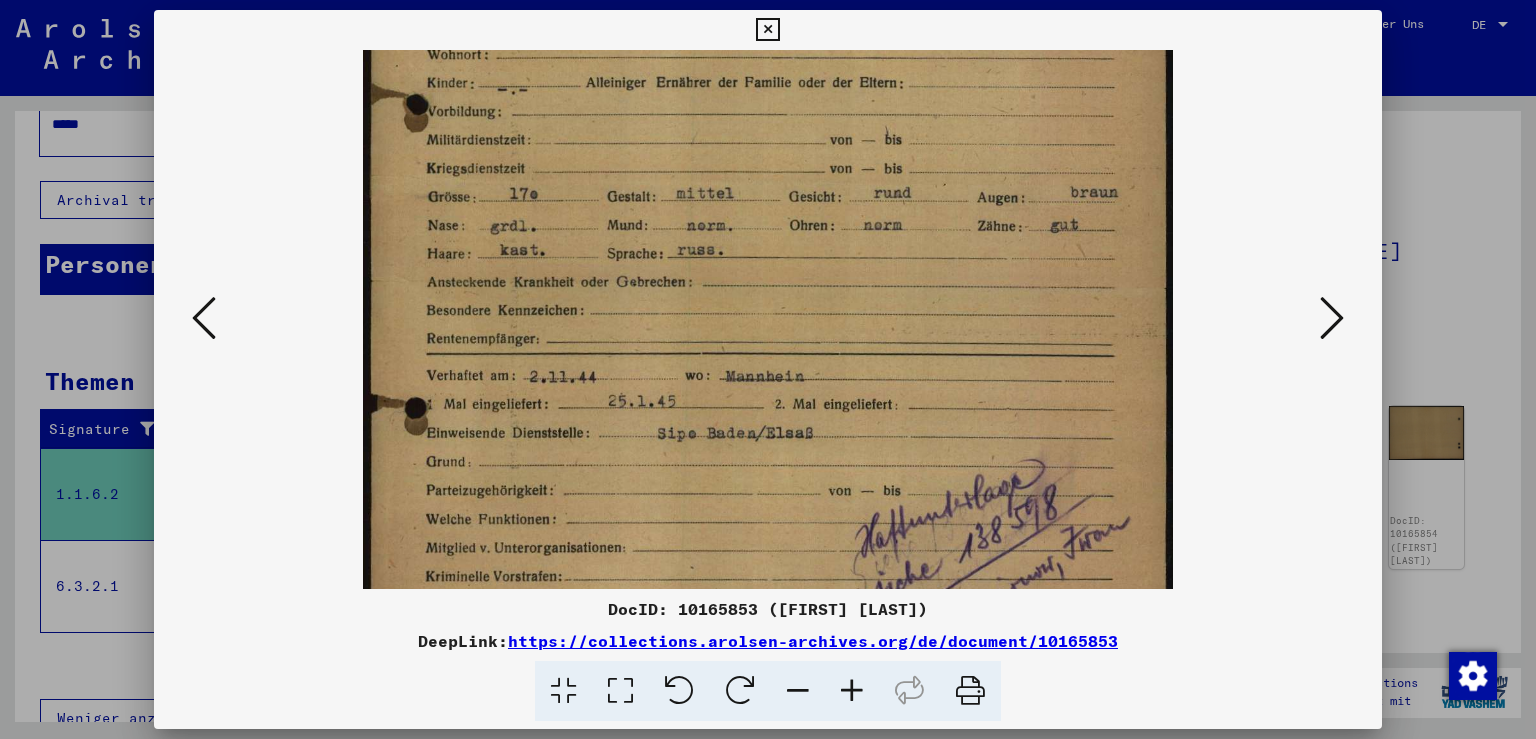scroll, scrollTop: 369, scrollLeft: 0, axis: vertical 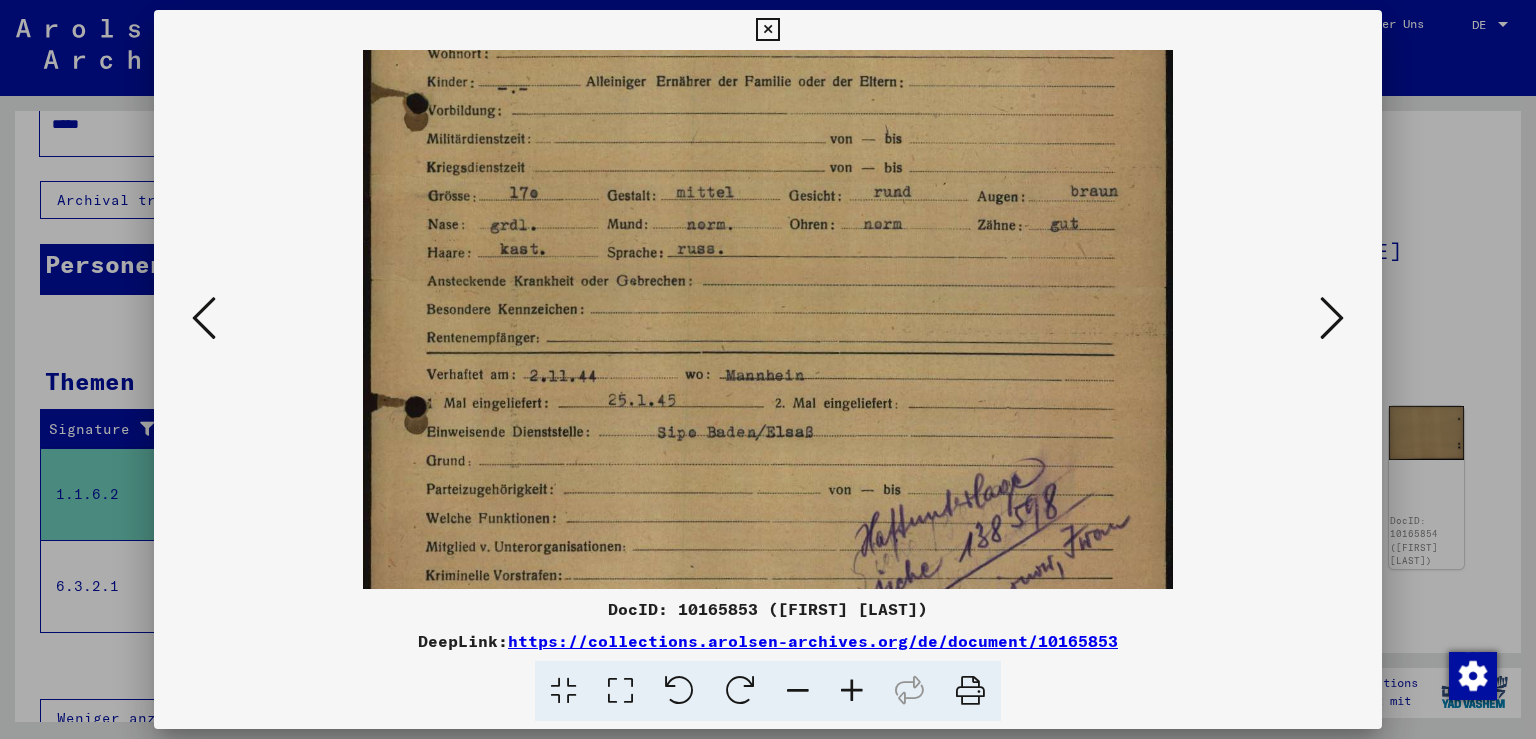 drag, startPoint x: 1008, startPoint y: 436, endPoint x: 1017, endPoint y: 349, distance: 87.46428 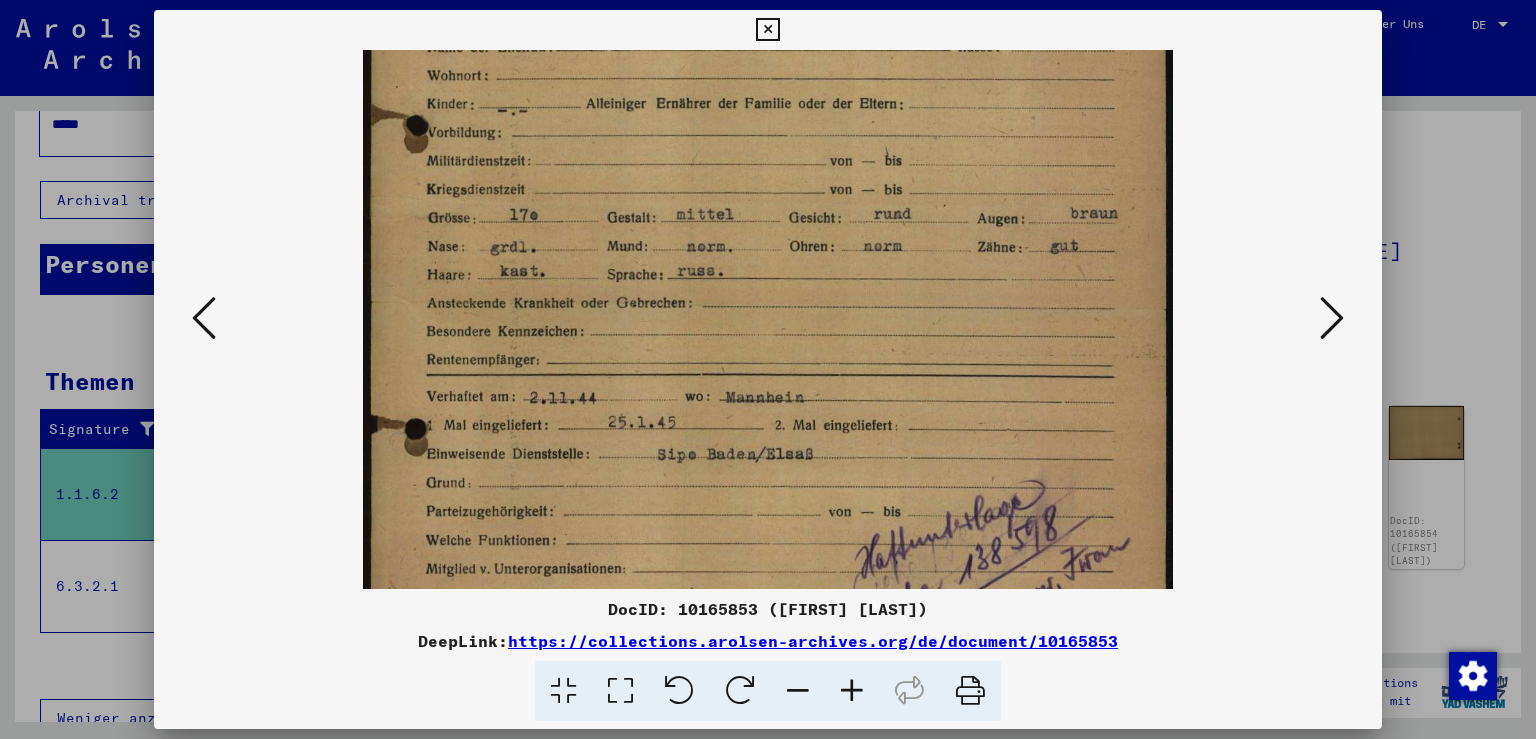 scroll, scrollTop: 322, scrollLeft: 0, axis: vertical 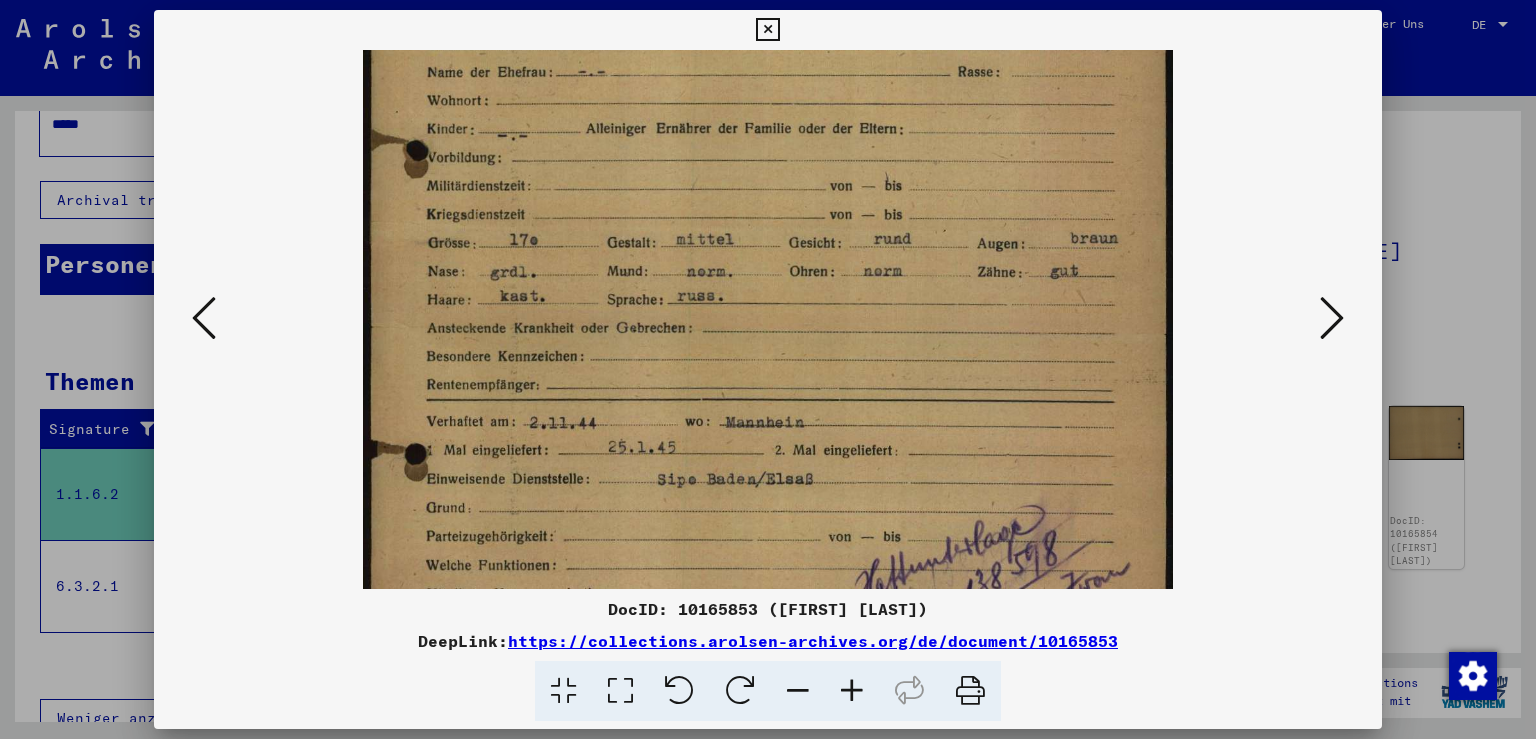 drag, startPoint x: 1011, startPoint y: 429, endPoint x: 1025, endPoint y: 484, distance: 56.753853 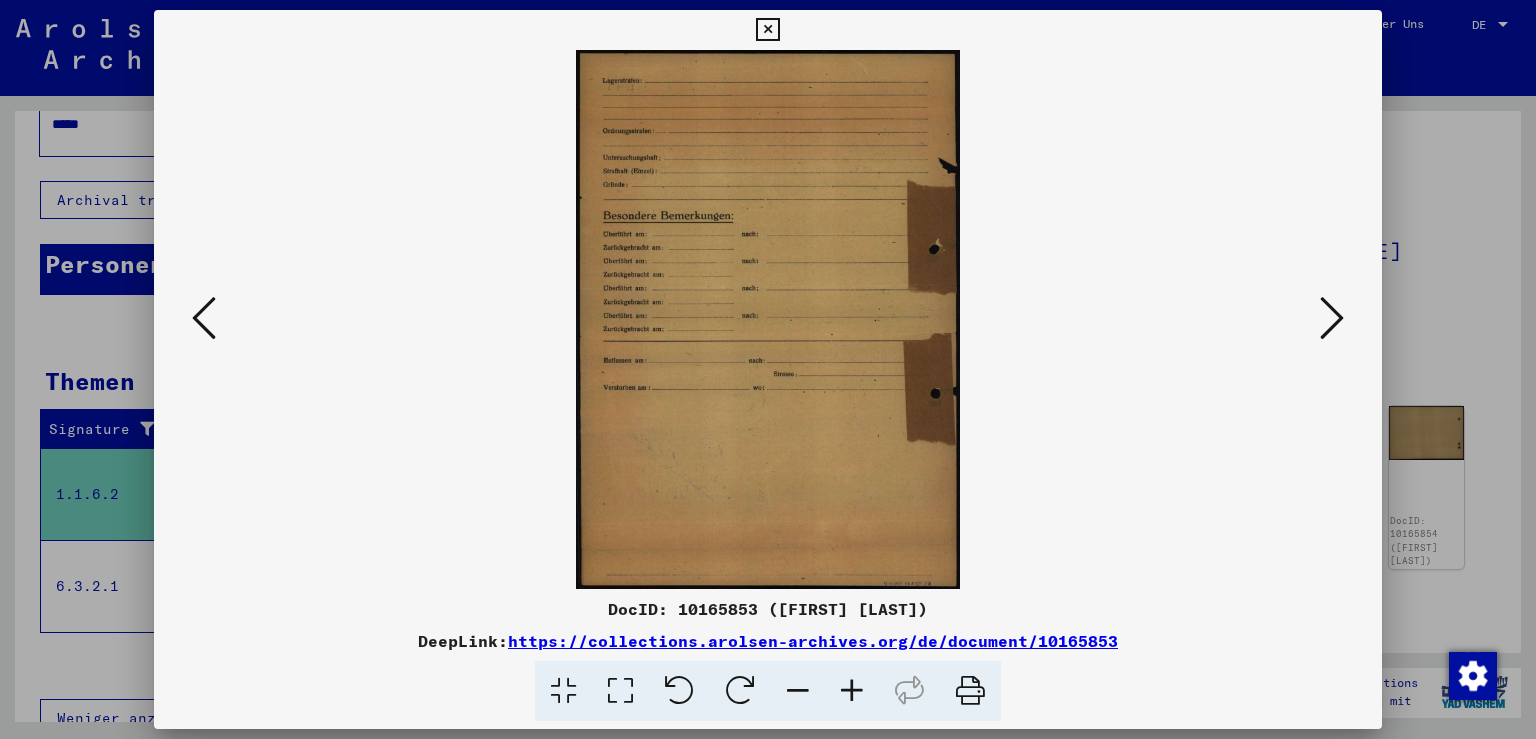 click at bounding box center [1332, 318] 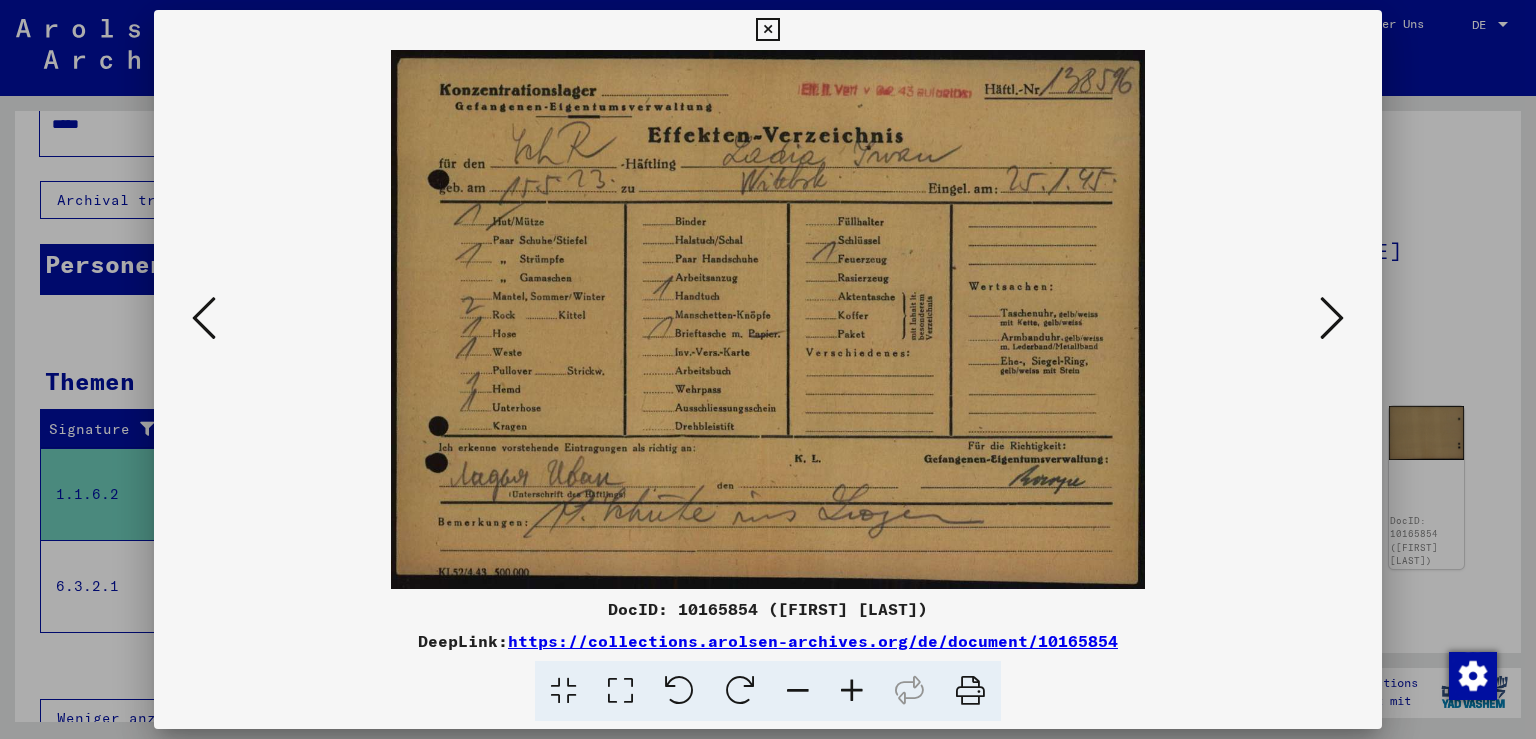 drag, startPoint x: 715, startPoint y: 475, endPoint x: 760, endPoint y: 356, distance: 127.22421 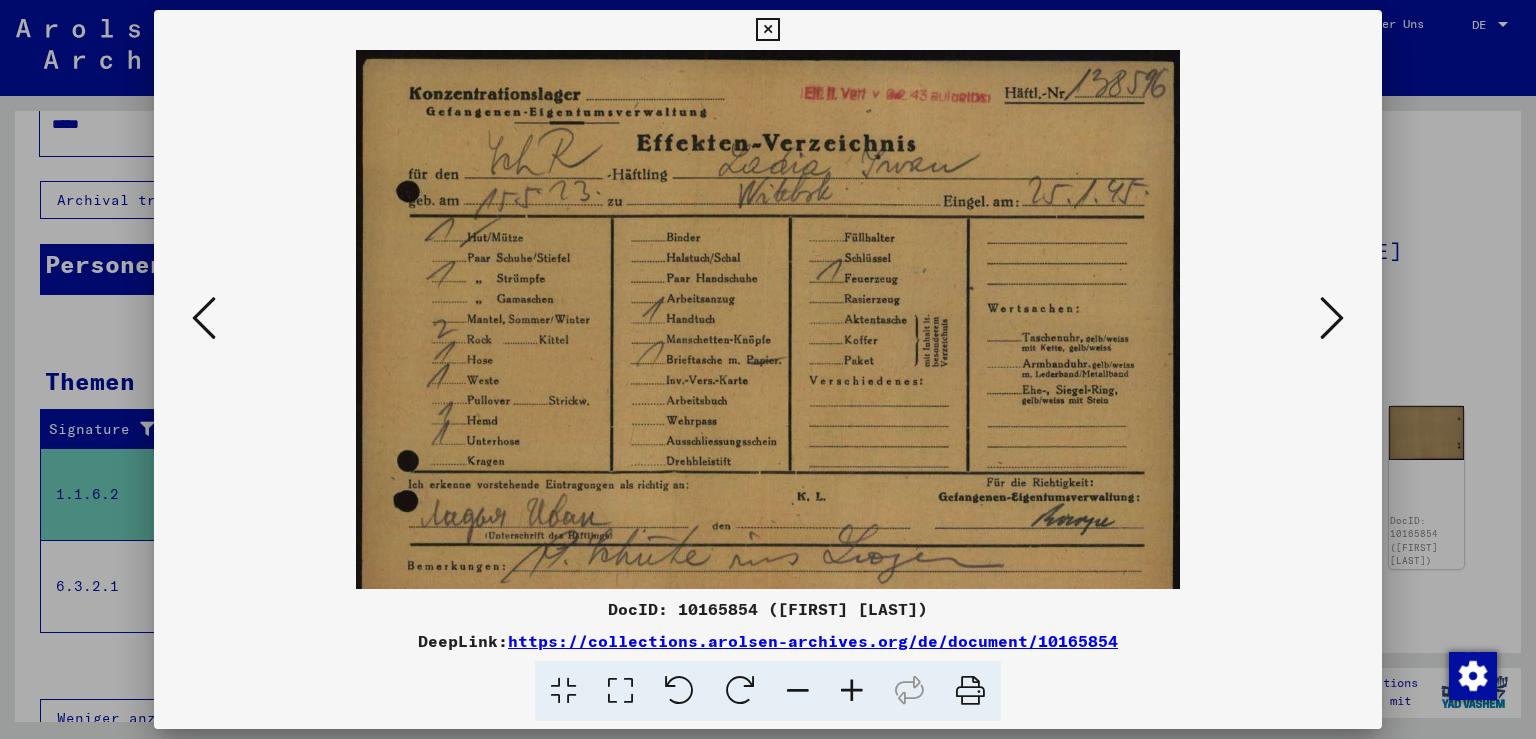 click at bounding box center (852, 691) 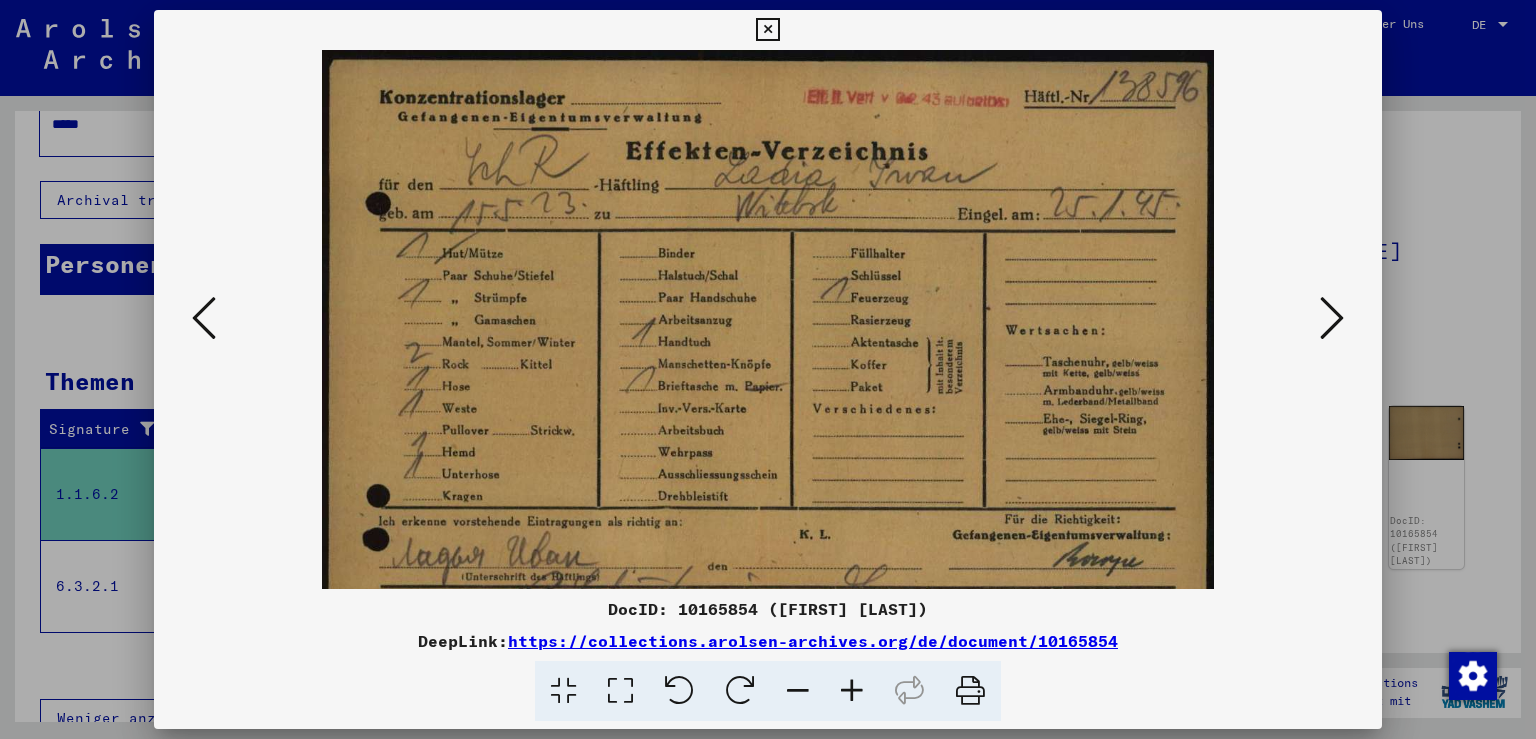 scroll, scrollTop: 100, scrollLeft: 0, axis: vertical 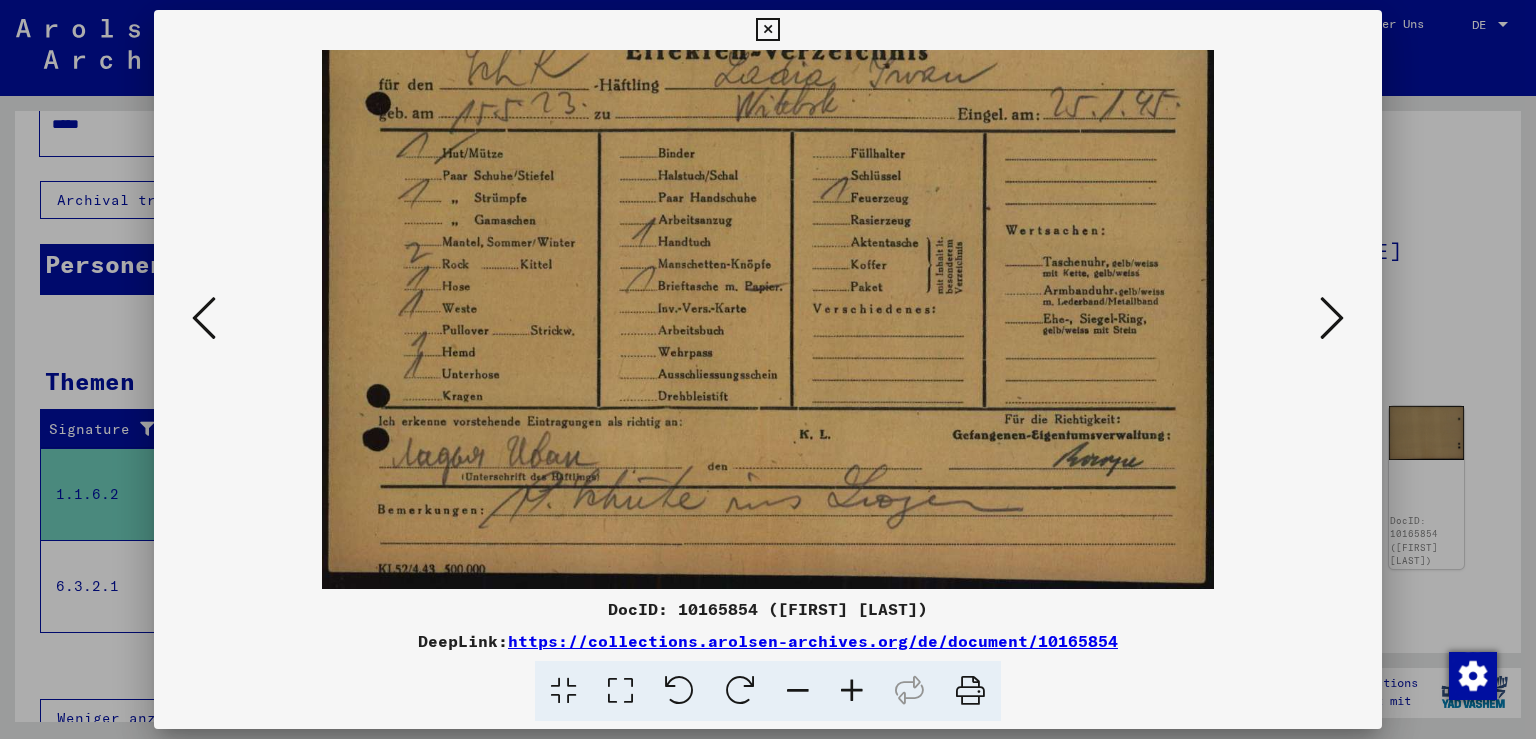 drag, startPoint x: 812, startPoint y: 511, endPoint x: 912, endPoint y: 220, distance: 307.7028 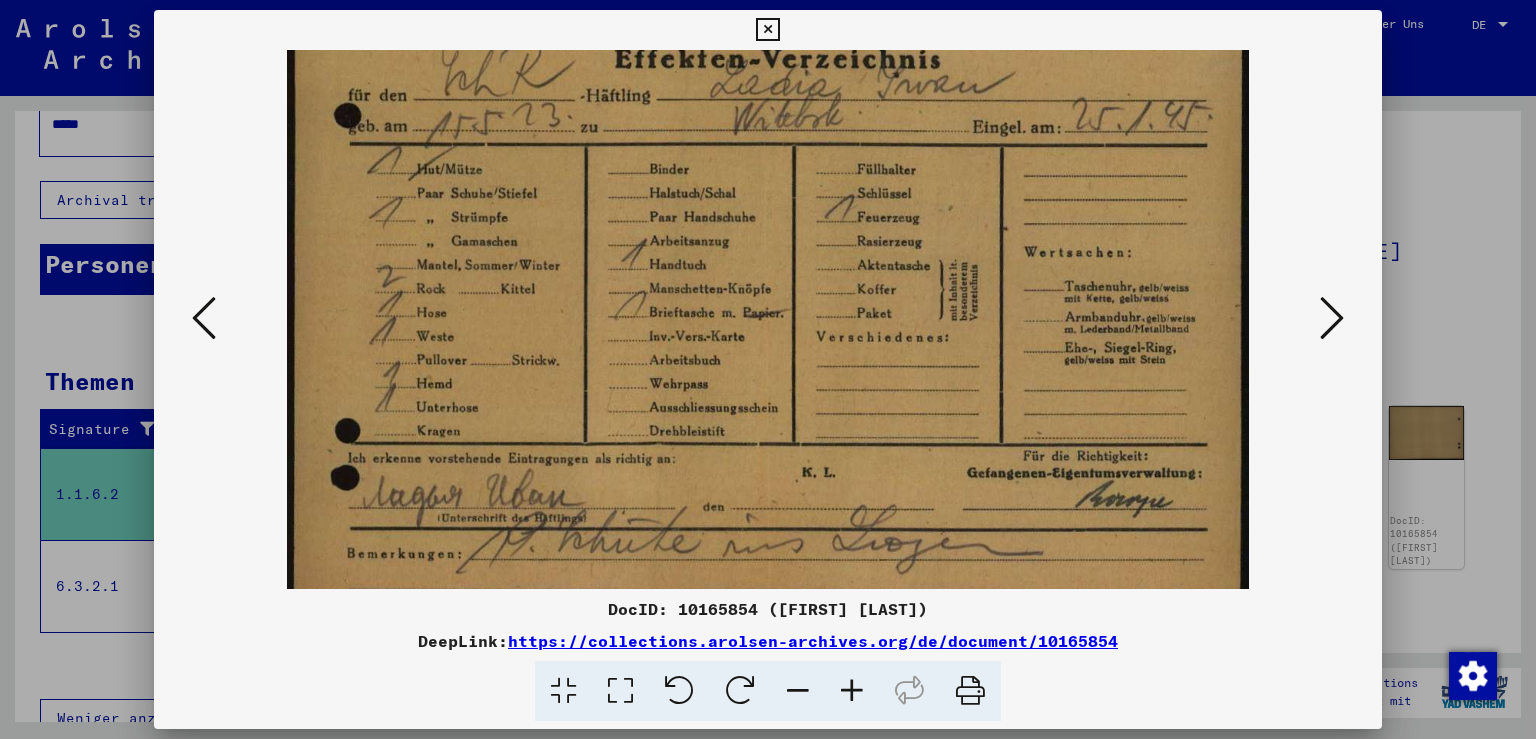 click at bounding box center (852, 691) 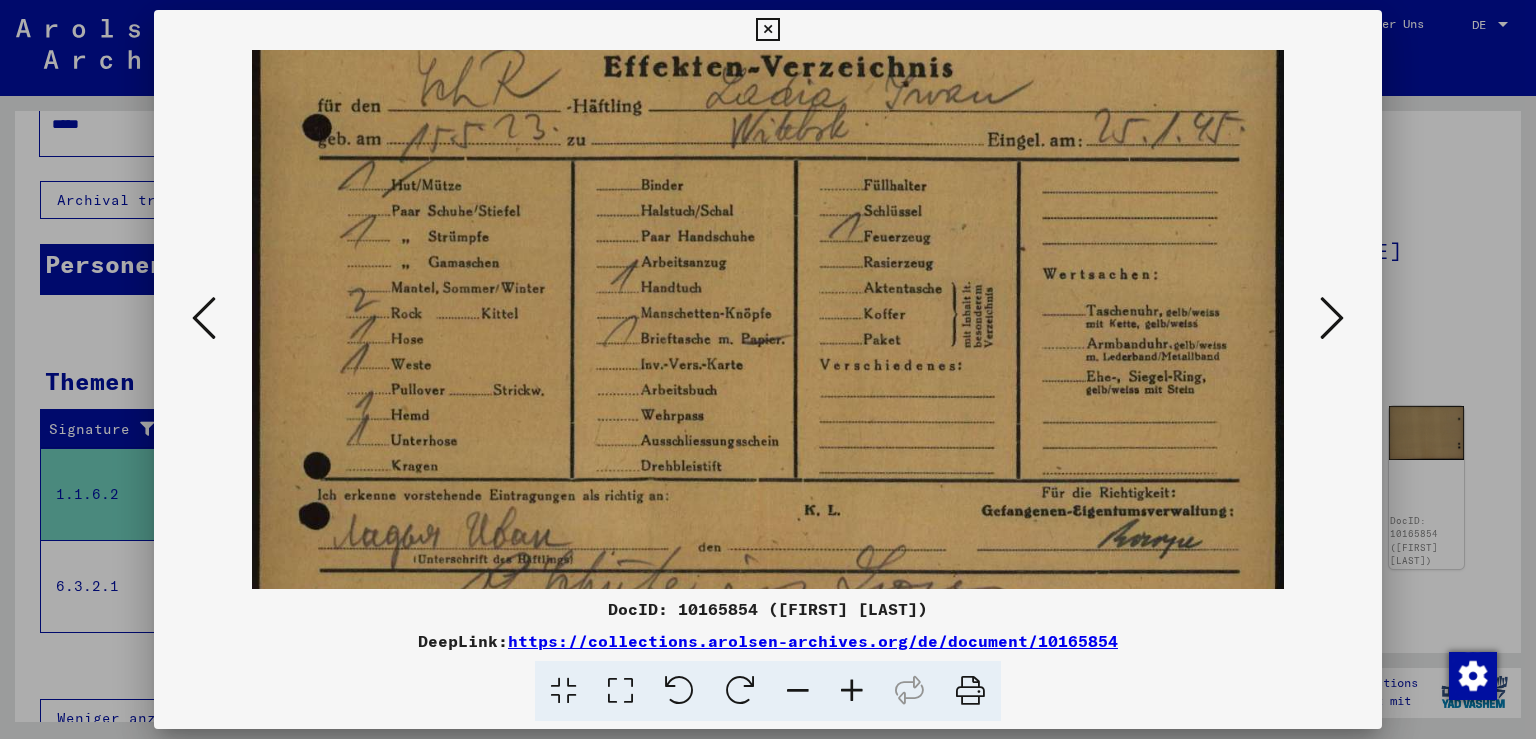 scroll, scrollTop: 200, scrollLeft: 0, axis: vertical 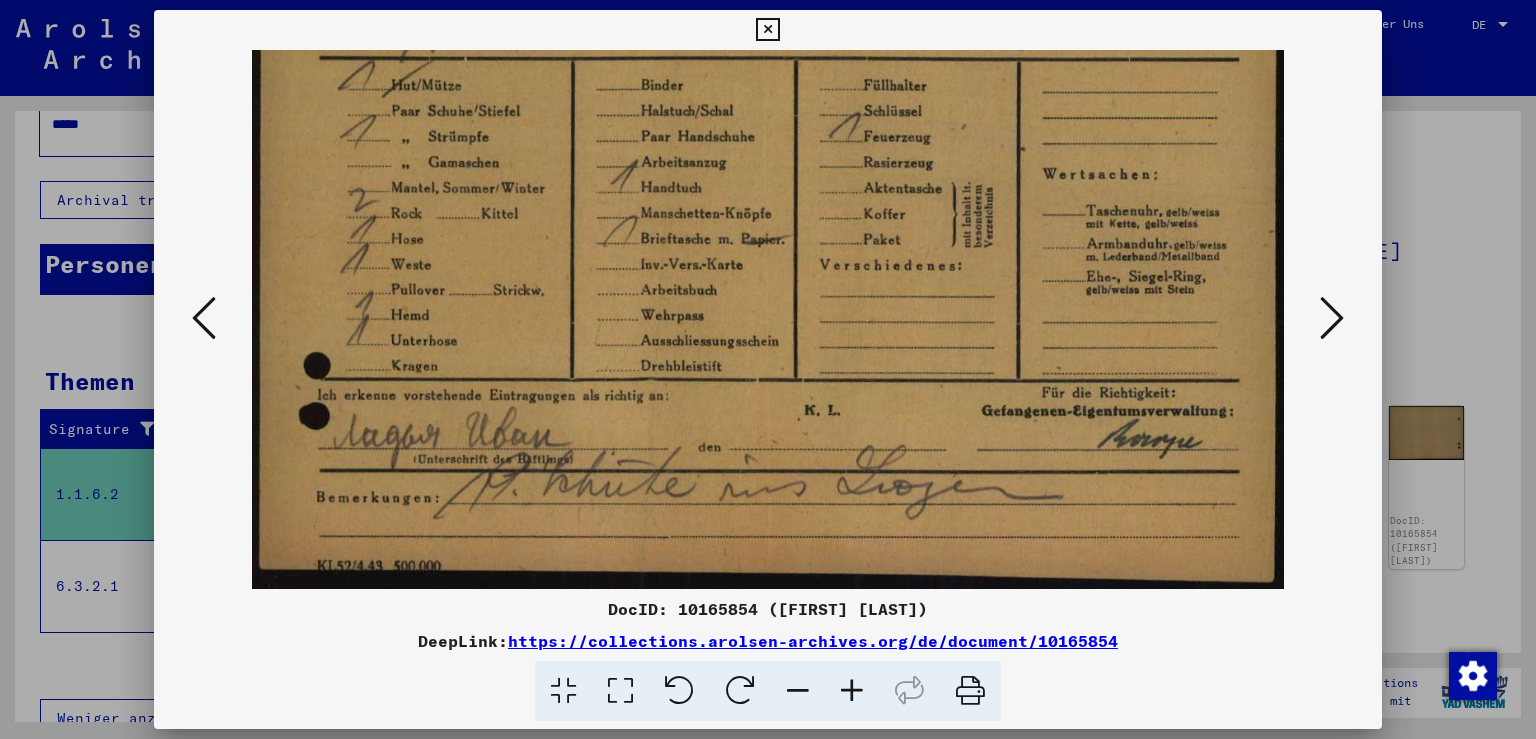 drag, startPoint x: 869, startPoint y: 496, endPoint x: 900, endPoint y: 294, distance: 204.36487 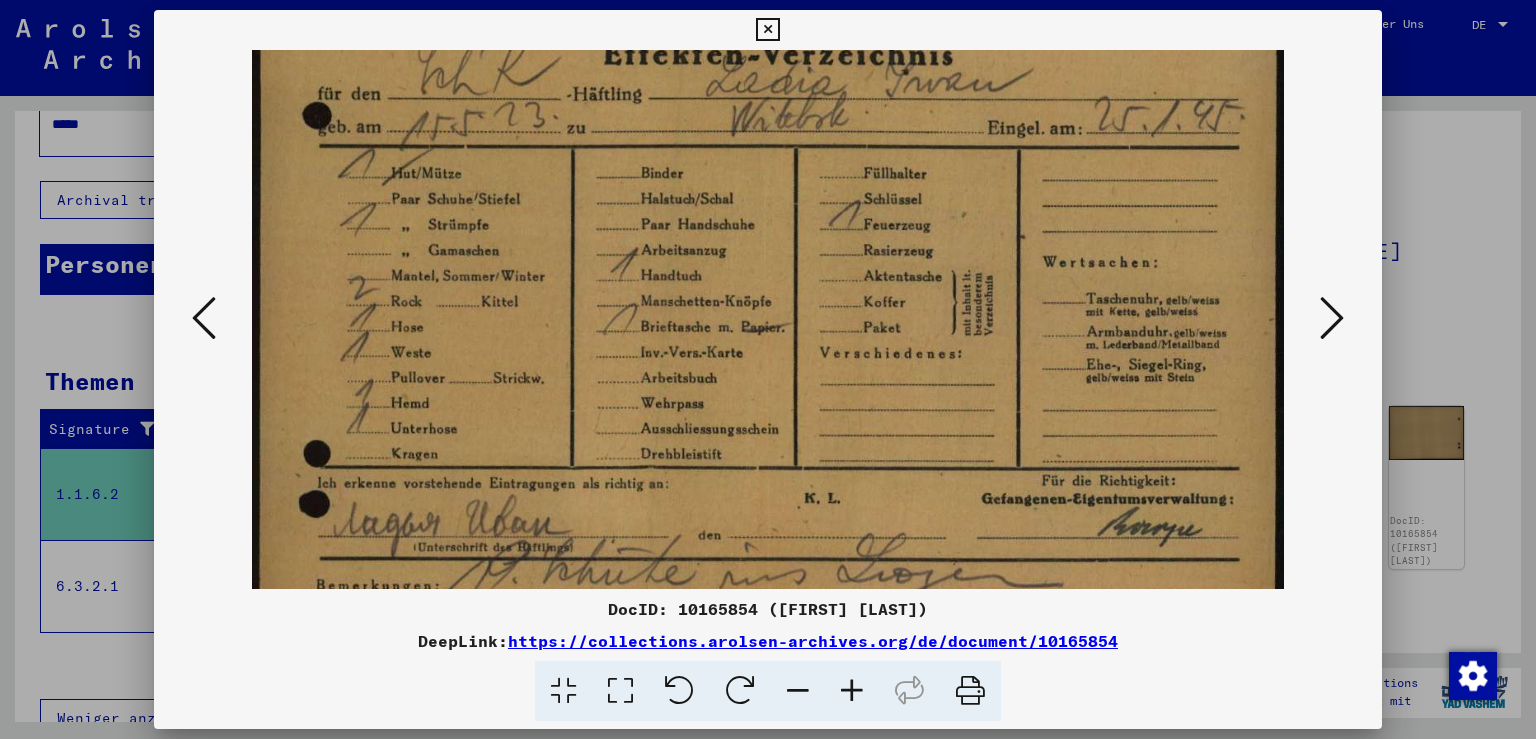 scroll, scrollTop: 200, scrollLeft: 0, axis: vertical 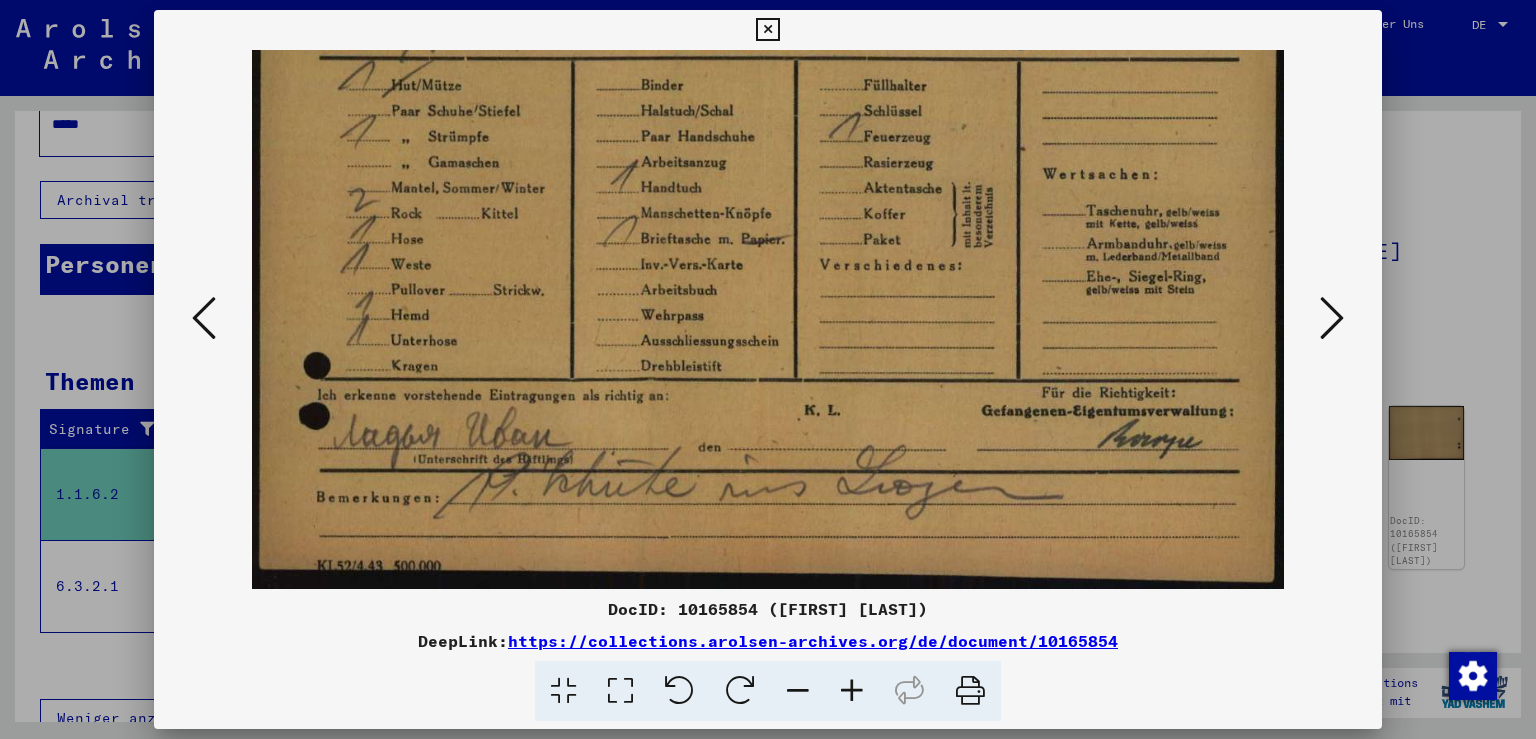 drag, startPoint x: 892, startPoint y: 233, endPoint x: 925, endPoint y: 233, distance: 33 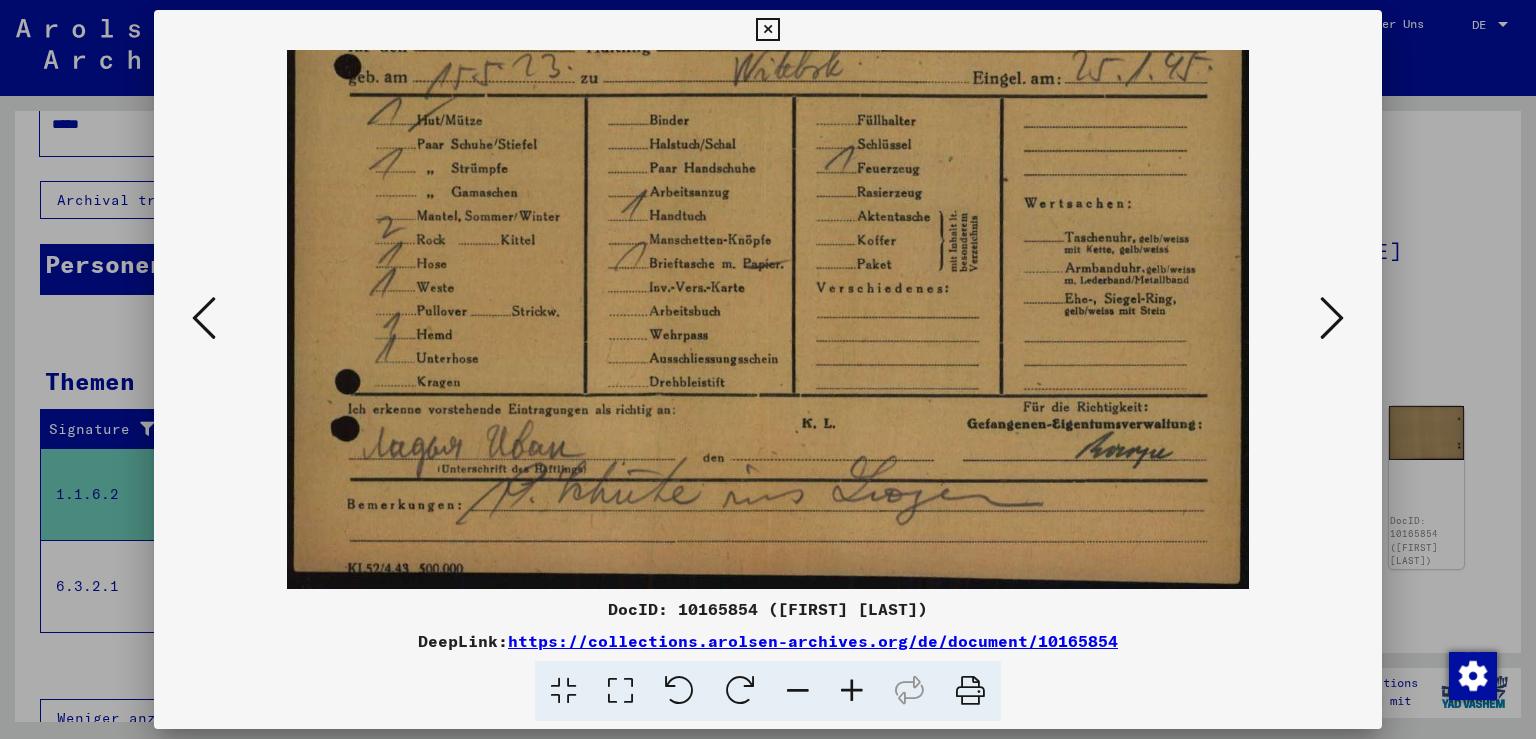 click at bounding box center (798, 691) 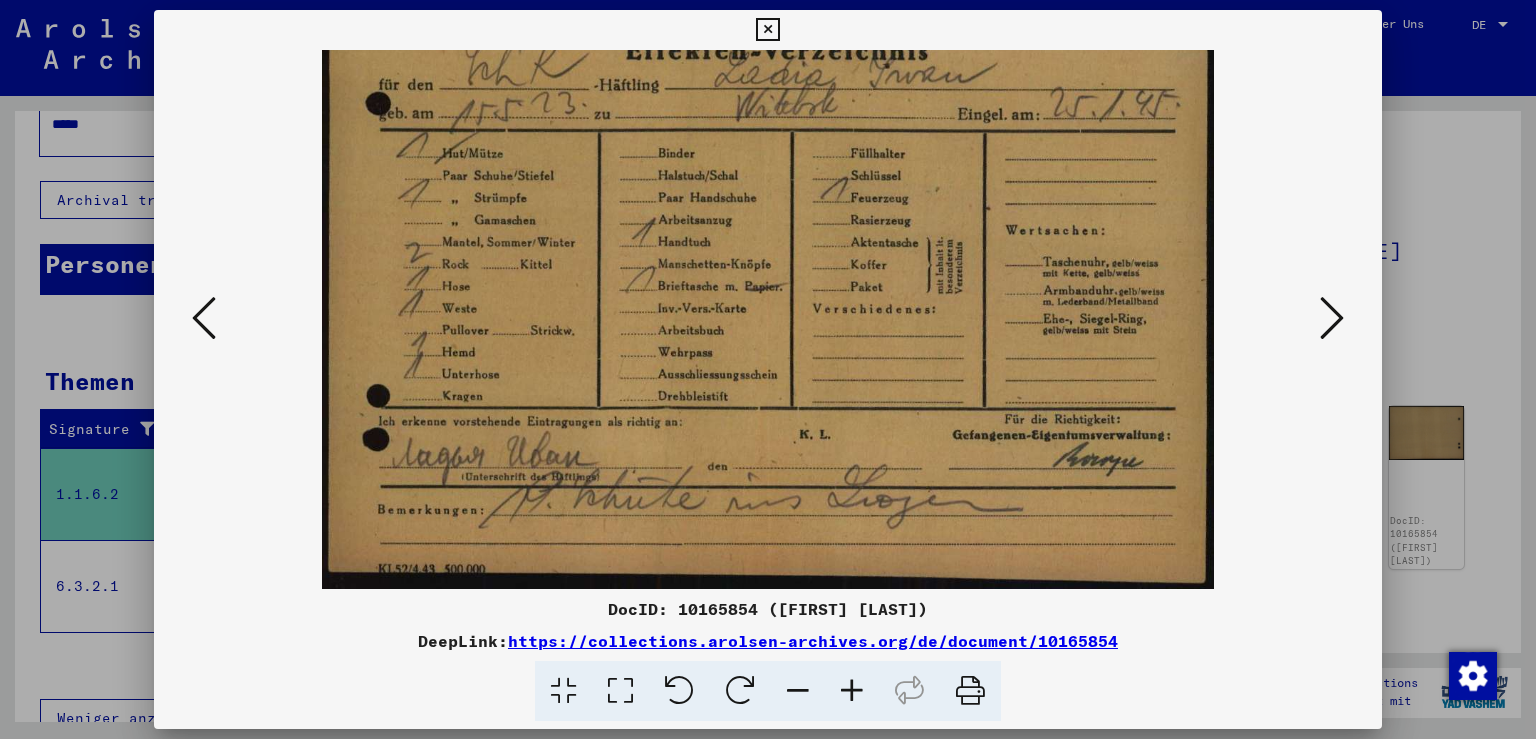 click at bounding box center [798, 691] 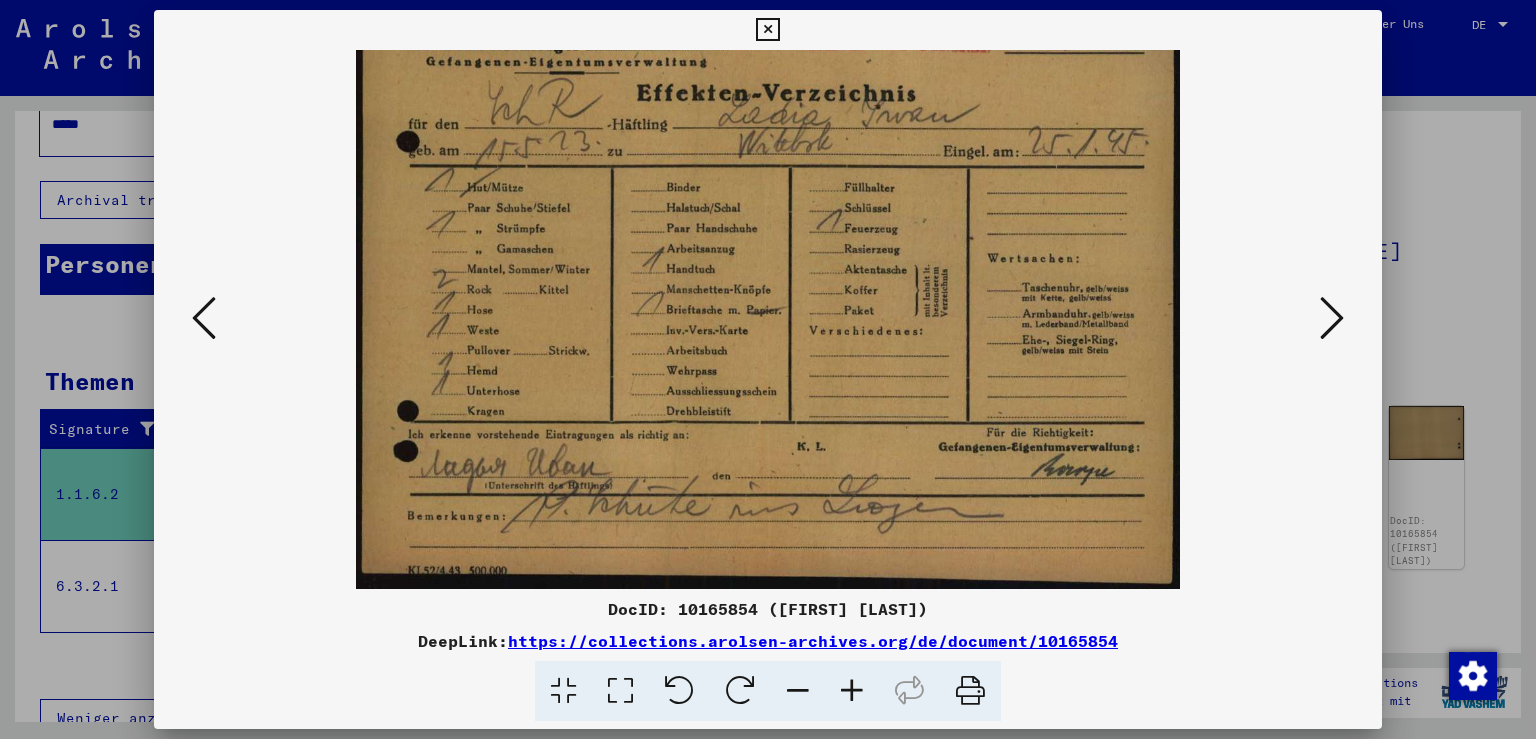 scroll, scrollTop: 49, scrollLeft: 0, axis: vertical 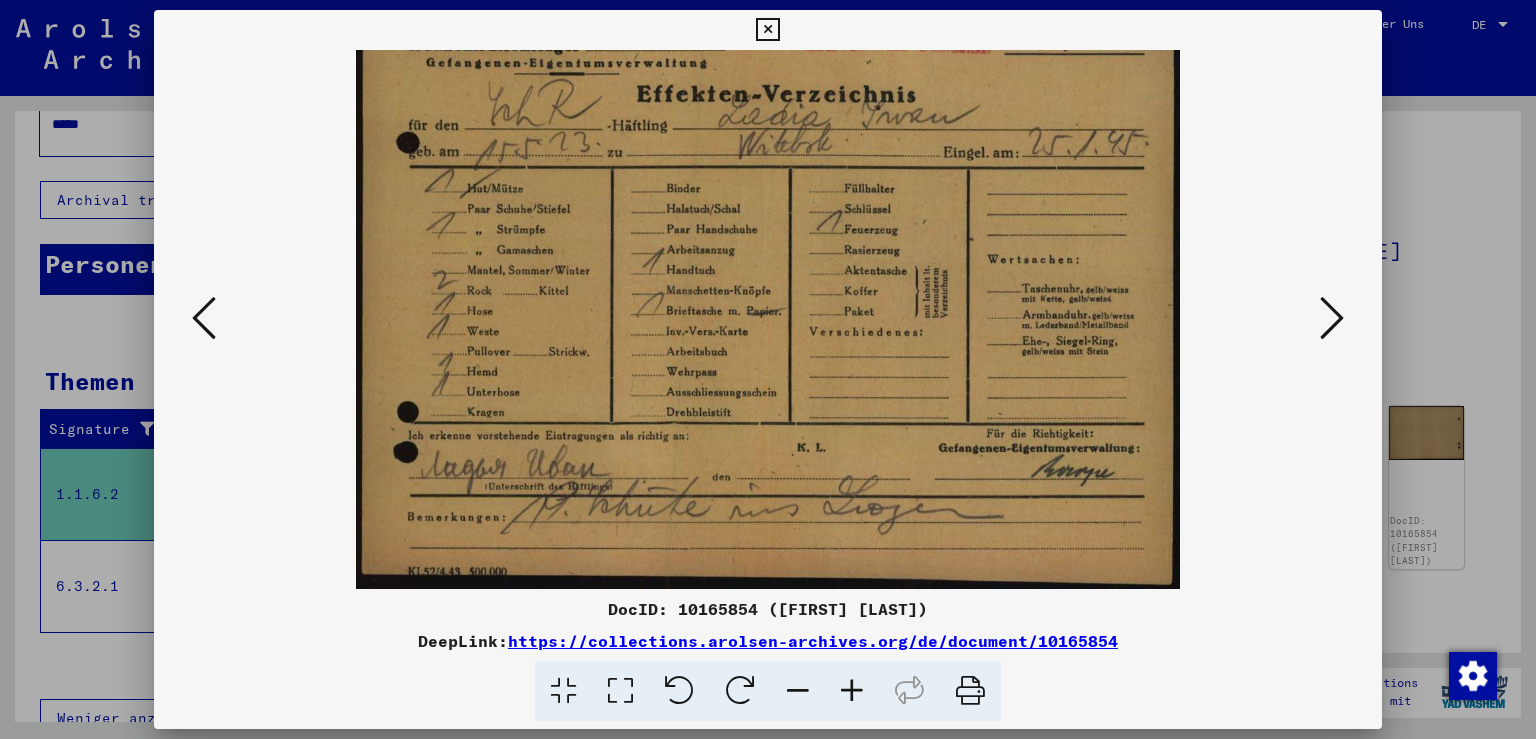 click at bounding box center [798, 691] 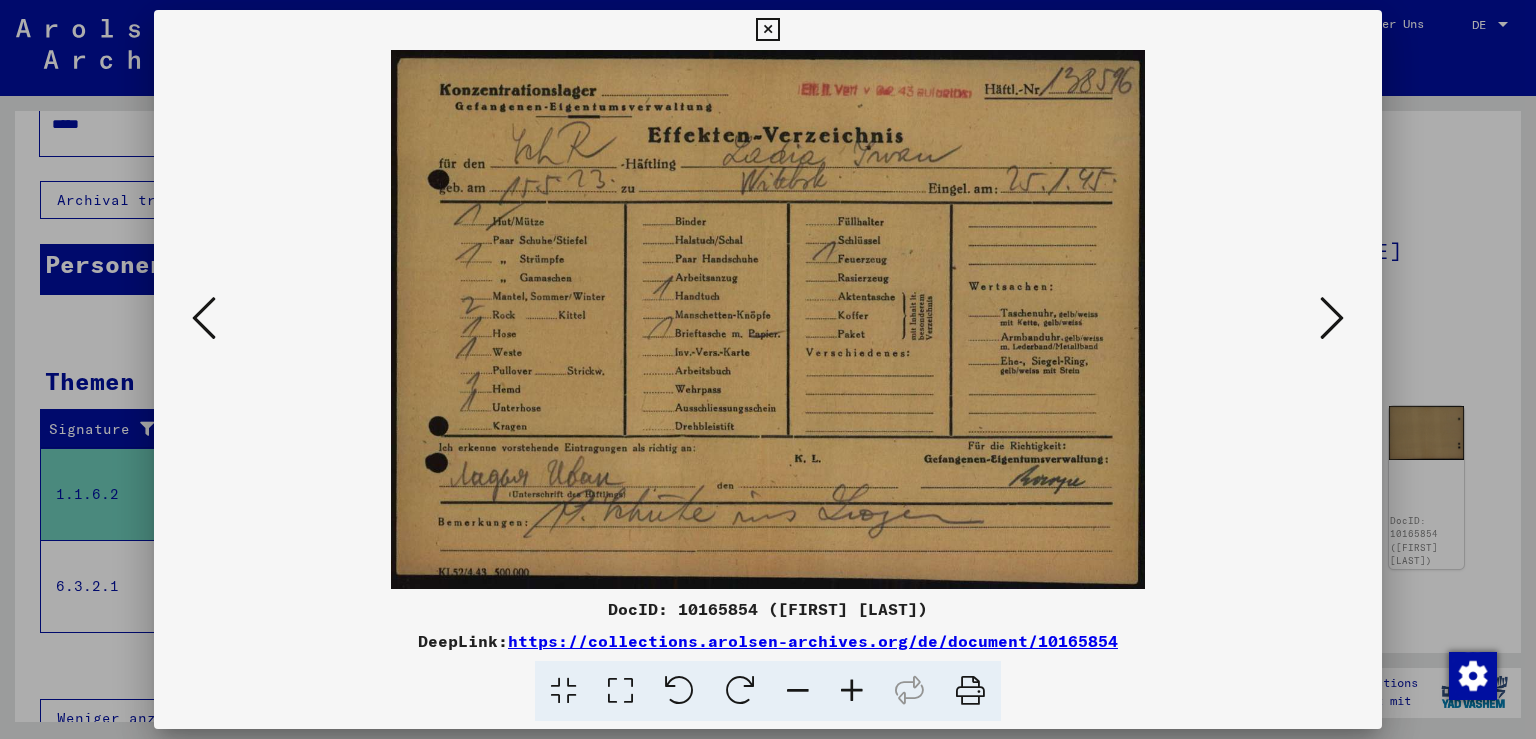 scroll, scrollTop: 0, scrollLeft: 0, axis: both 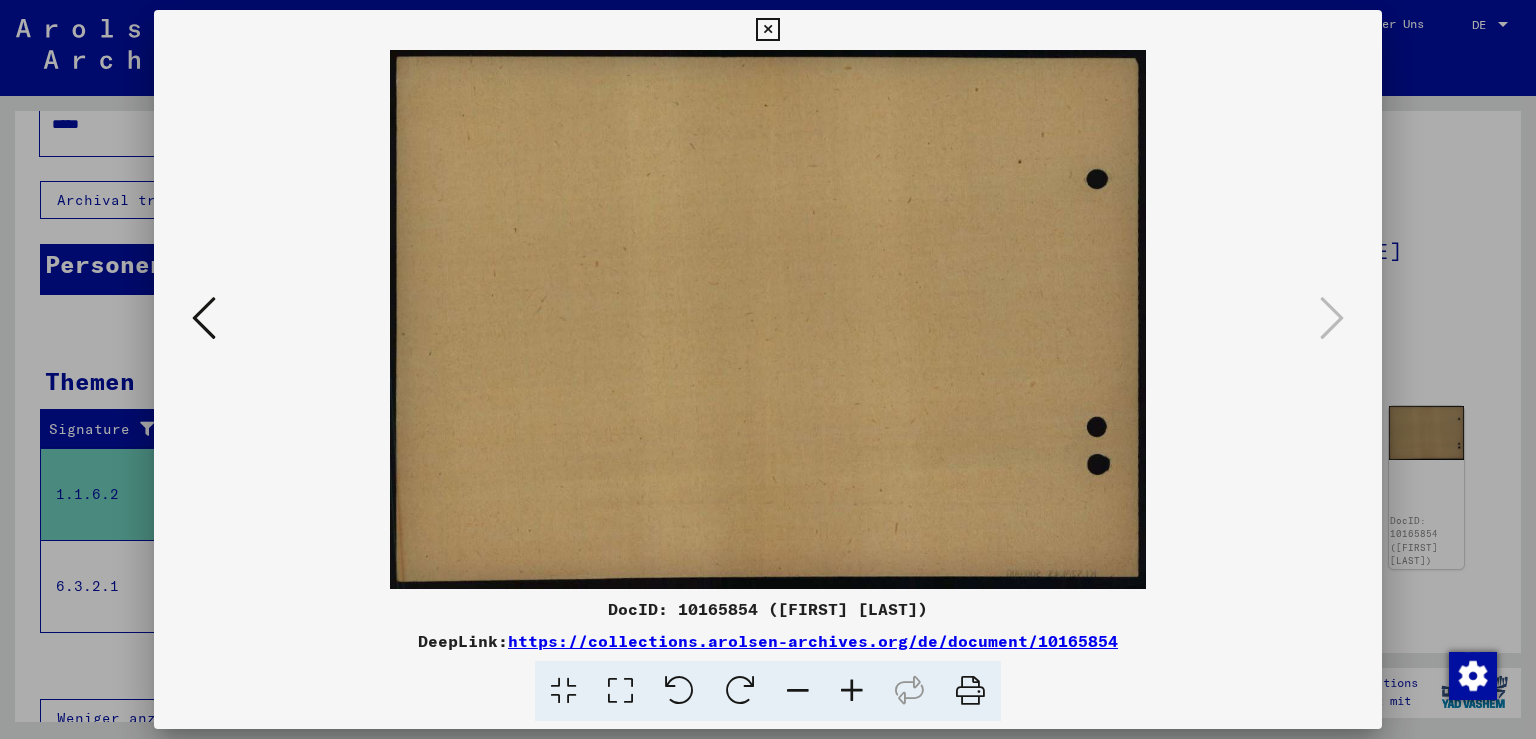click at bounding box center (767, 30) 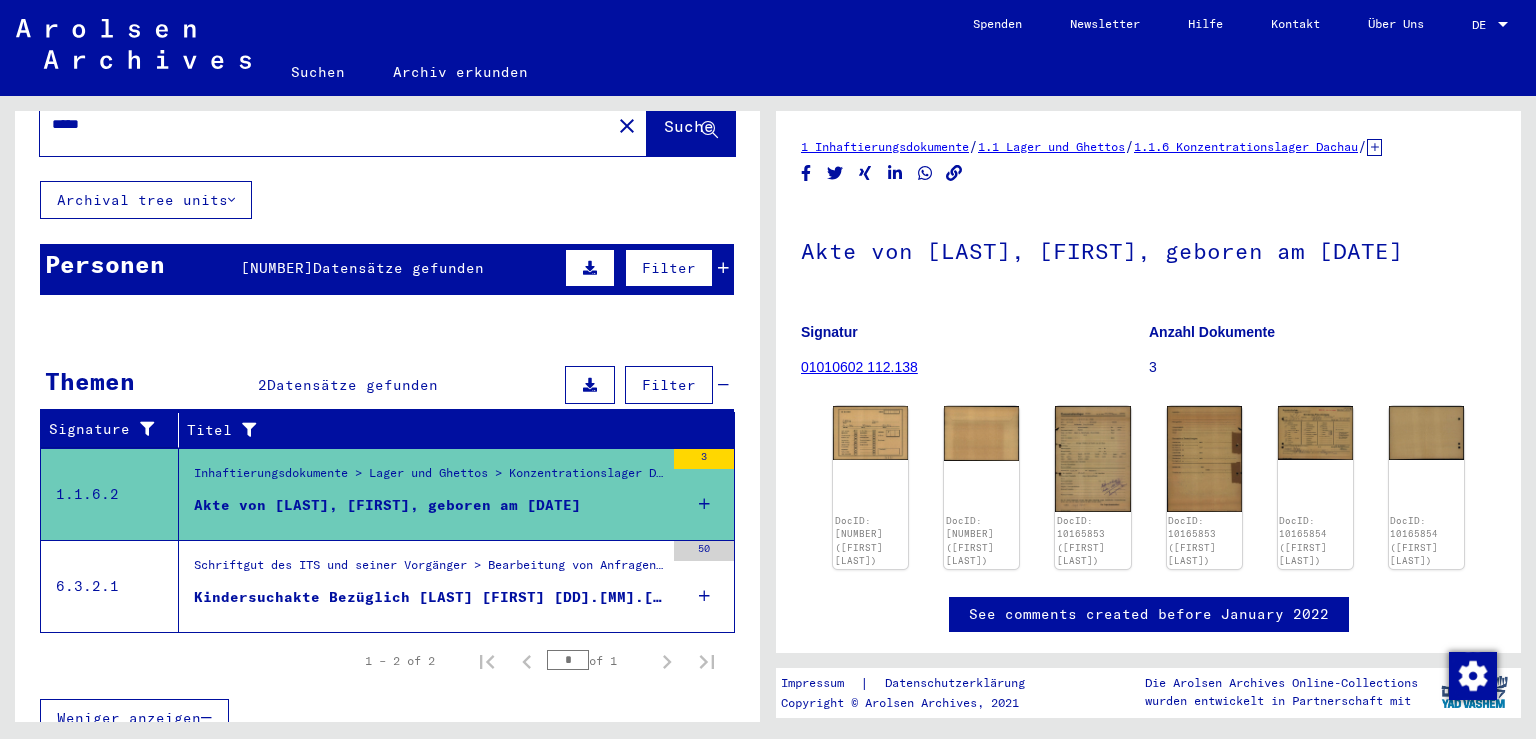 click on "Kindersuchakte Bezüglich [LAST] [FIRST] [DD].[MM].[YYYY]" at bounding box center (387, 505) 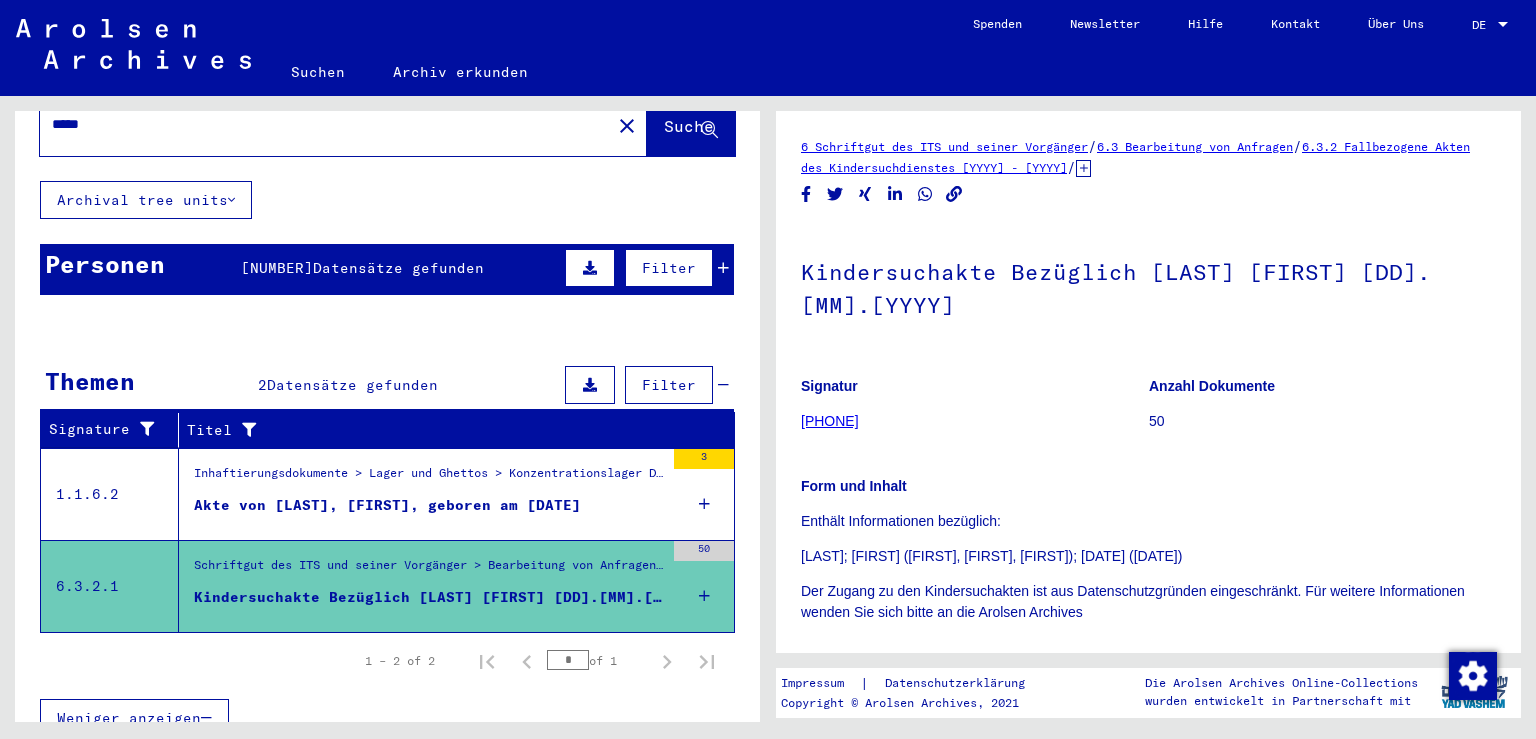 scroll, scrollTop: 0, scrollLeft: 0, axis: both 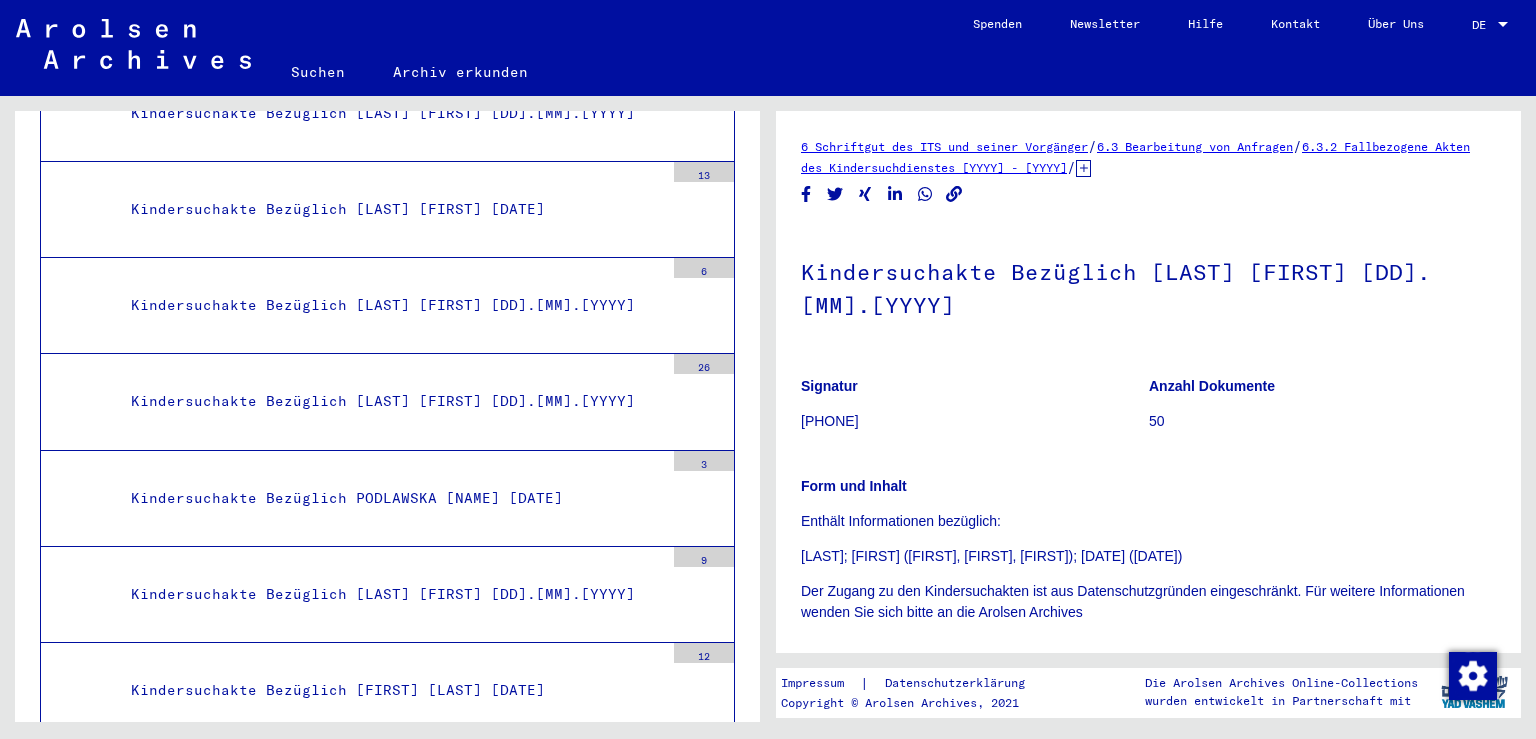 click on "Kindersuchakte Bezüglich [LAST] [FIRST] [DD].[MM].[YYYY]" at bounding box center (390, 2230) 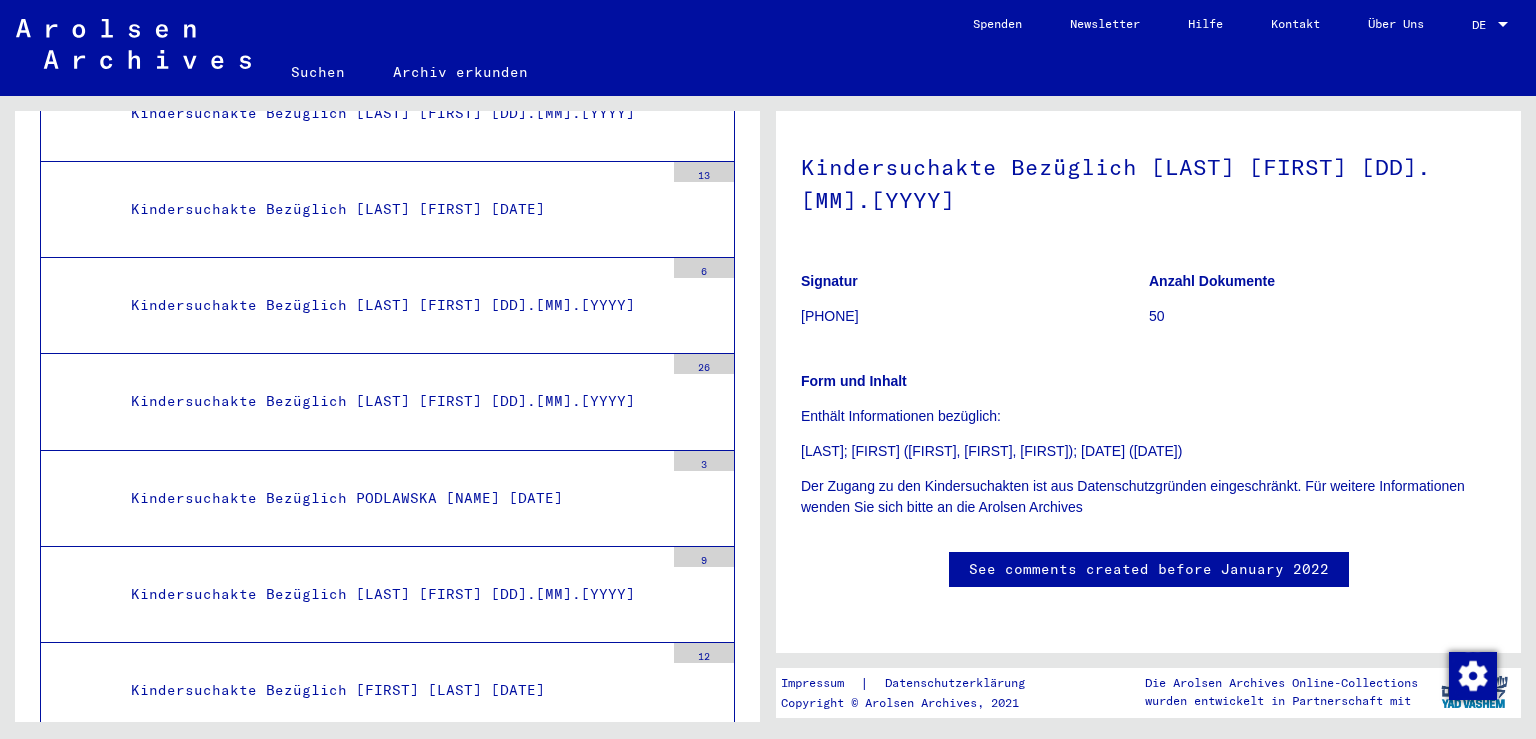 scroll, scrollTop: 500, scrollLeft: 0, axis: vertical 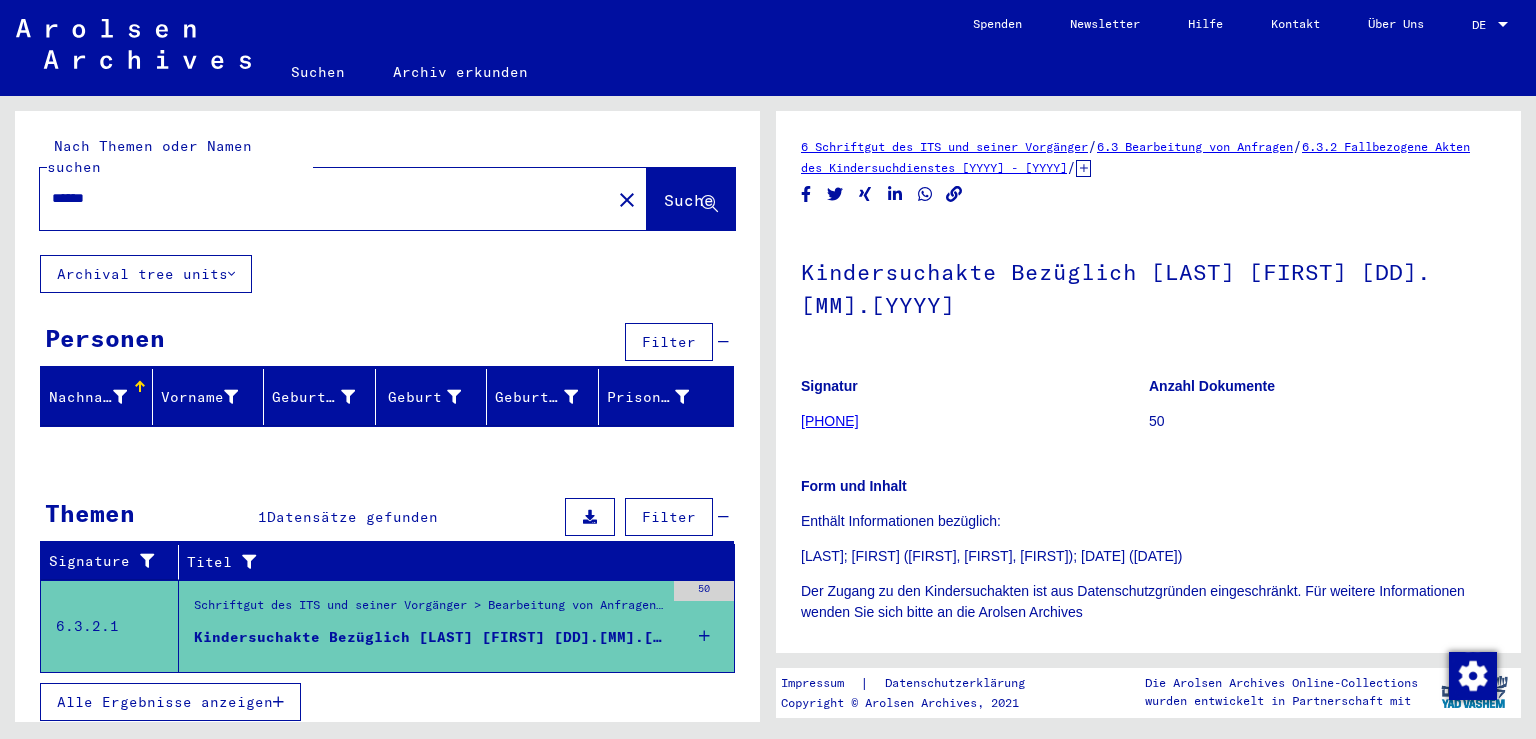 click on "6.3.2 Fallbezogene Akten des Kindersuchdienstes [YYYY] - [YYYY]" at bounding box center [1135, 157] 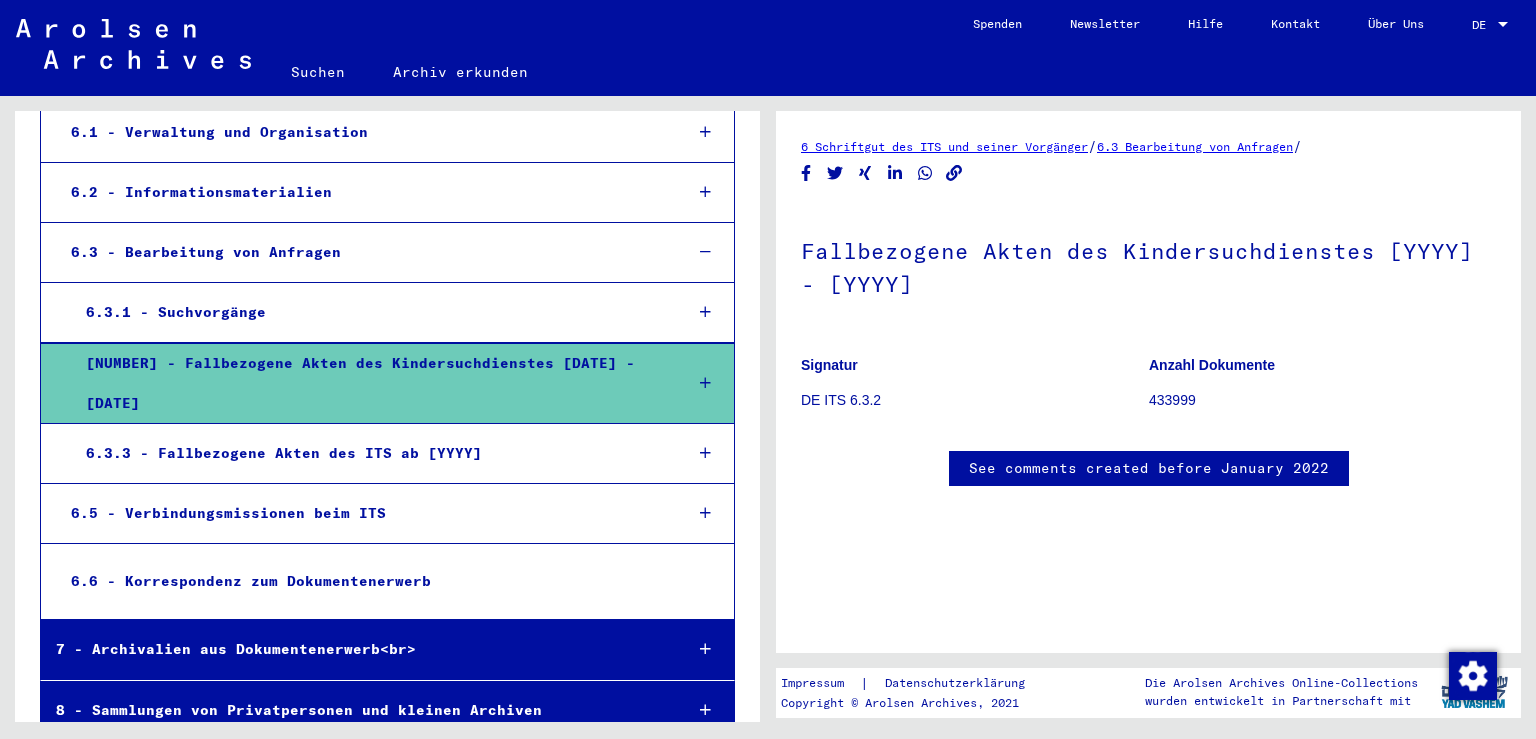 scroll, scrollTop: 577, scrollLeft: 0, axis: vertical 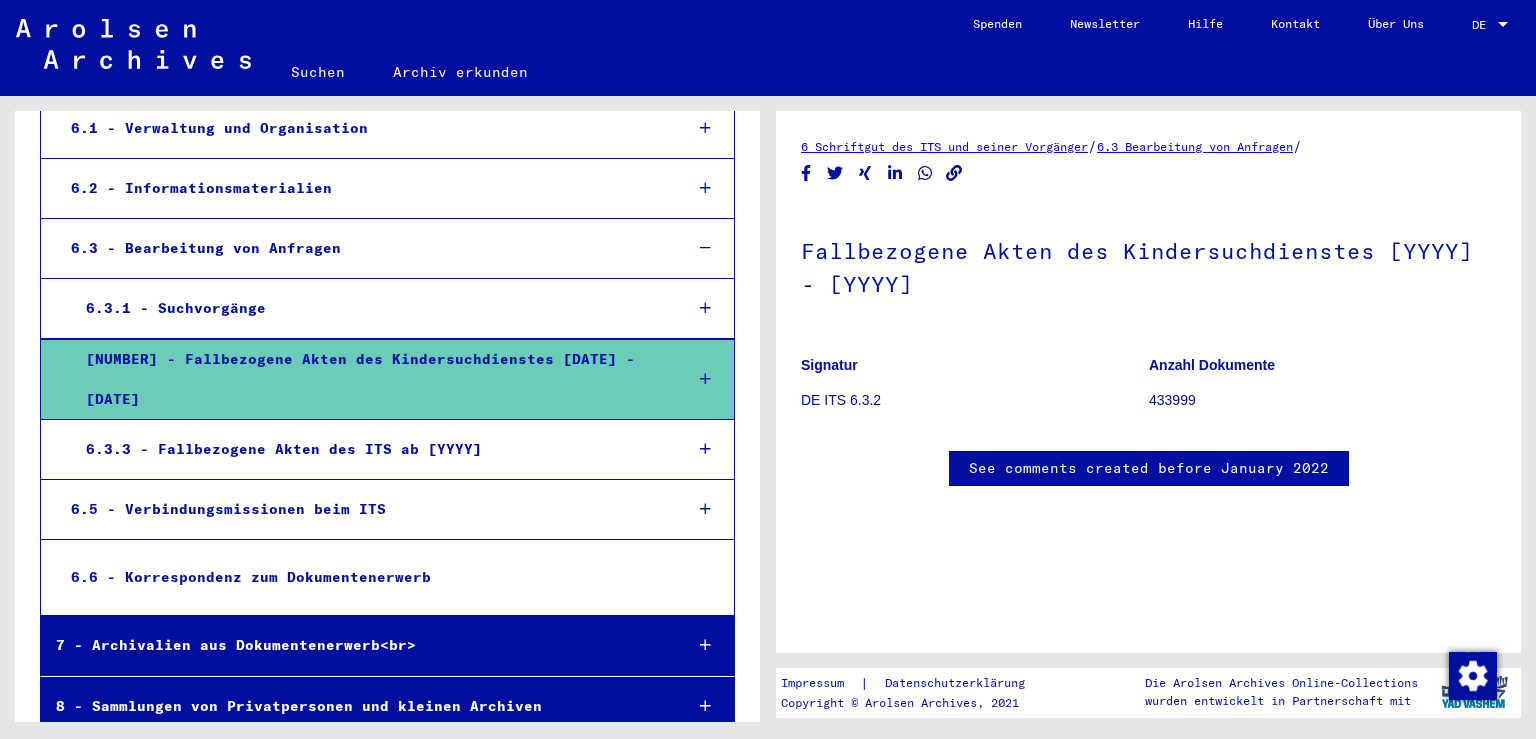 click on "7 - Archivalien aus Dokumentenerwerb<br>" at bounding box center [353, 645] 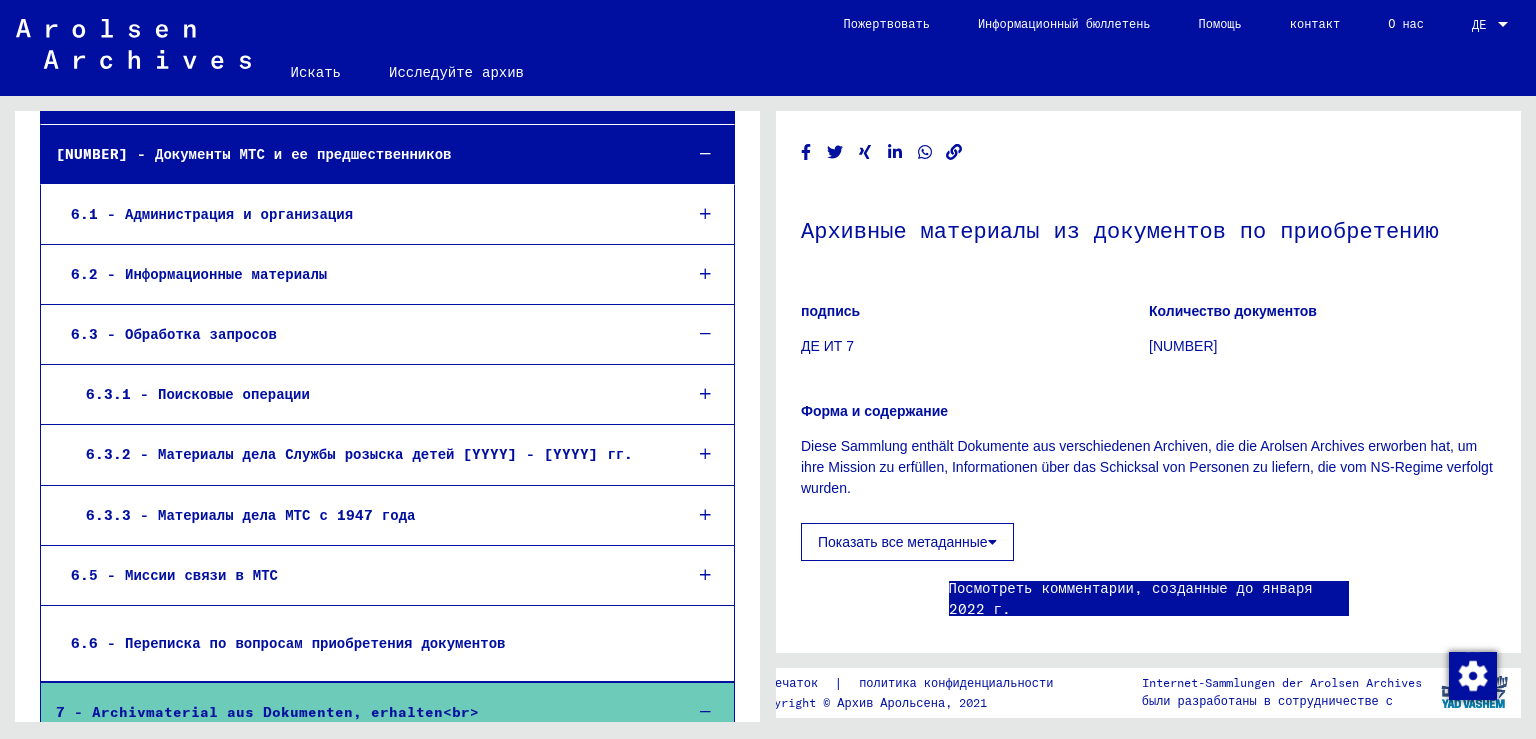 scroll, scrollTop: 458, scrollLeft: 0, axis: vertical 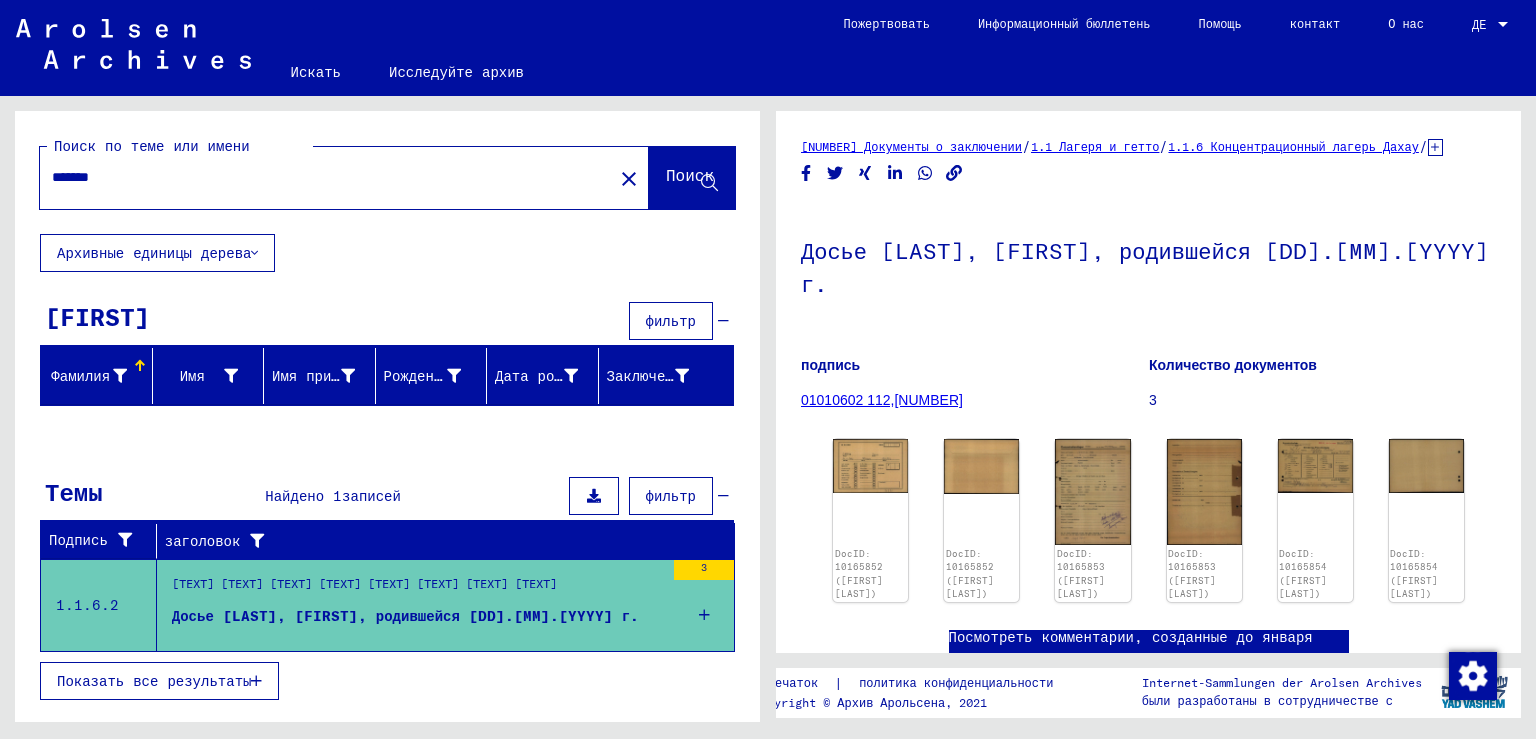click on "Показать все результаты" at bounding box center (154, 681) 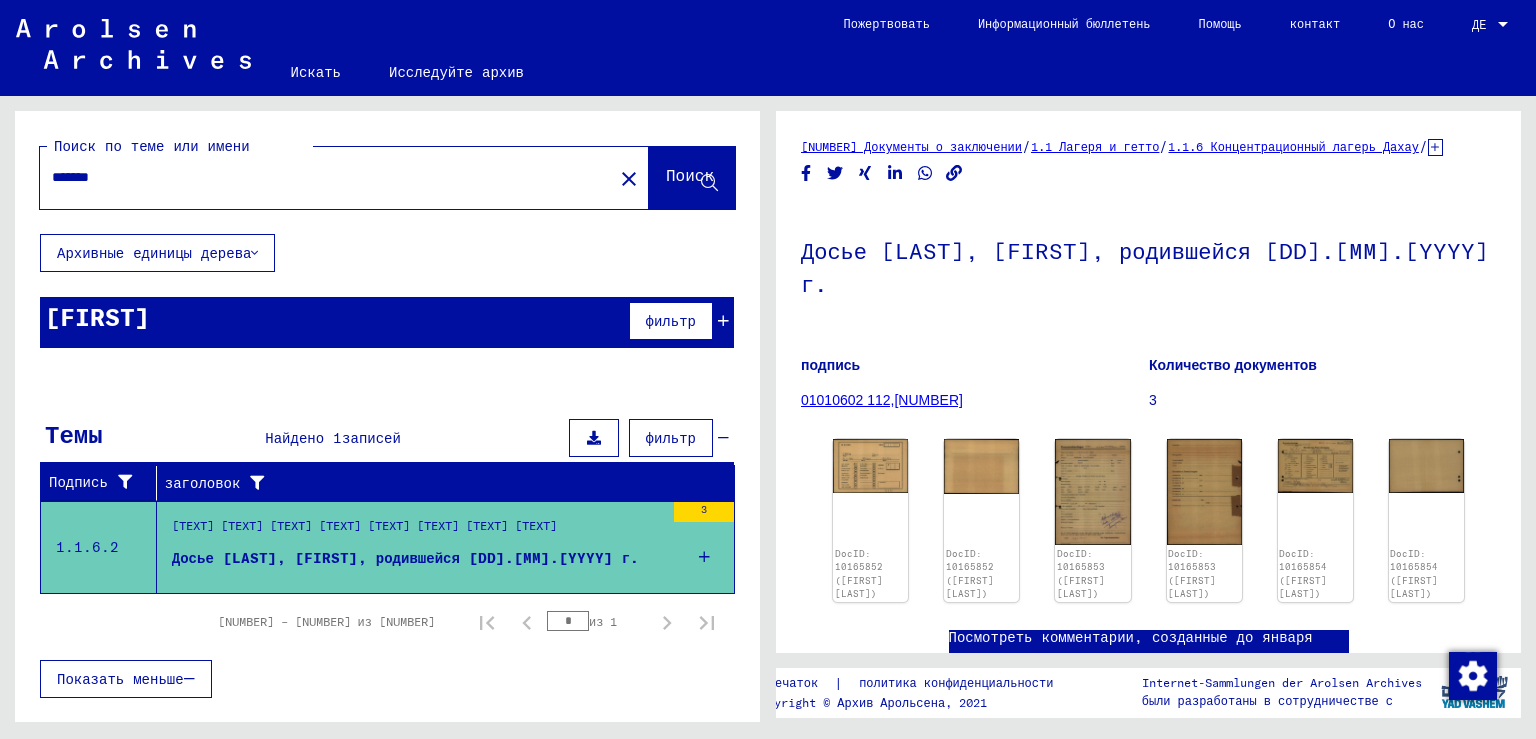click at bounding box center (189, 679) 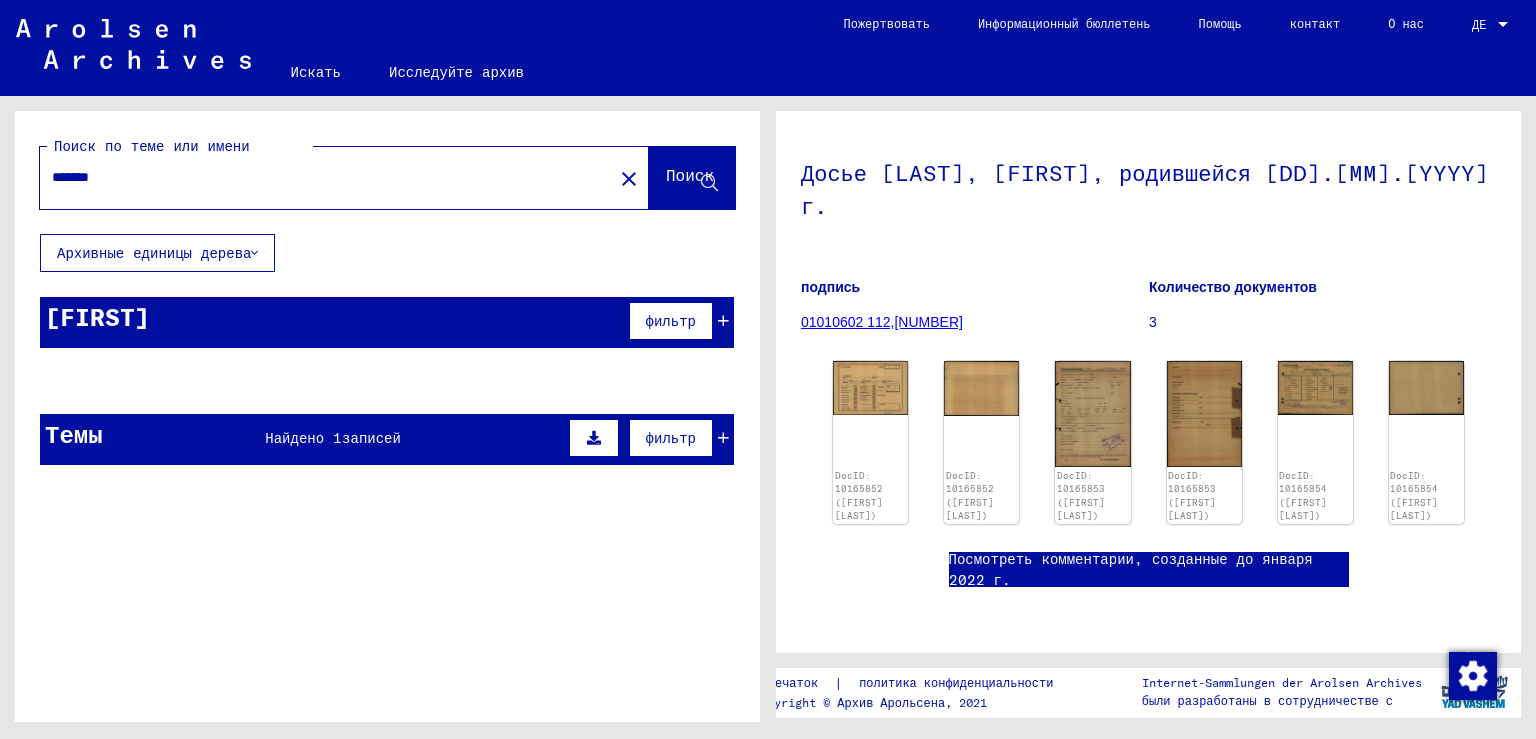 scroll, scrollTop: 100, scrollLeft: 0, axis: vertical 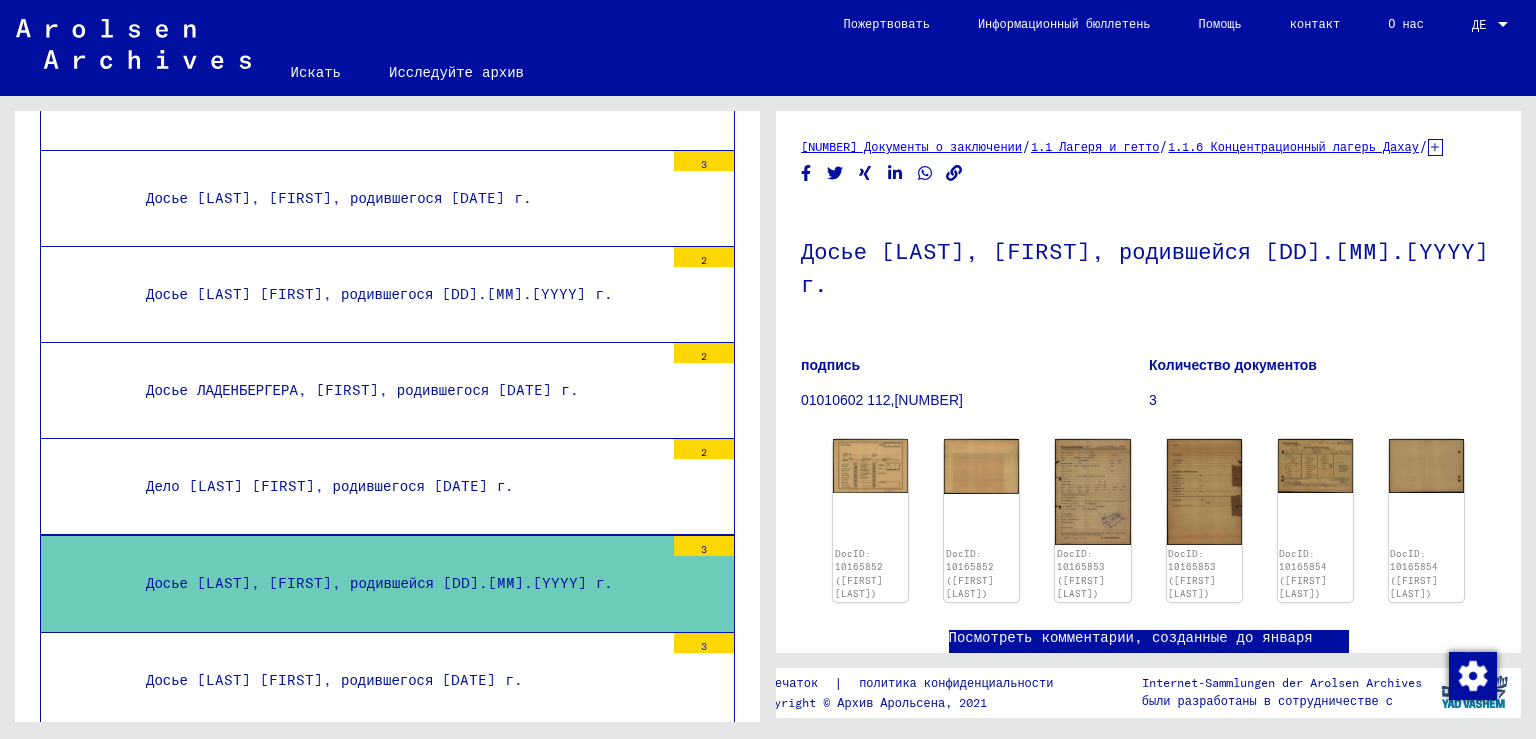 click on "Досье [LAST], [FIRST], родившегося [DD] [MONTH] [YYYY] г." at bounding box center (397, 776) 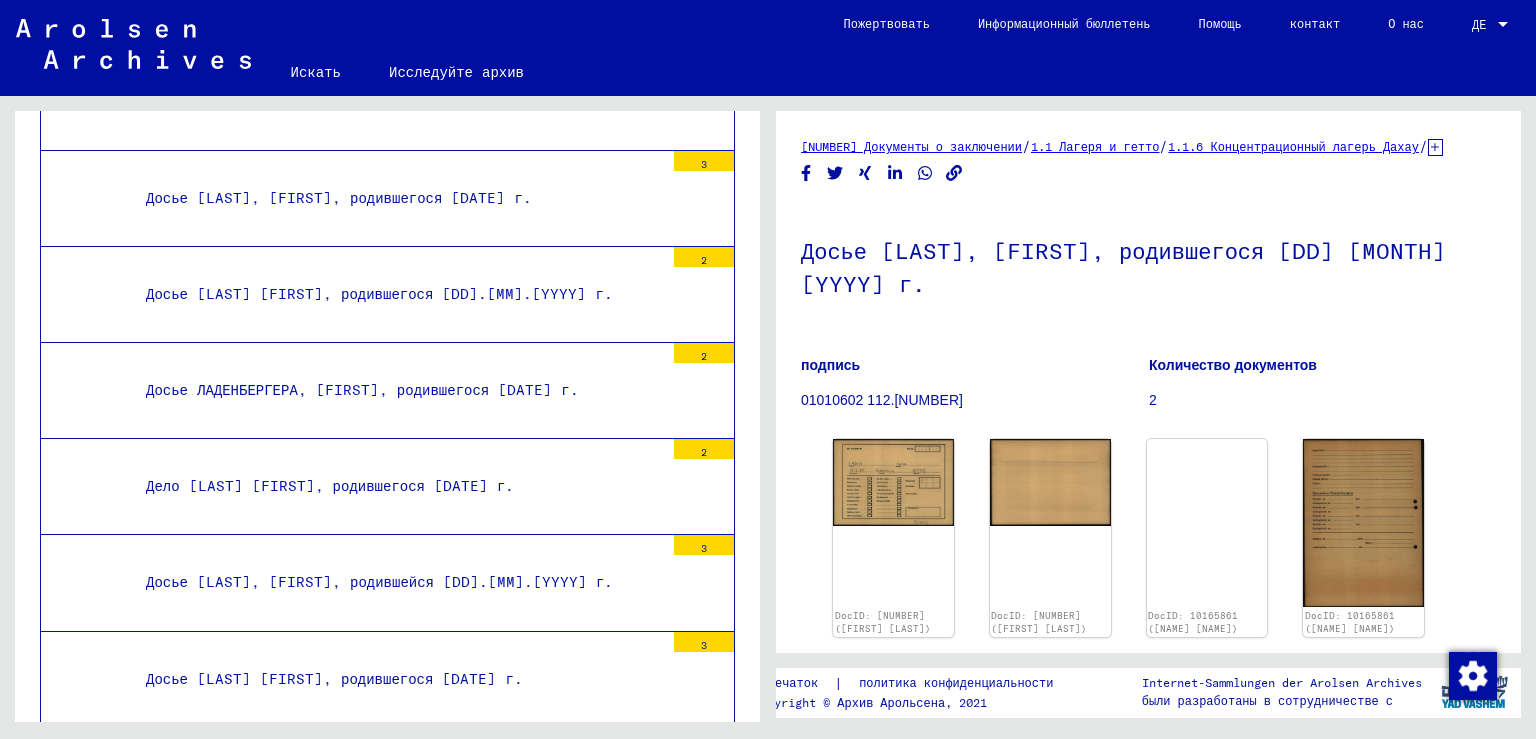 scroll, scrollTop: 0, scrollLeft: 0, axis: both 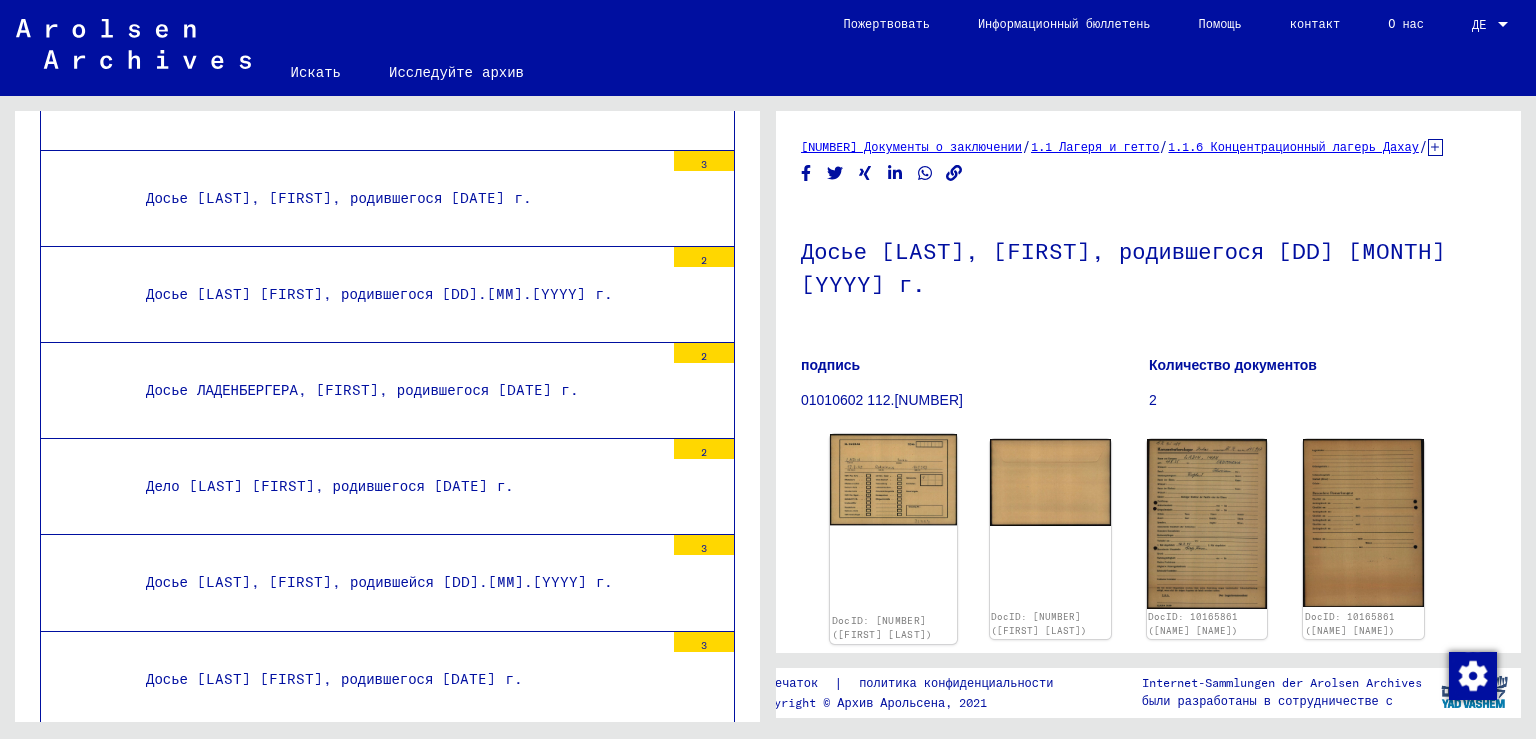 click at bounding box center [893, 479] 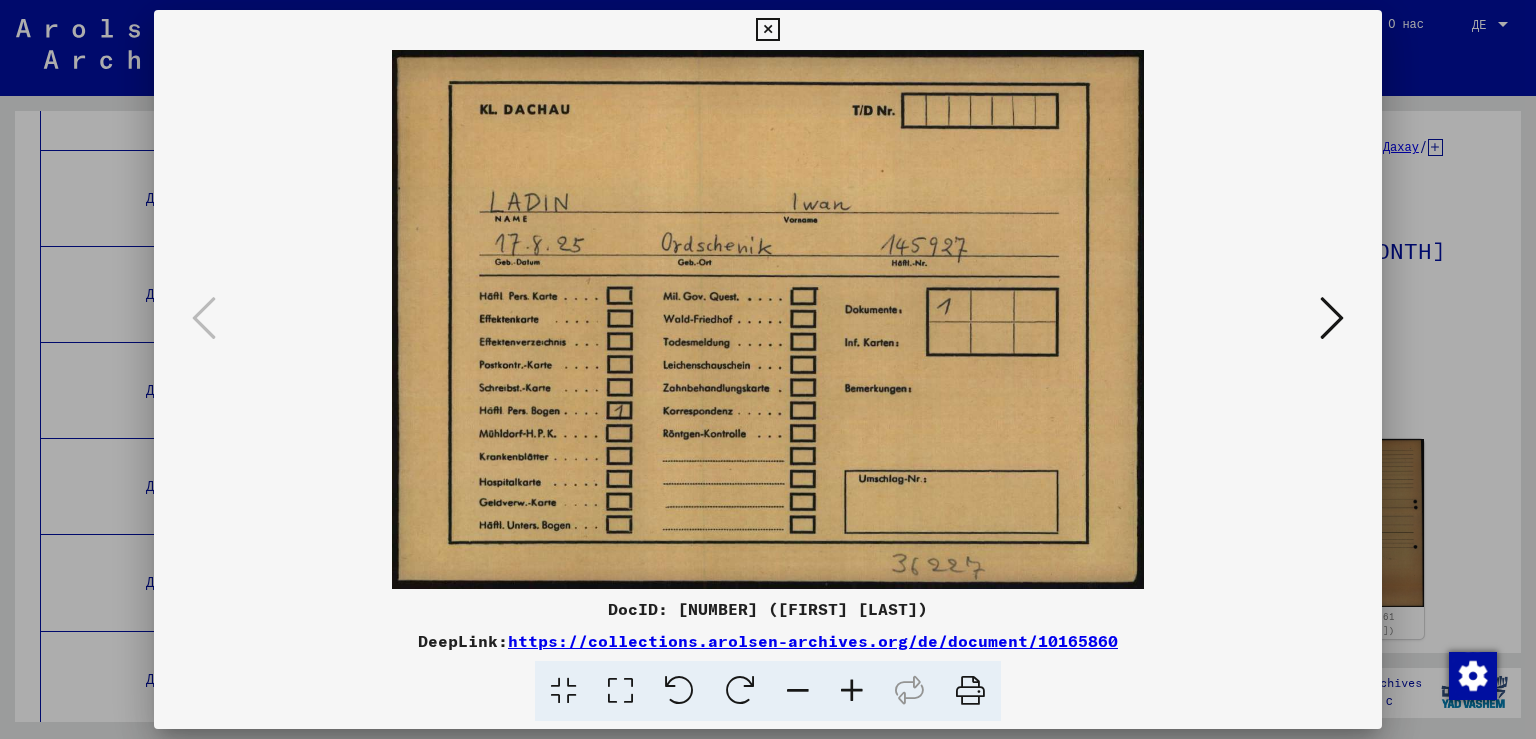 click at bounding box center [1332, 318] 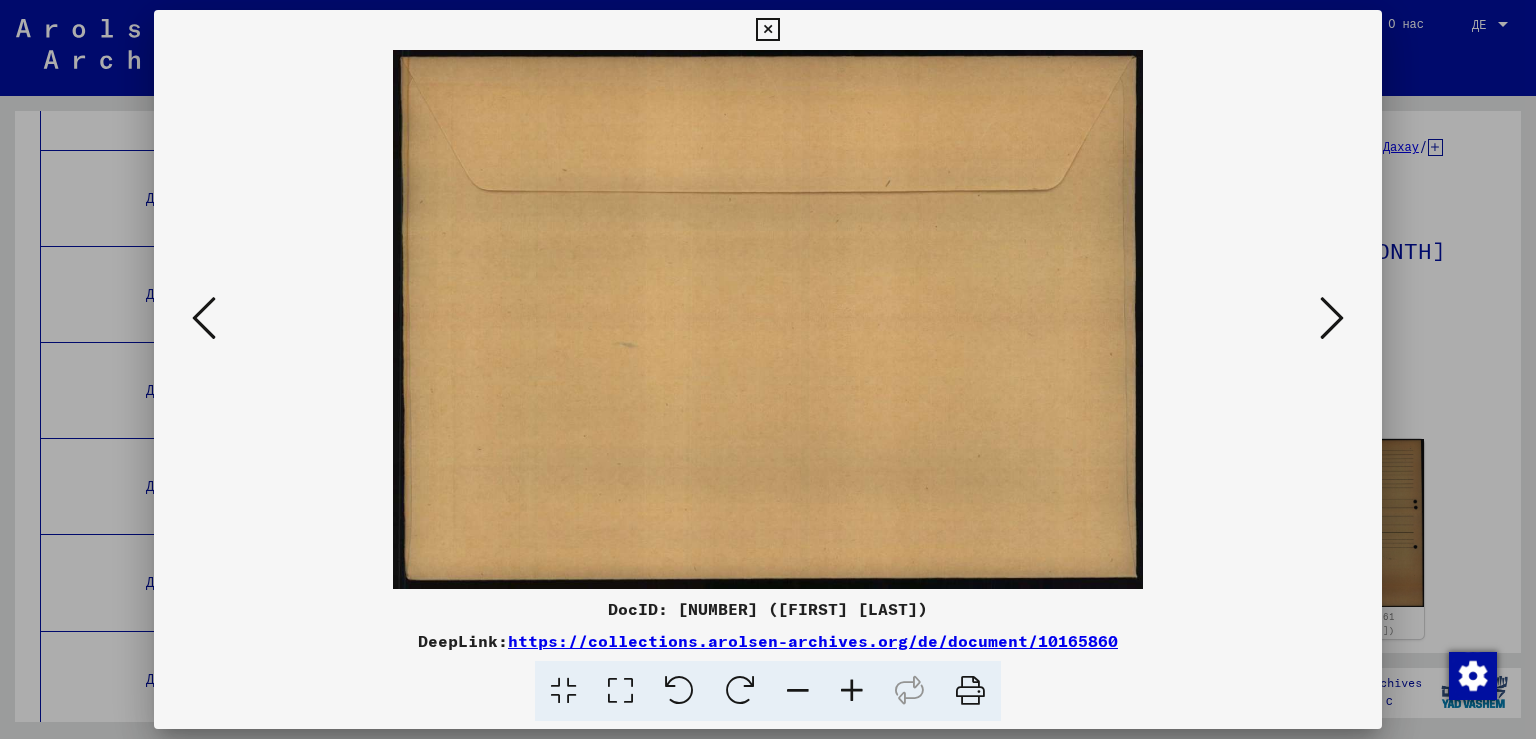 click at bounding box center [1332, 318] 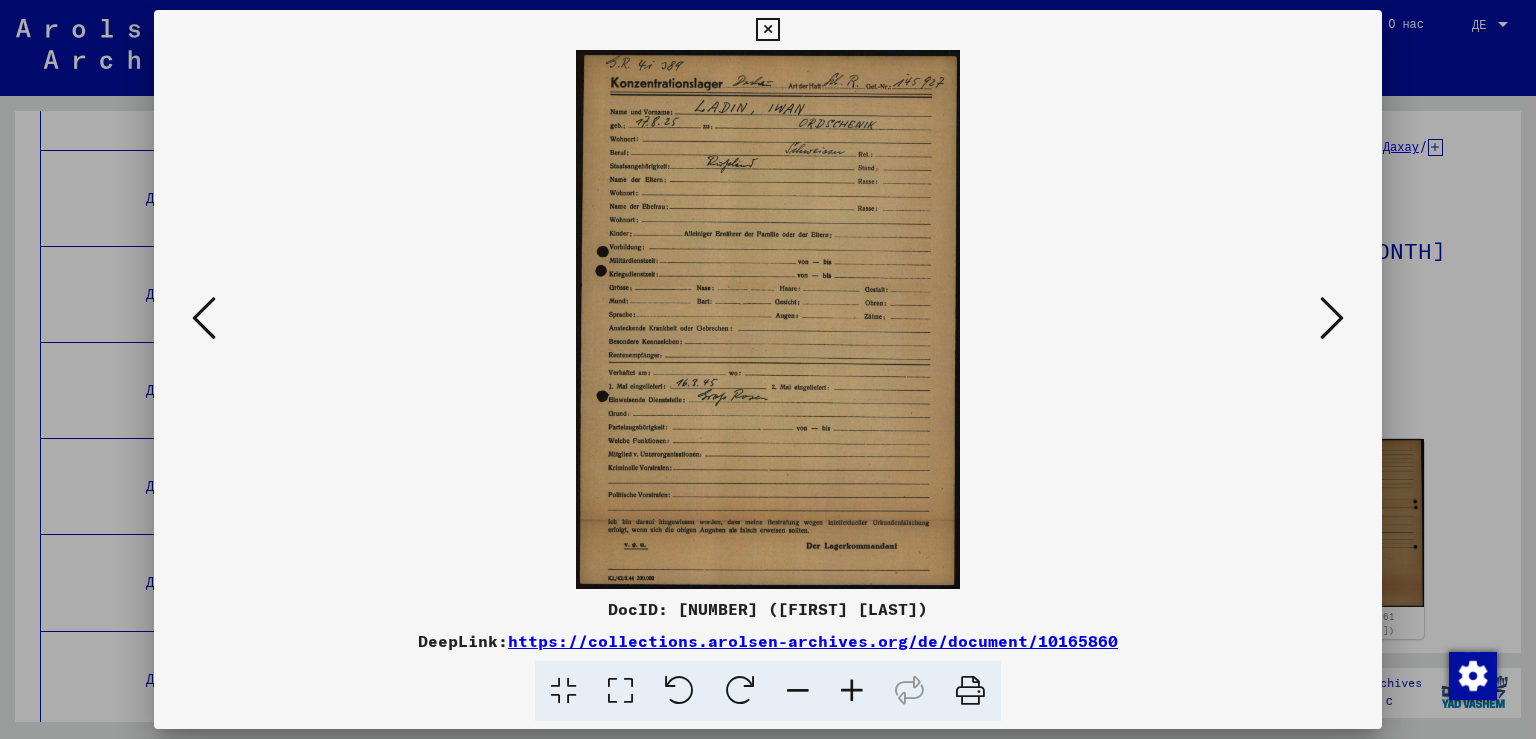 click at bounding box center [1332, 318] 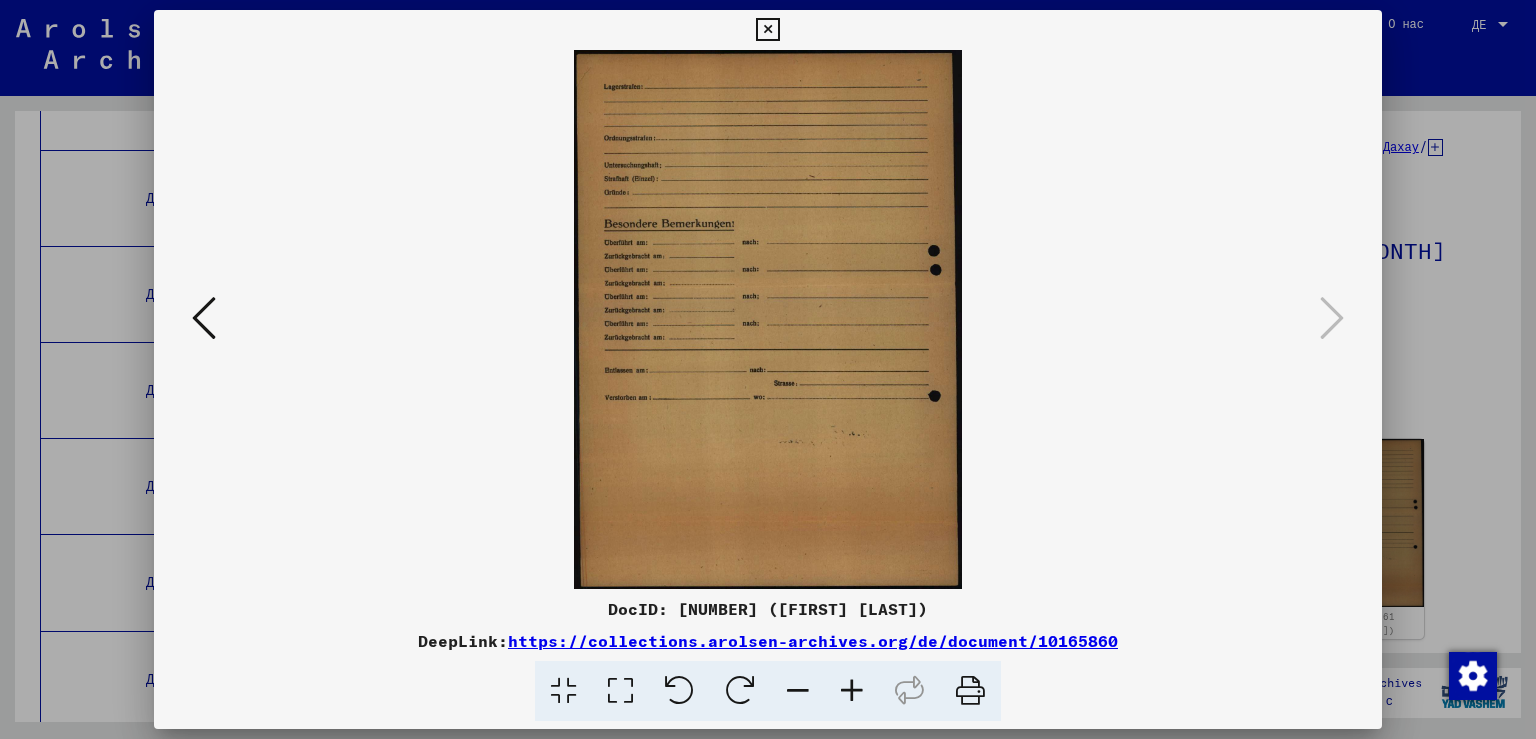 click at bounding box center (204, 318) 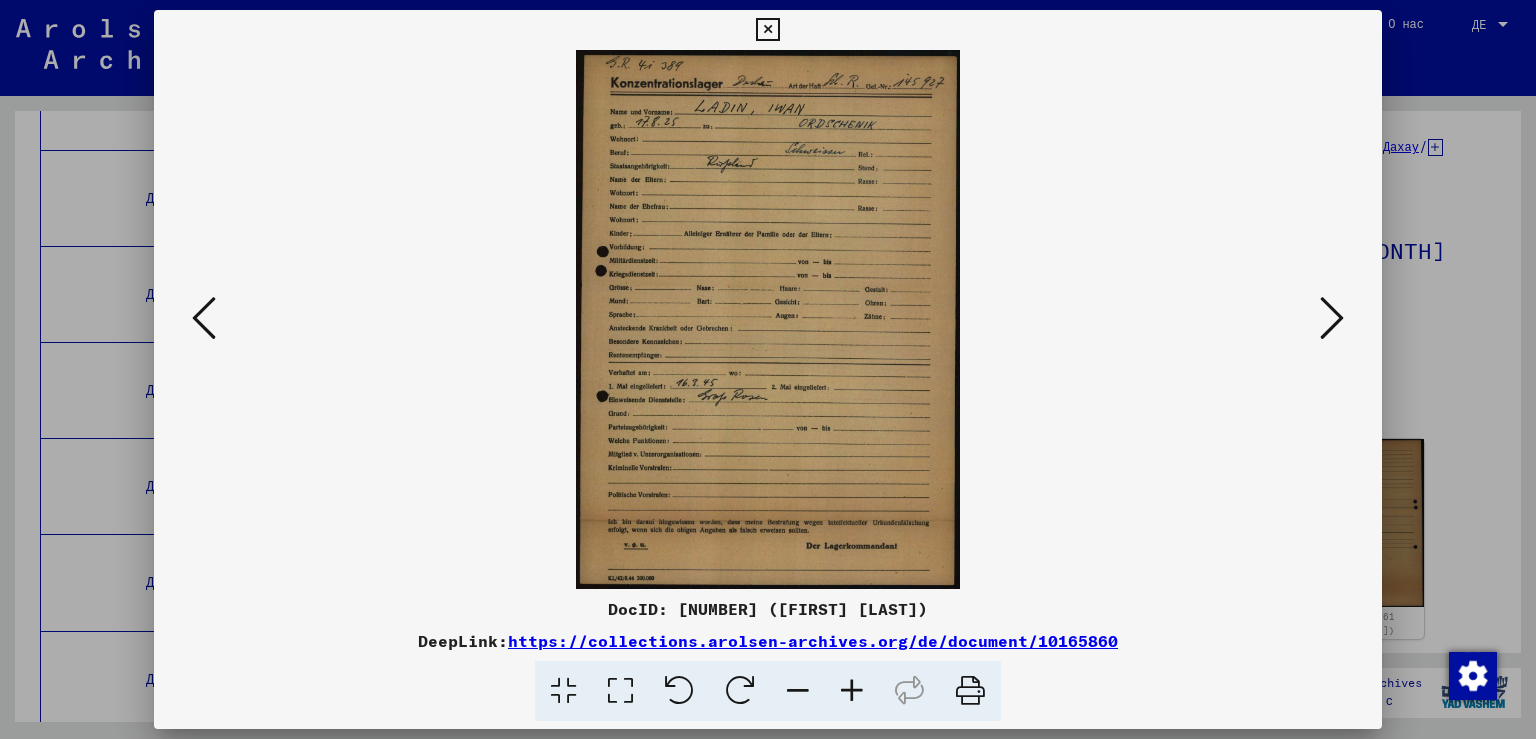 click at bounding box center [852, 691] 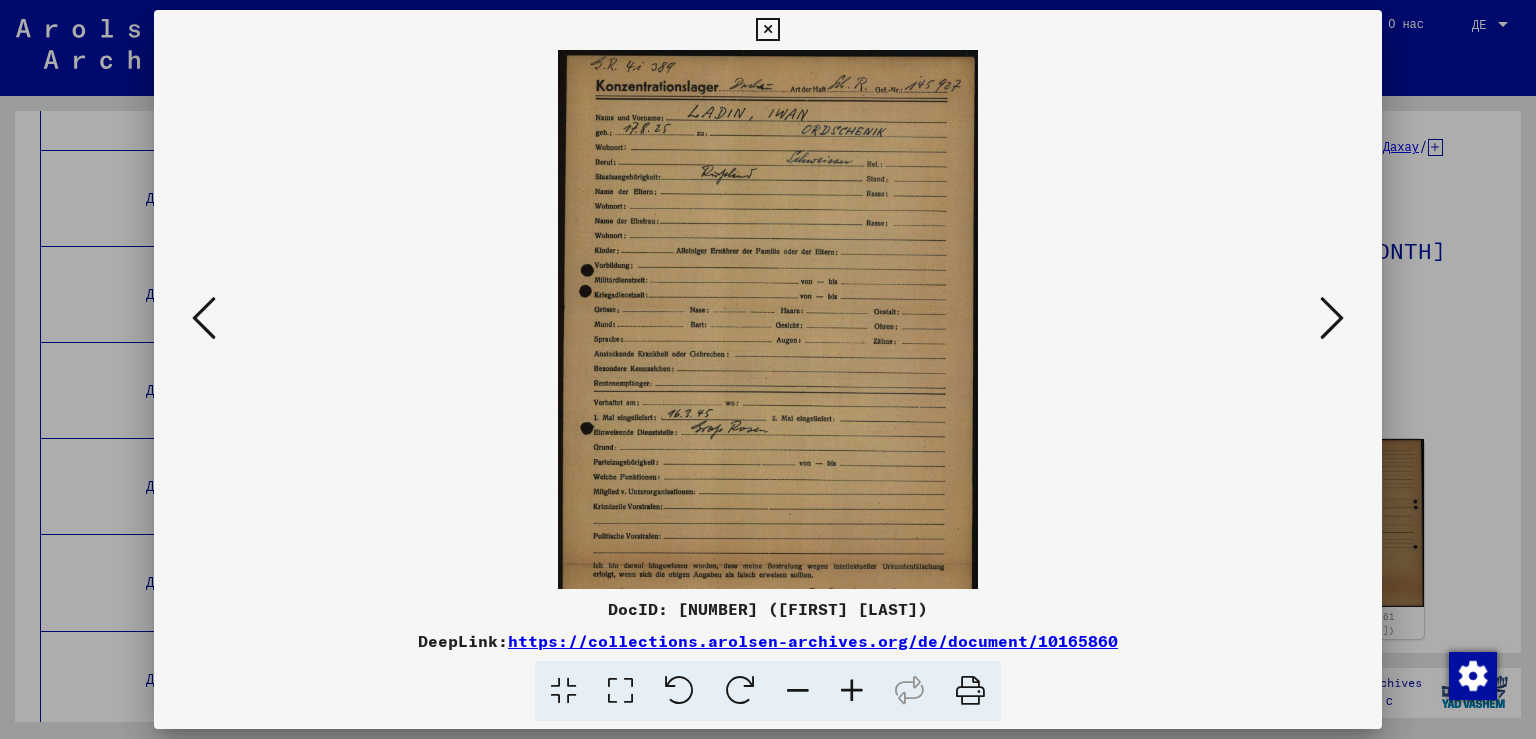 click at bounding box center (852, 691) 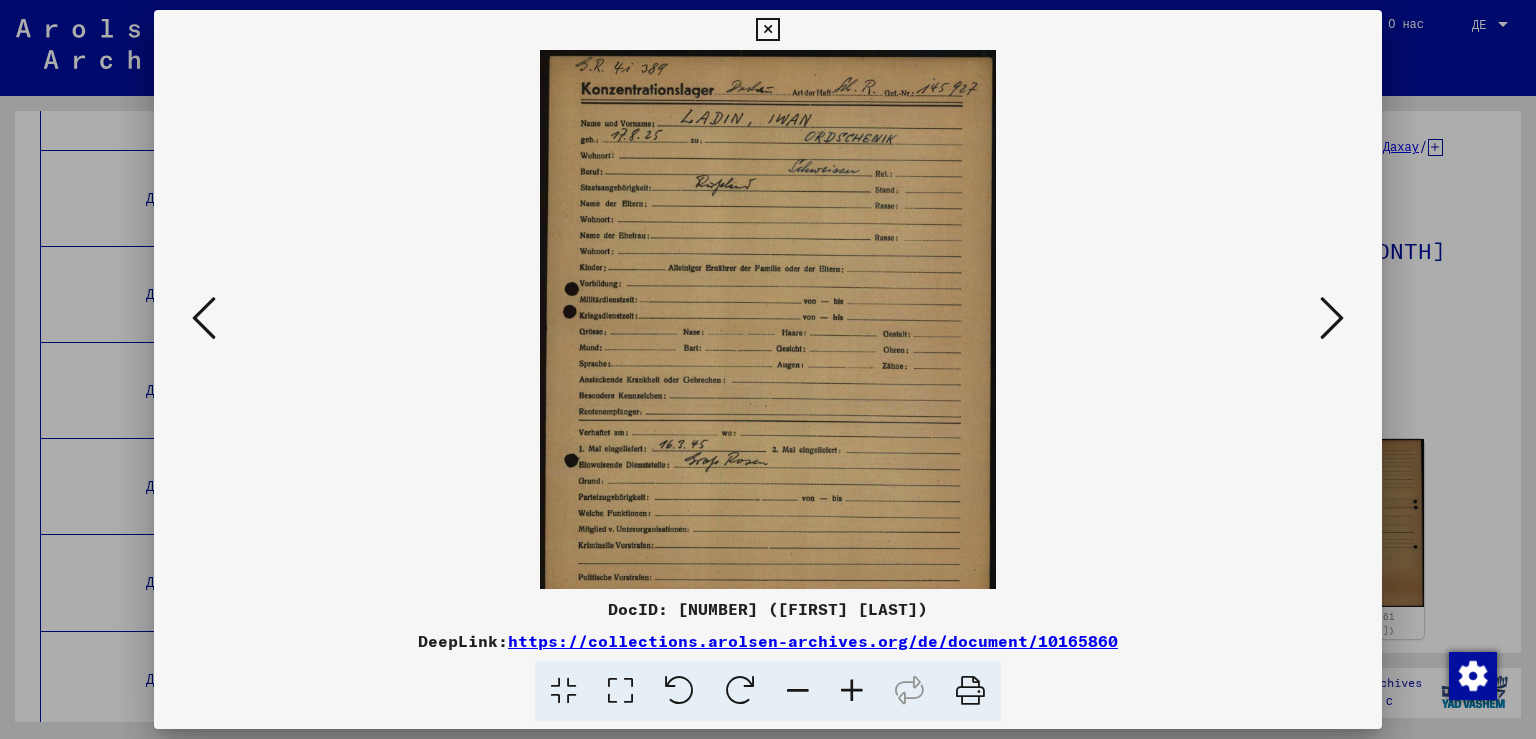 click at bounding box center [852, 691] 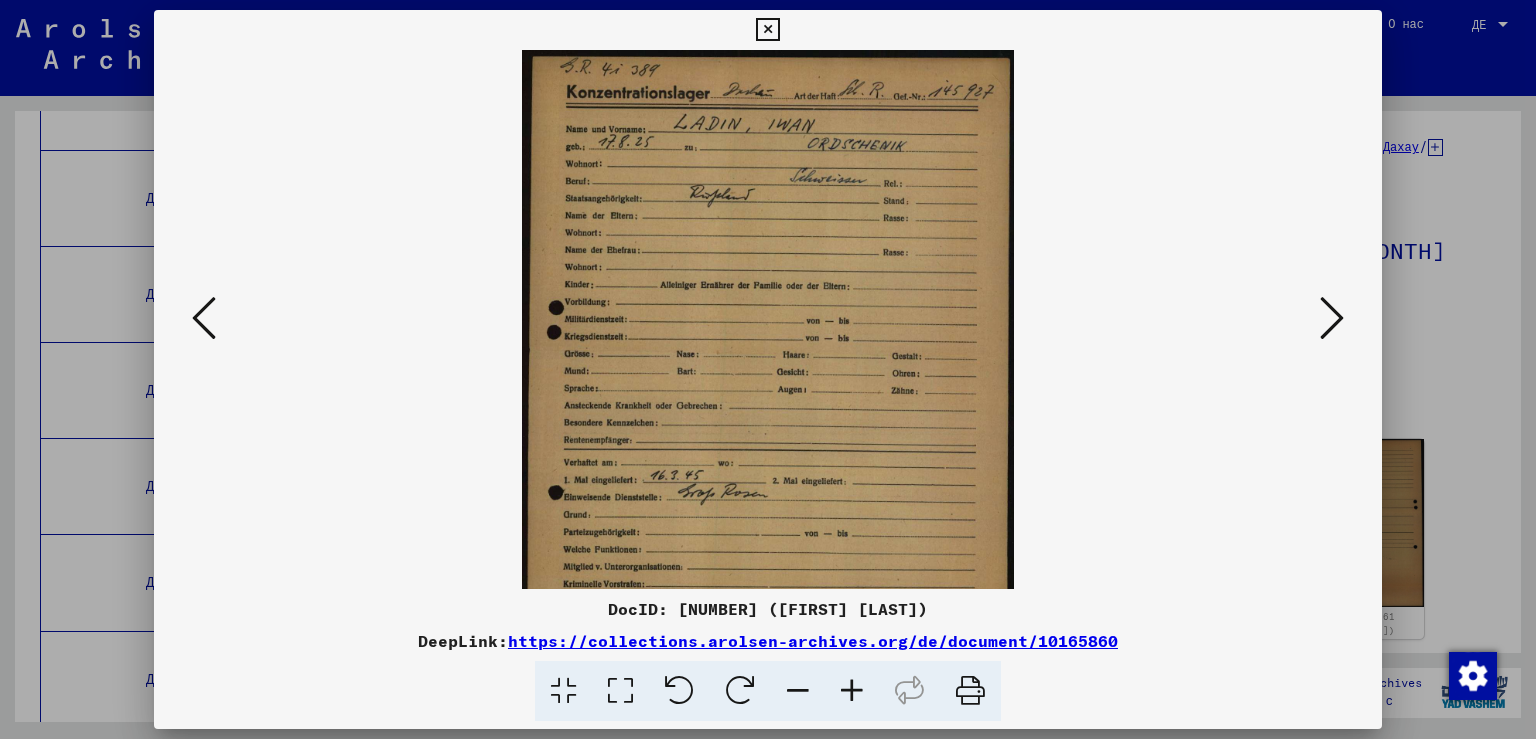 click at bounding box center [852, 691] 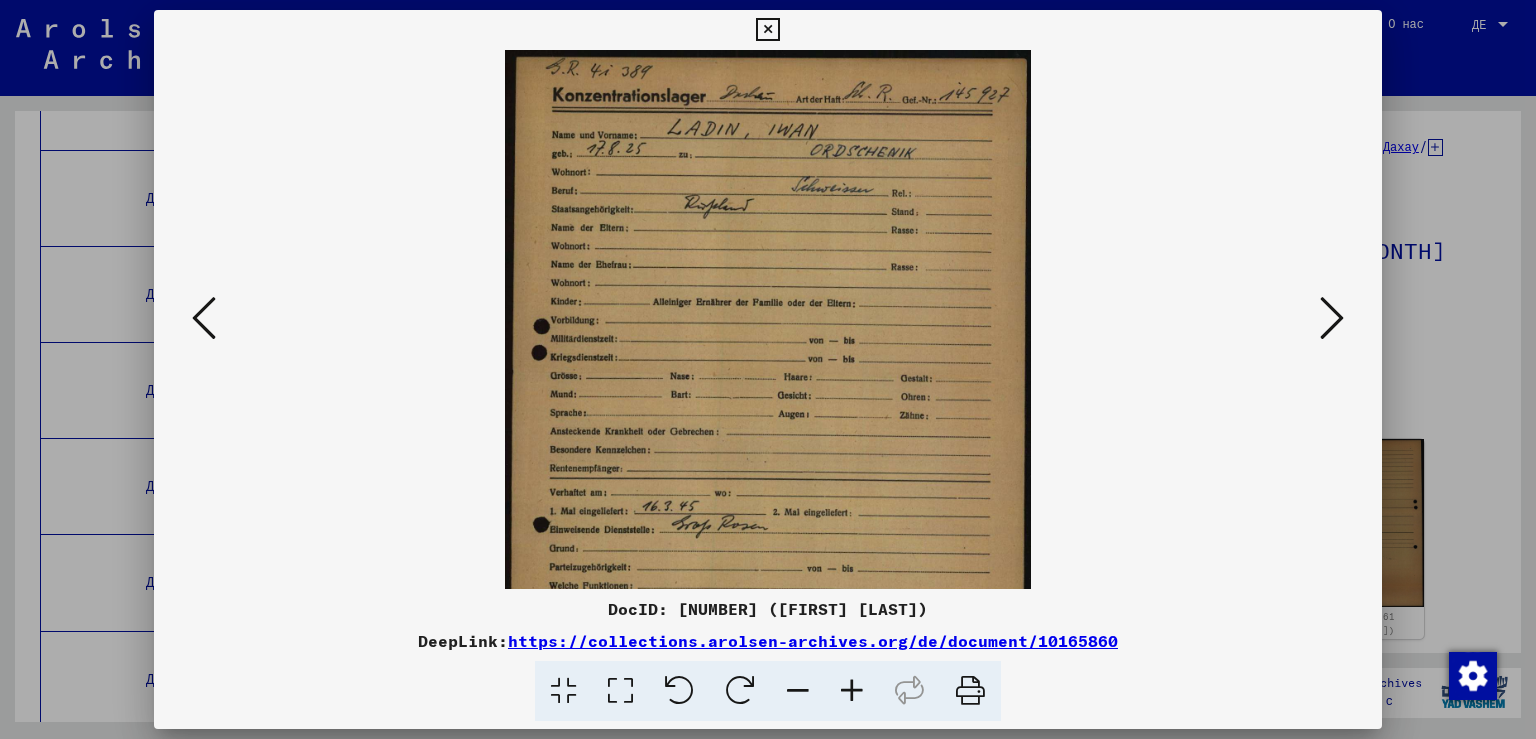 click at bounding box center (852, 691) 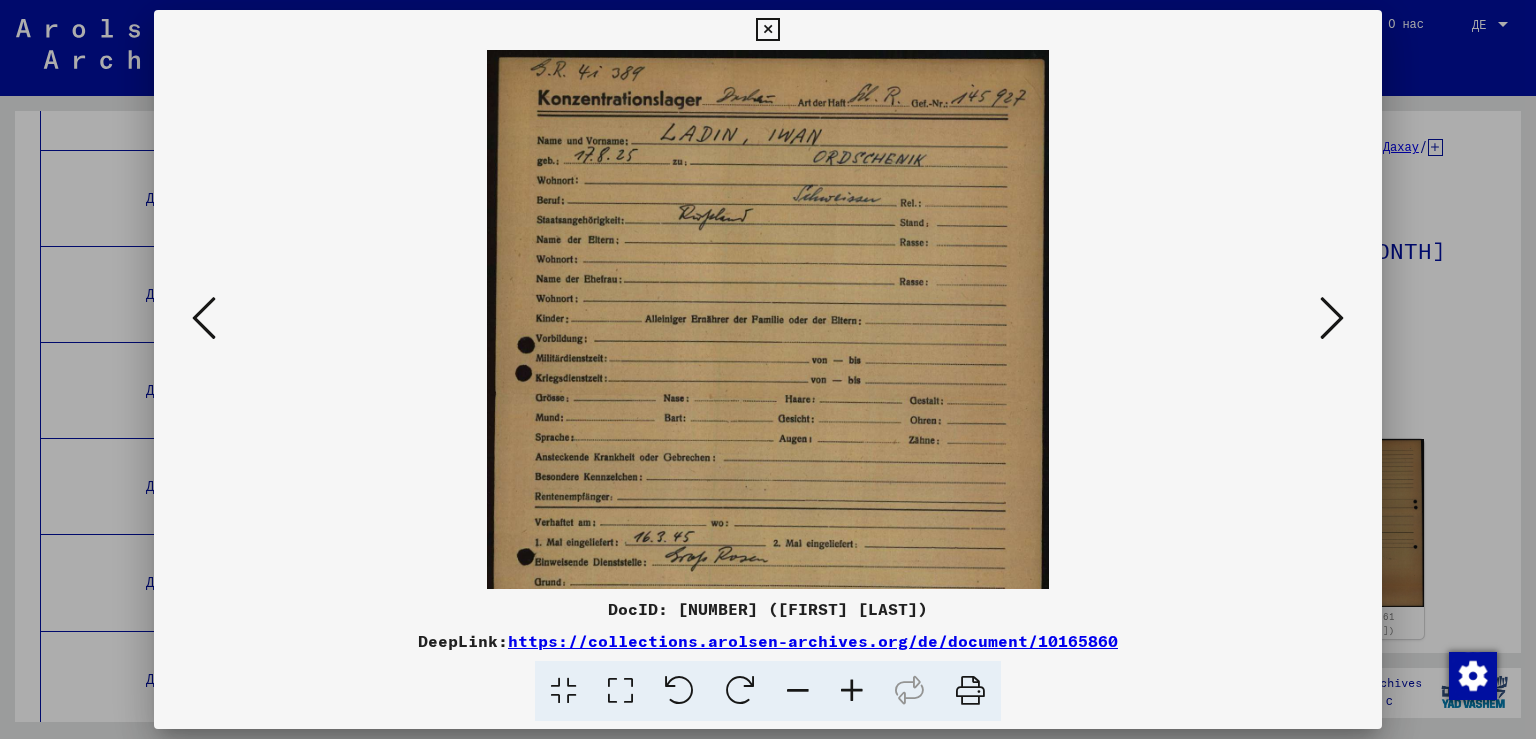 click at bounding box center (852, 691) 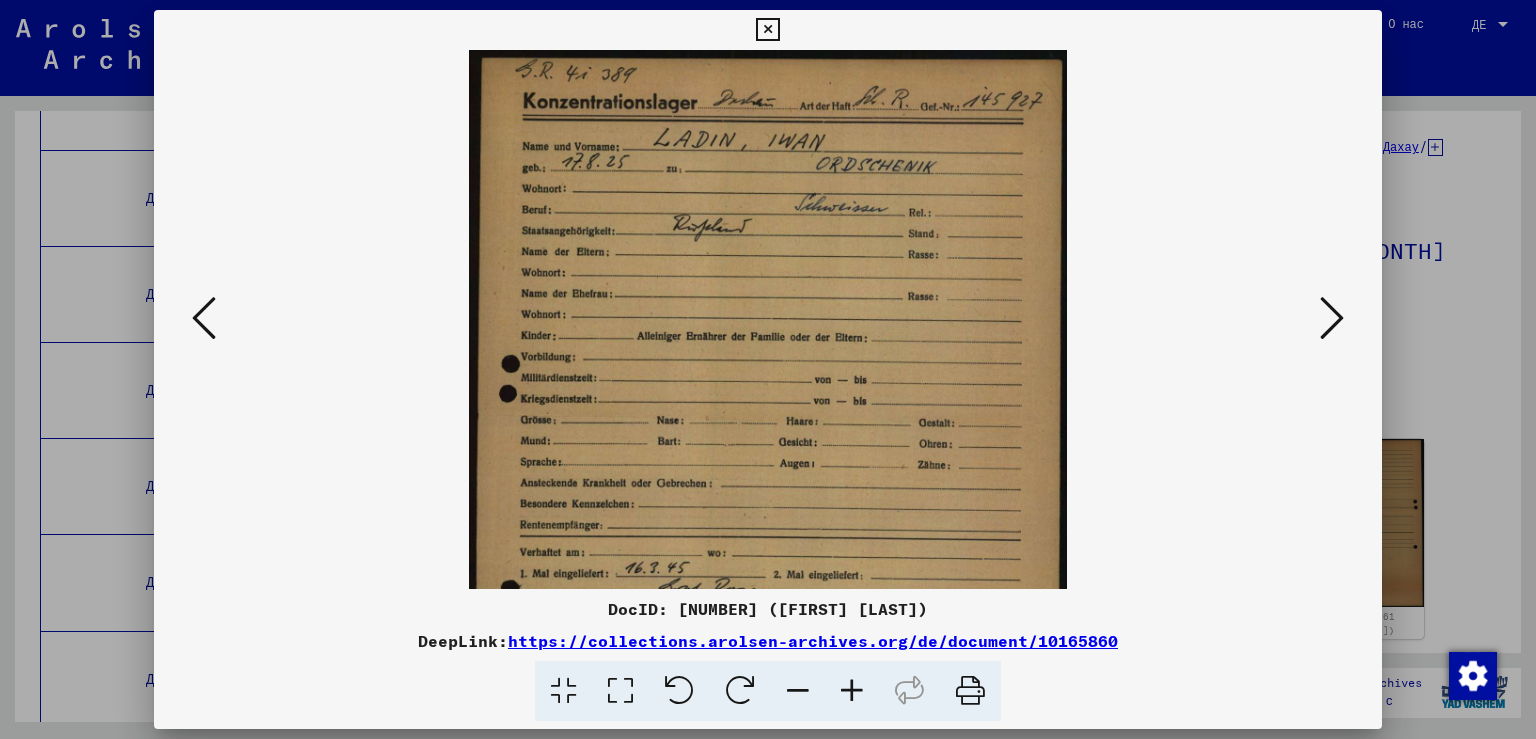click at bounding box center (852, 691) 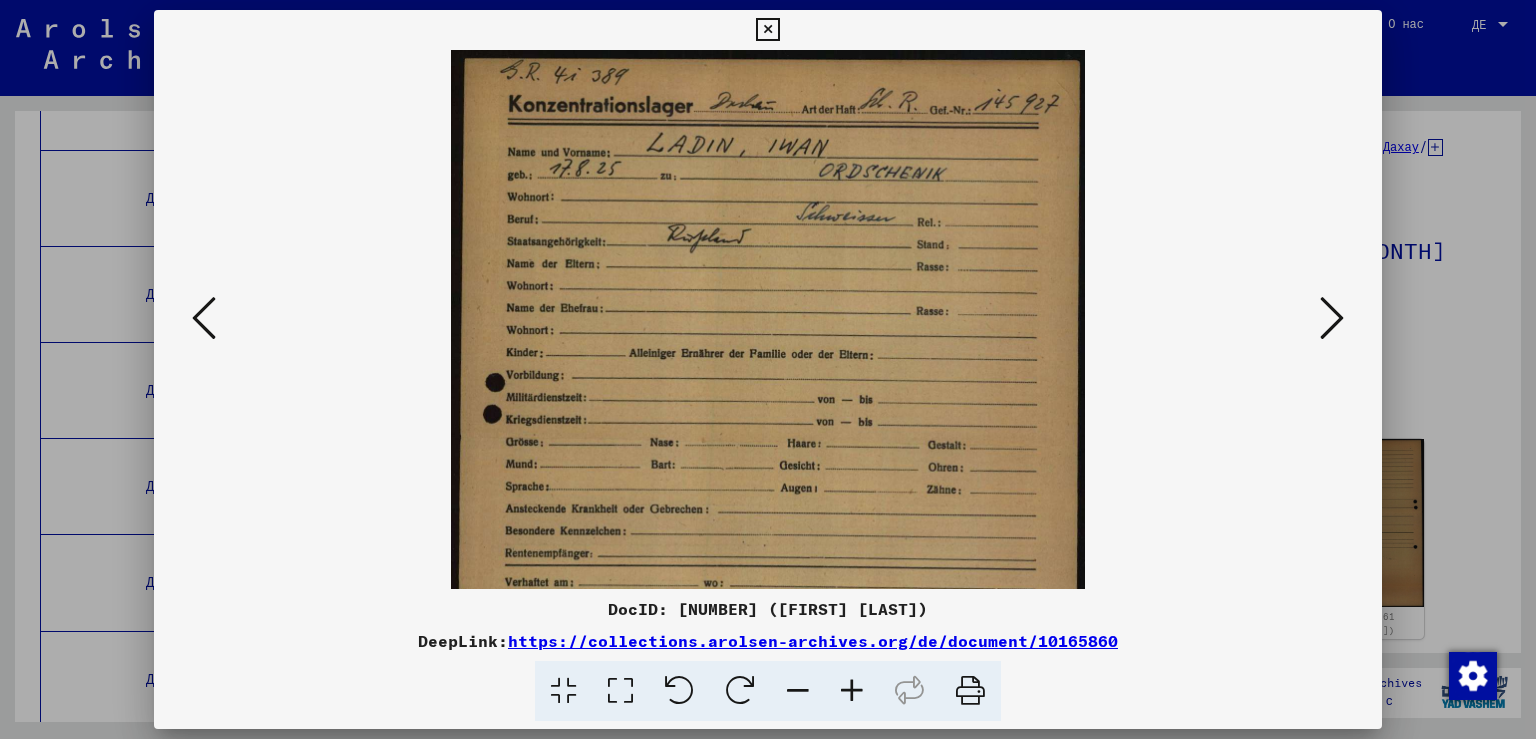 click at bounding box center (204, 318) 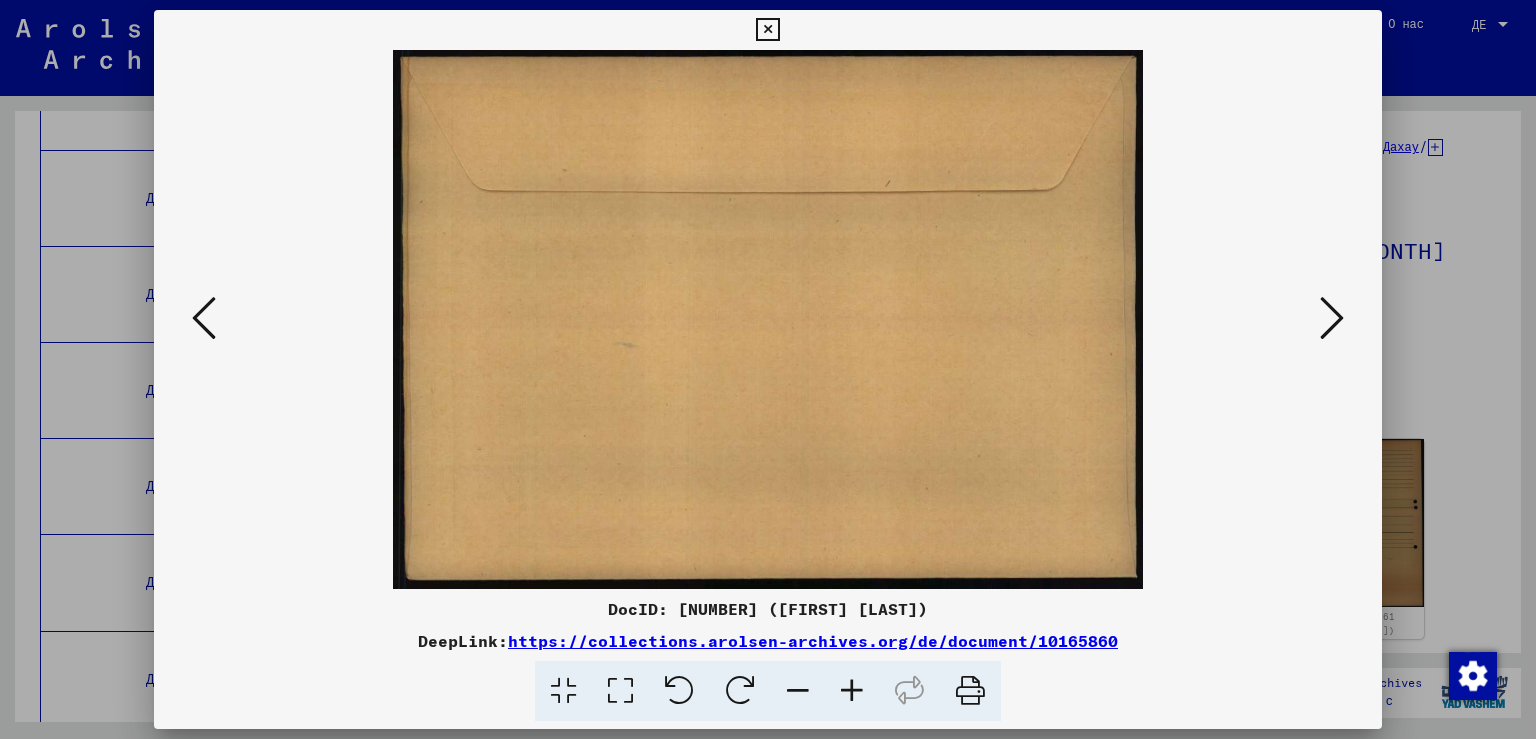 click at bounding box center [204, 318] 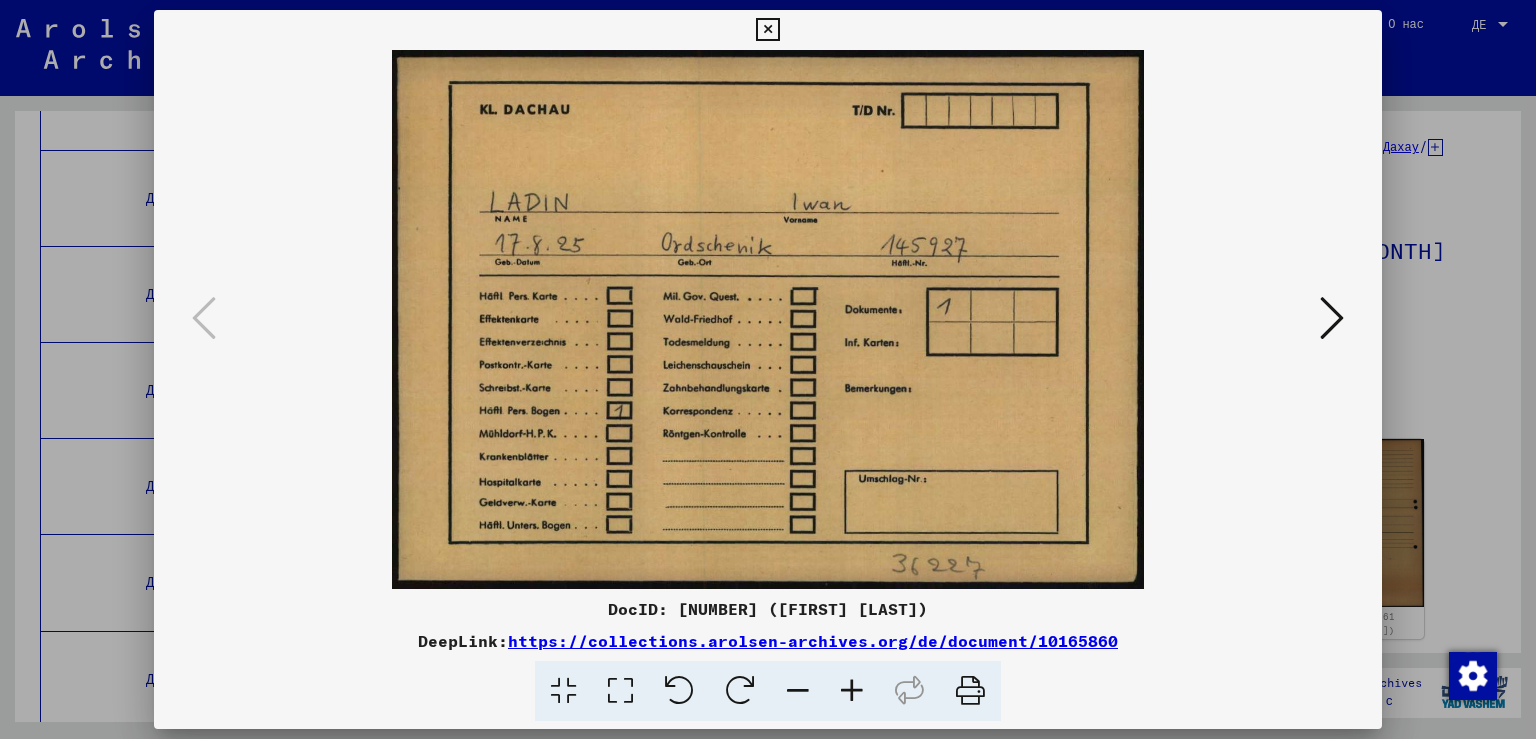 click at bounding box center [767, 30] 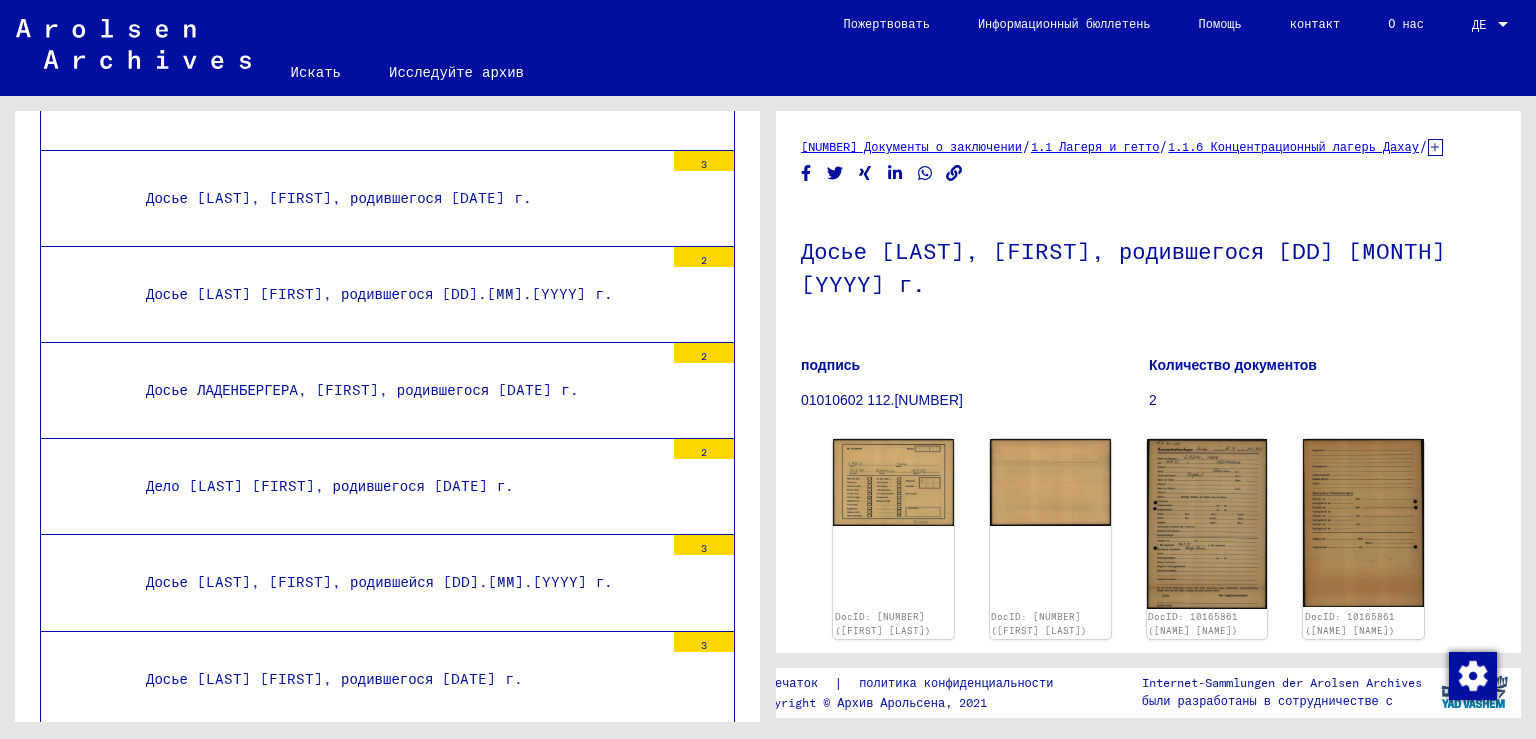 scroll, scrollTop: 0, scrollLeft: 0, axis: both 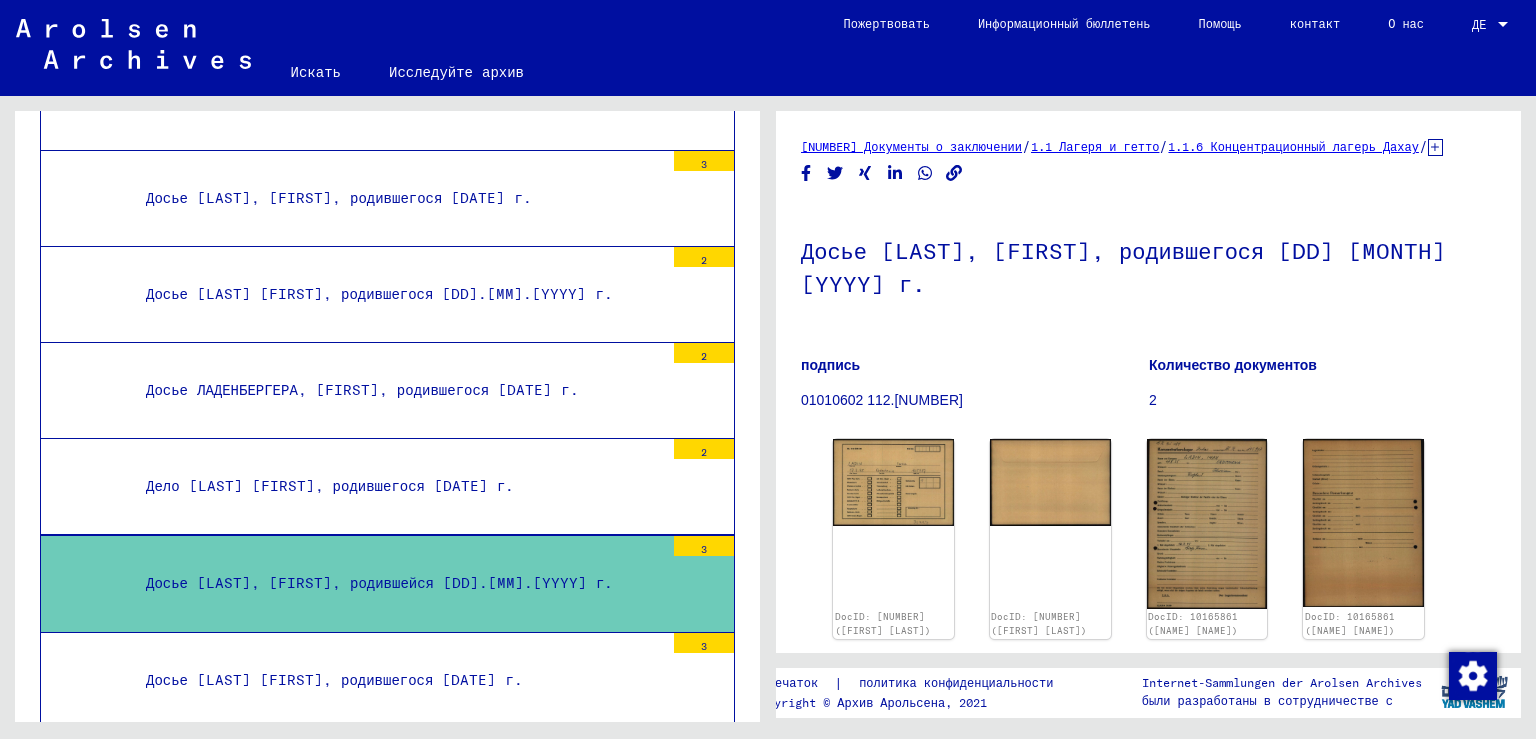 click on "Досье [LAST], [FIRST], родившейся [DD].[MM].[YYYY] г." at bounding box center [379, 583] 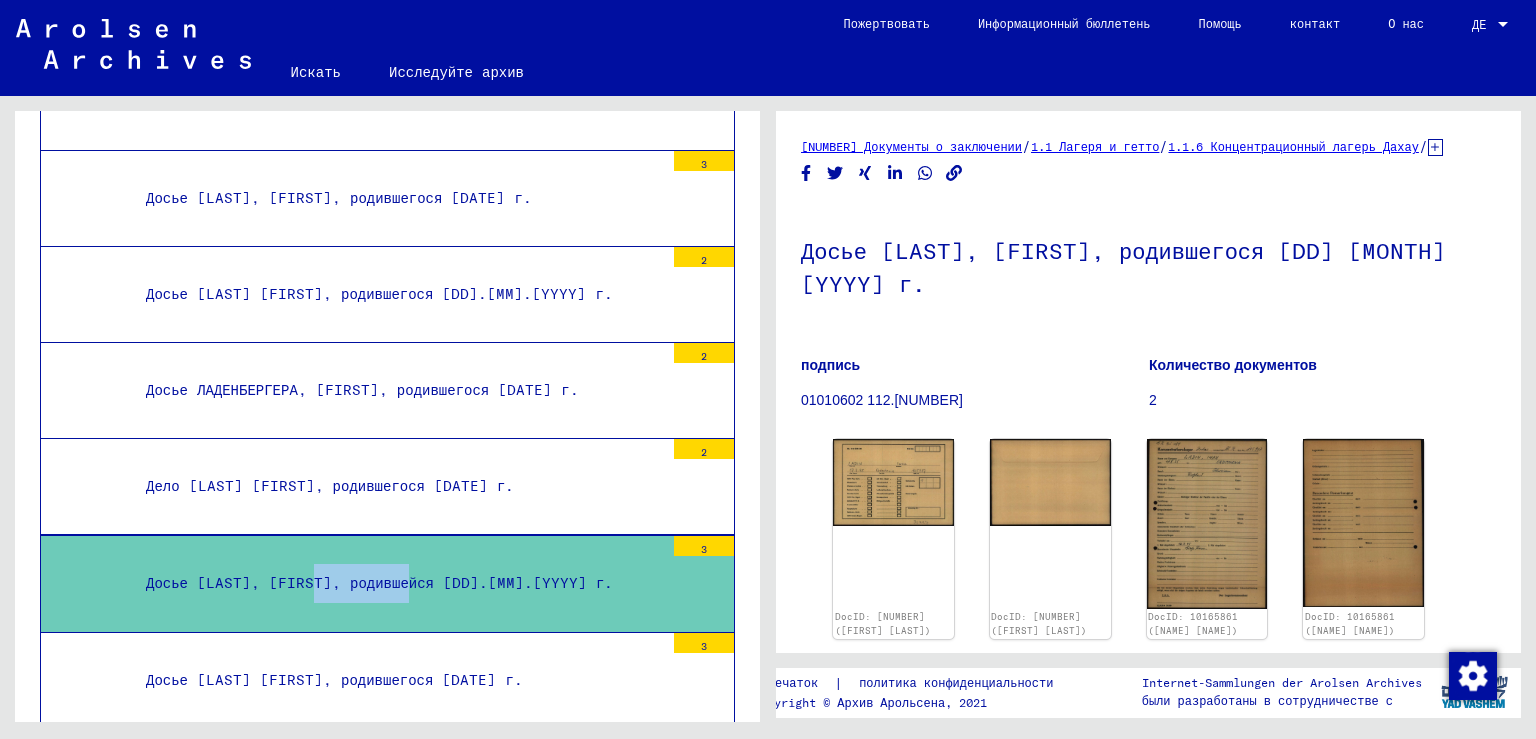 click on "Досье [LAST], [FIRST], родившейся [DD].[MM].[YYYY] г." at bounding box center (379, 583) 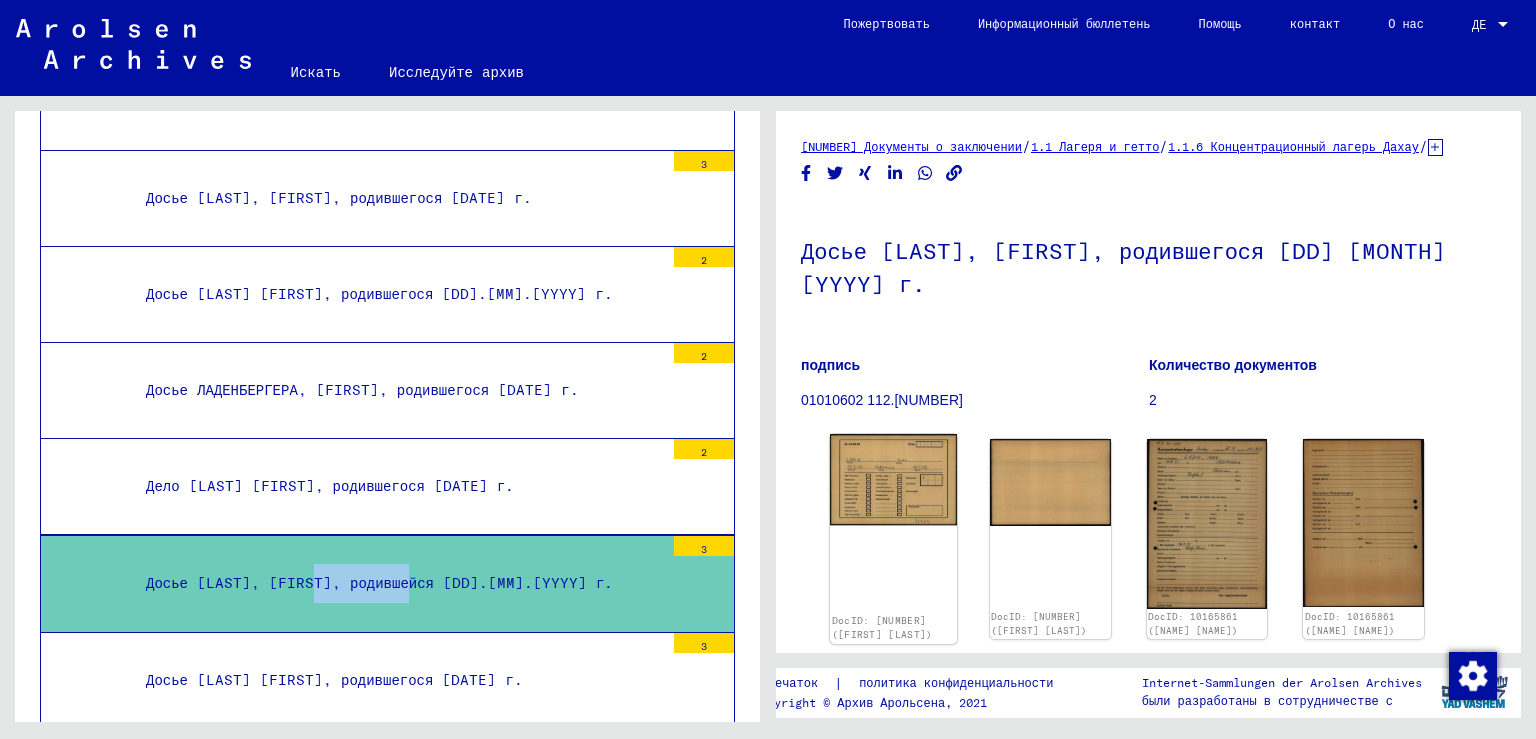 click at bounding box center [893, 479] 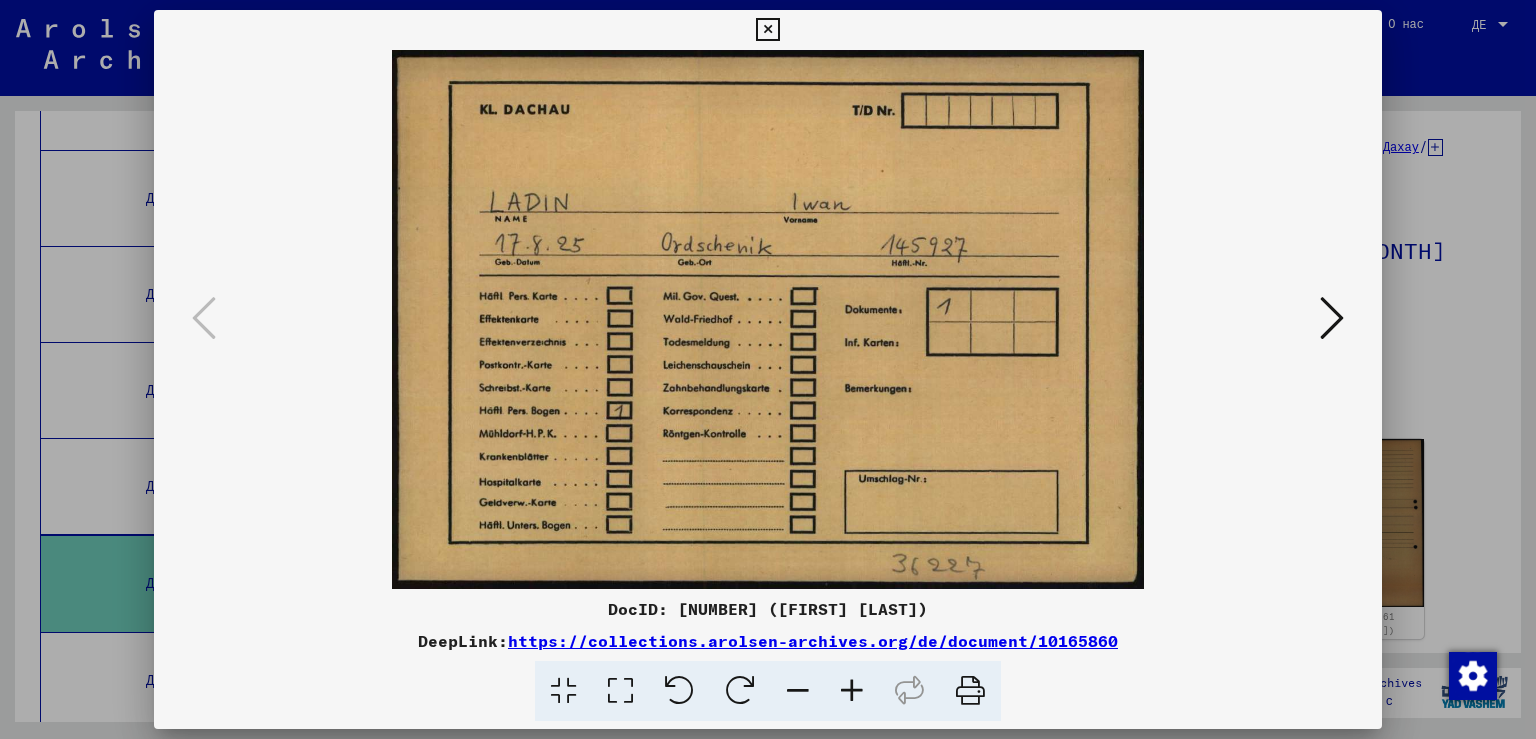 click at bounding box center [767, 30] 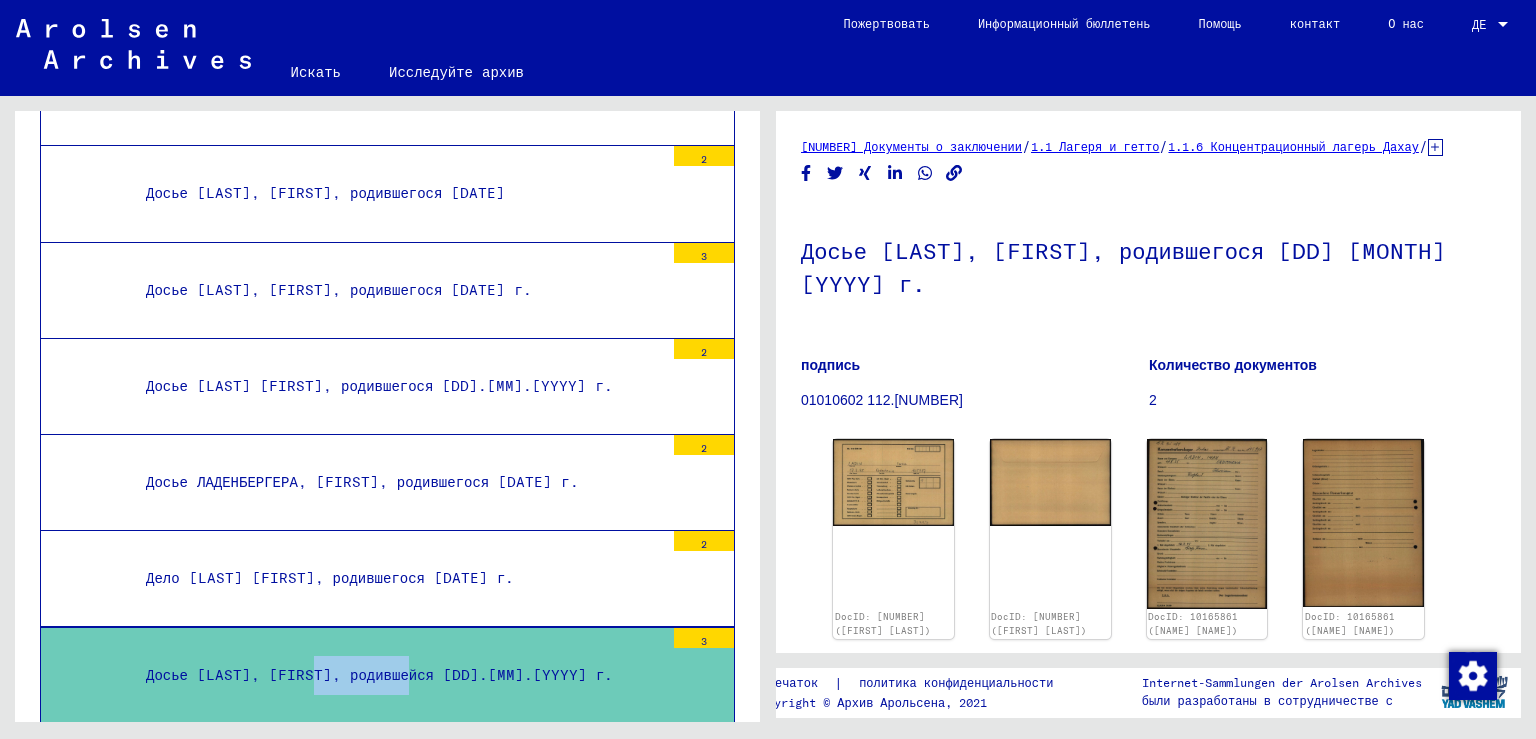 scroll, scrollTop: 22562, scrollLeft: 0, axis: vertical 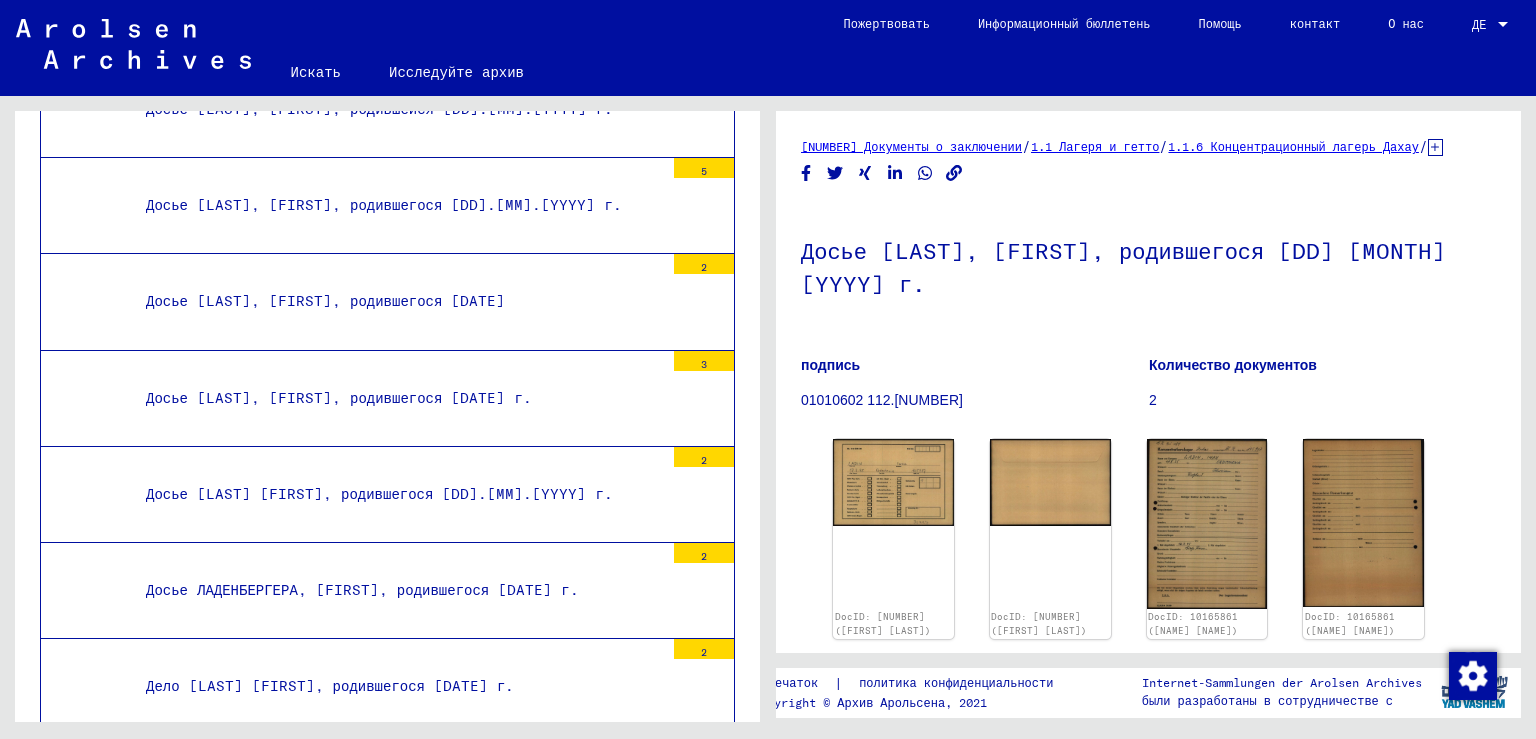 click on "Досье [LAST], [FIRST], родившейся [DD].[MM].[YYYY] г." at bounding box center [397, 783] 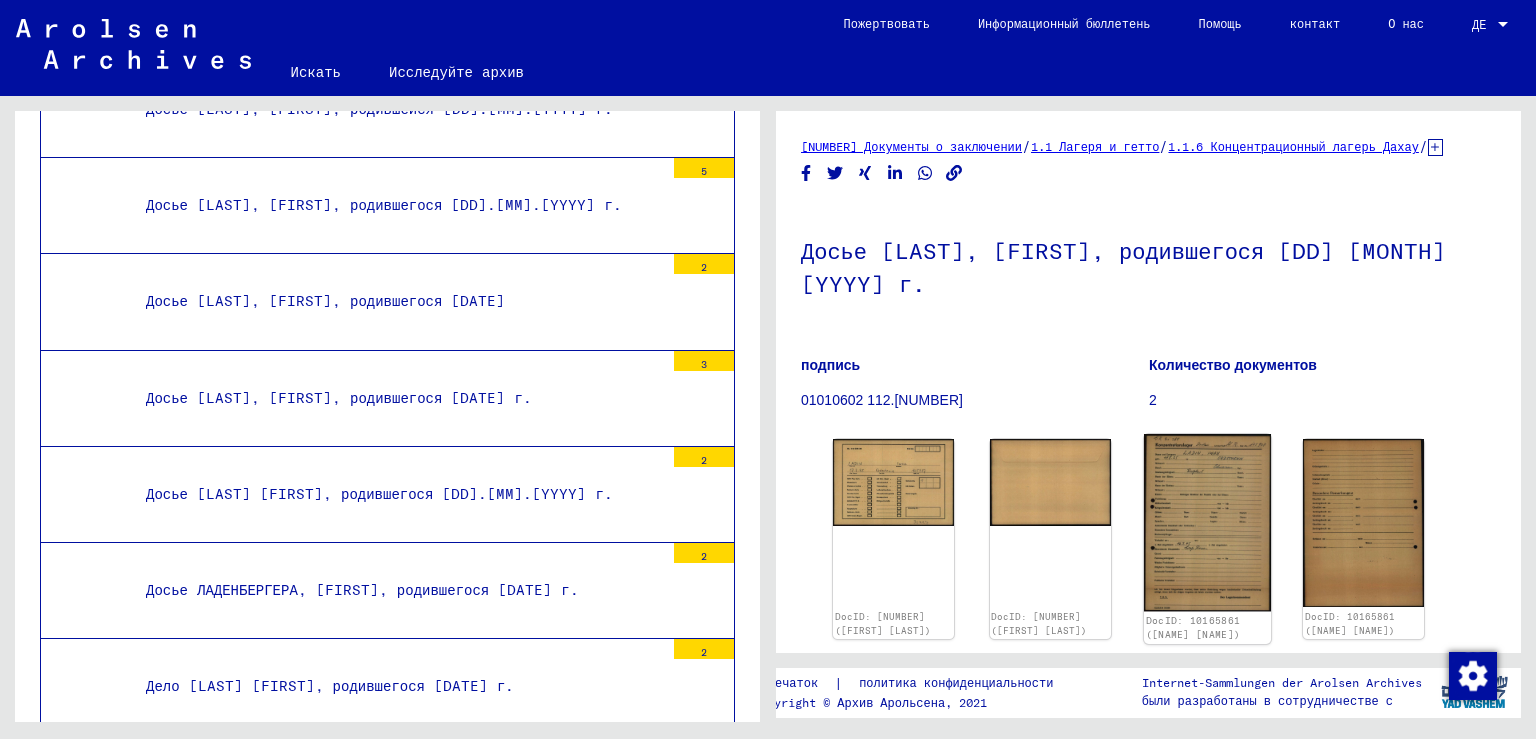 click at bounding box center [893, 482] 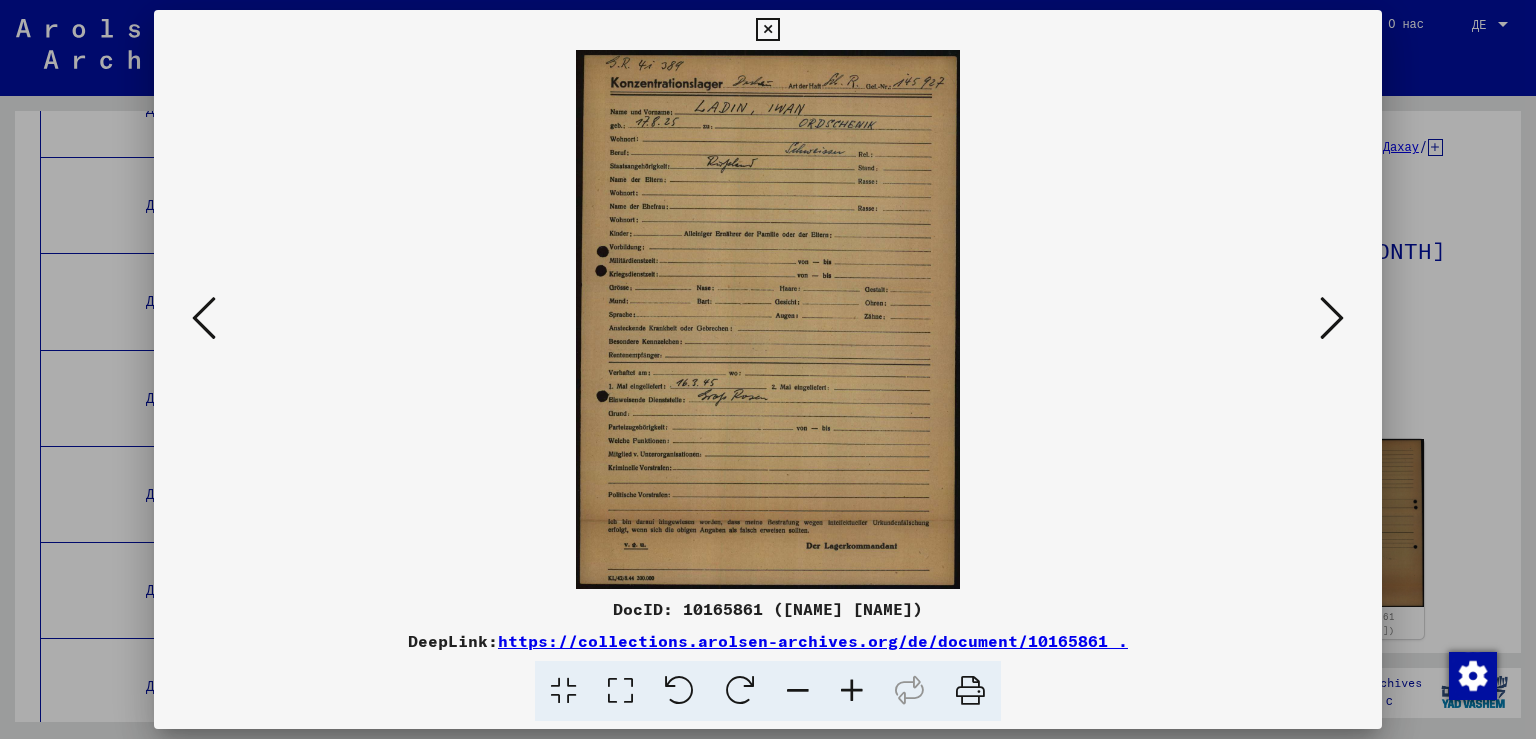 click at bounding box center (767, 30) 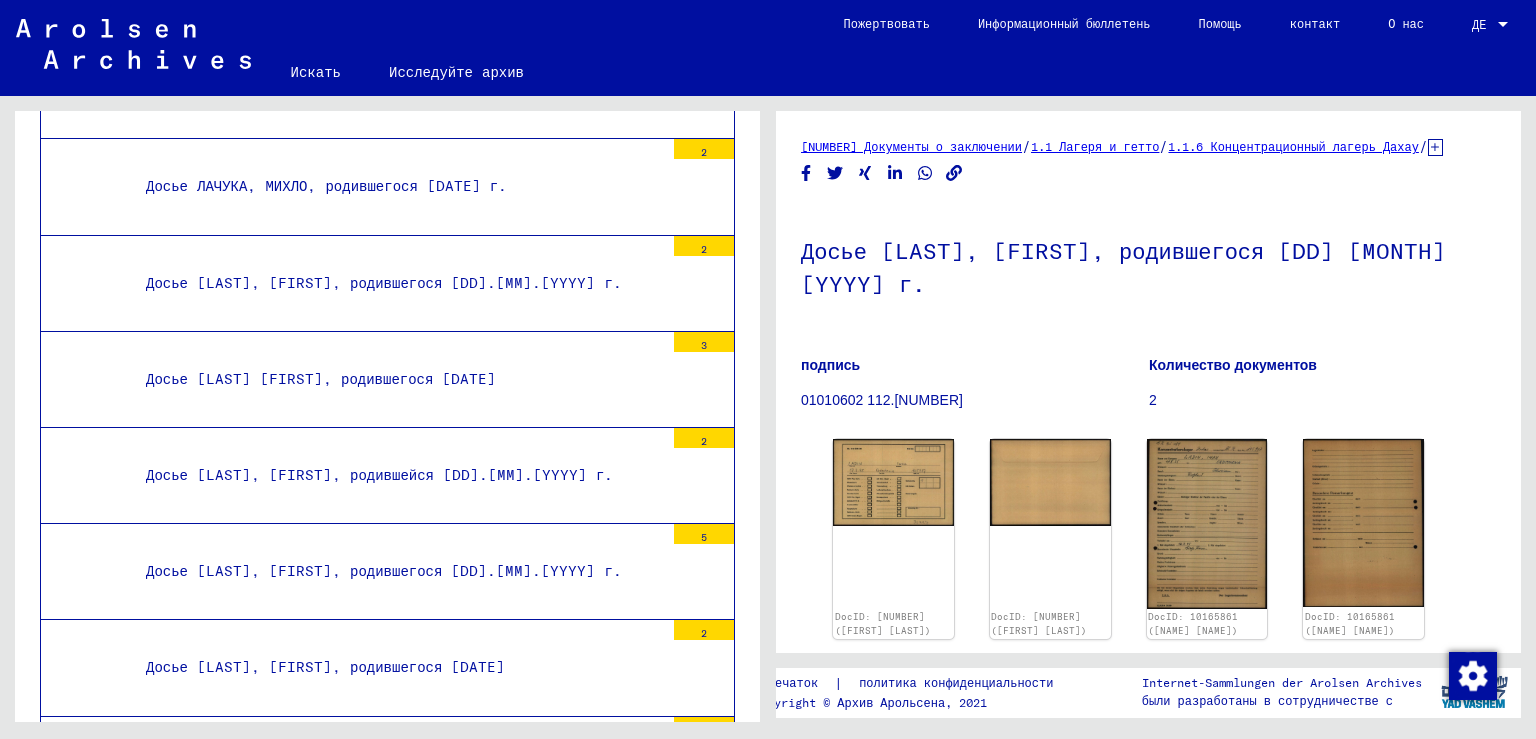 scroll, scrollTop: 22162, scrollLeft: 0, axis: vertical 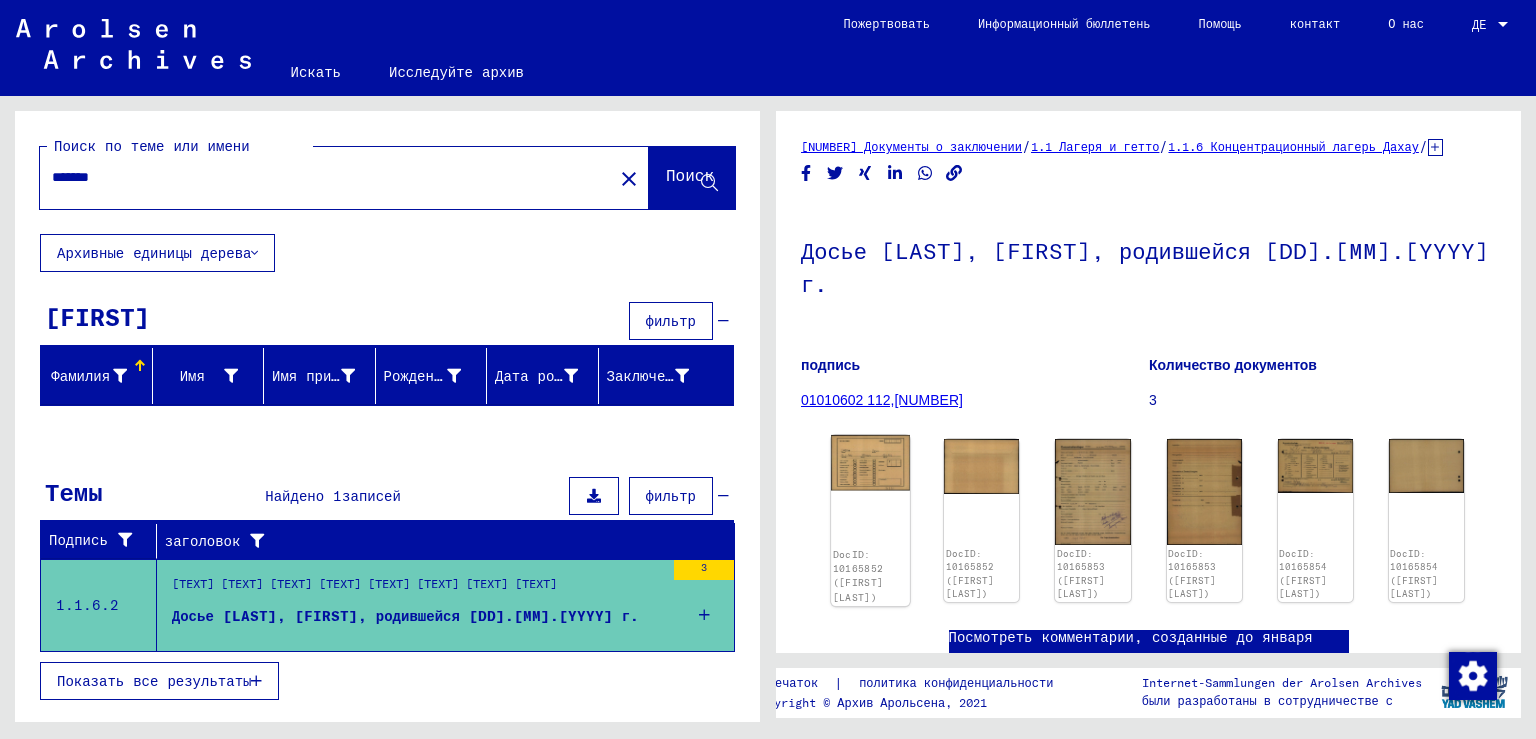 click at bounding box center [870, 463] 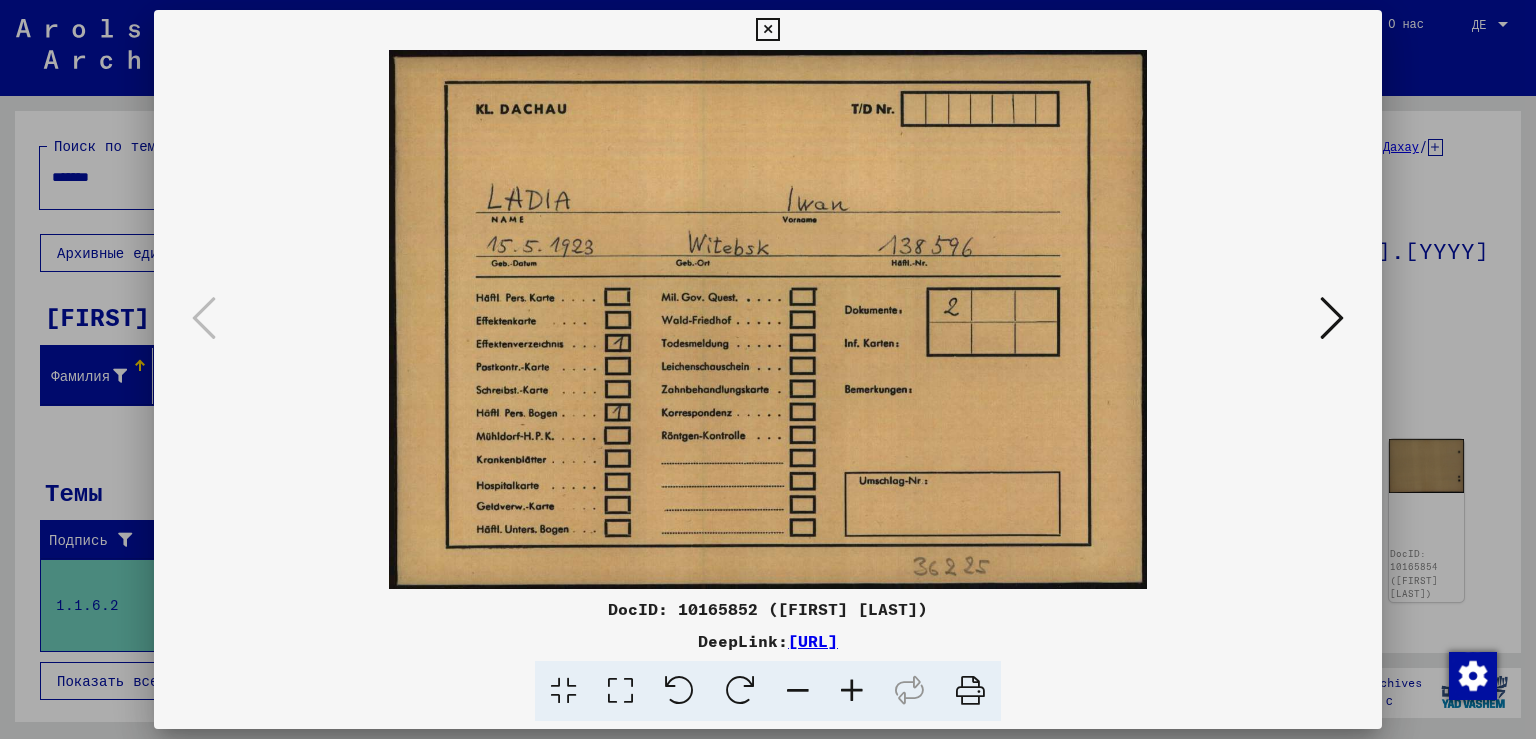 click at bounding box center (1332, 319) 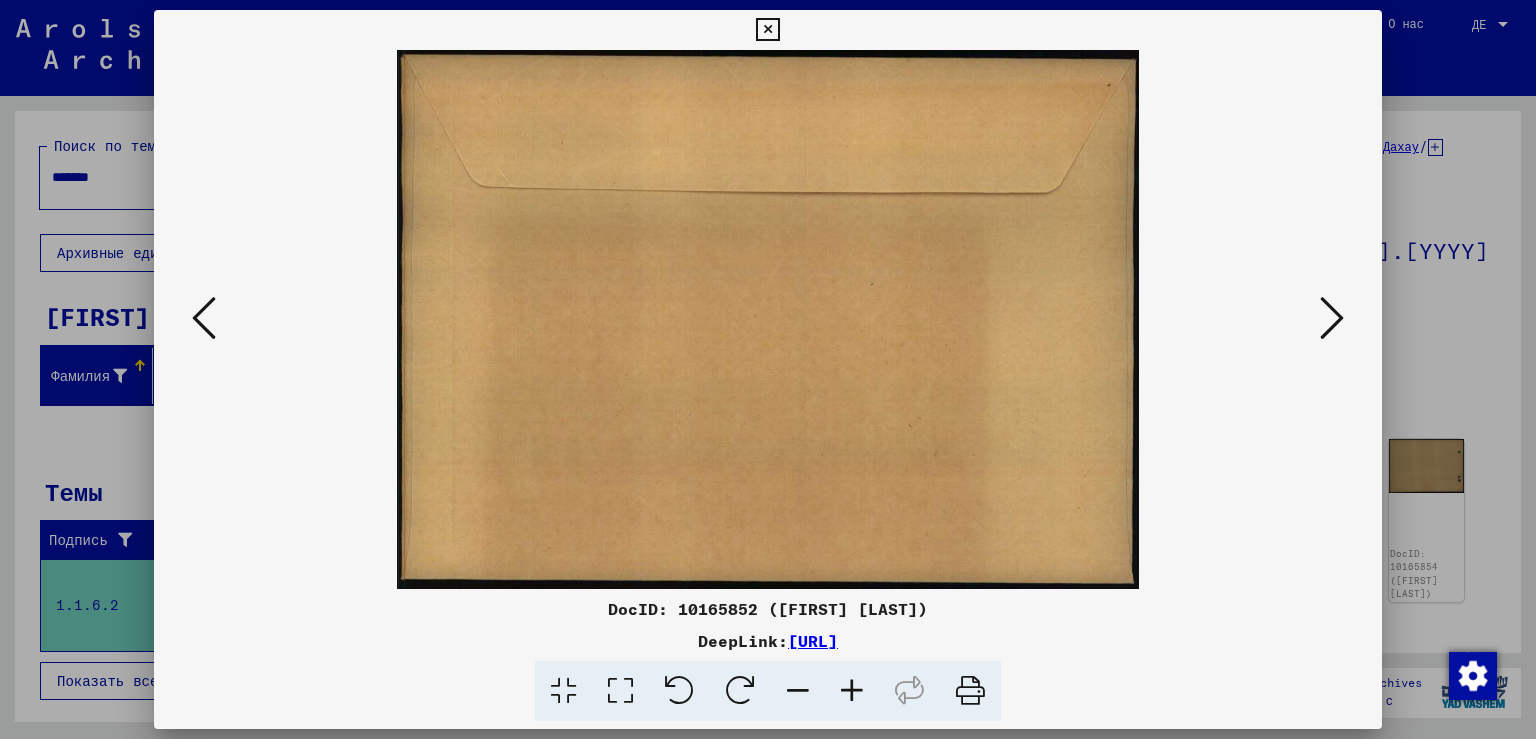 click at bounding box center (1332, 319) 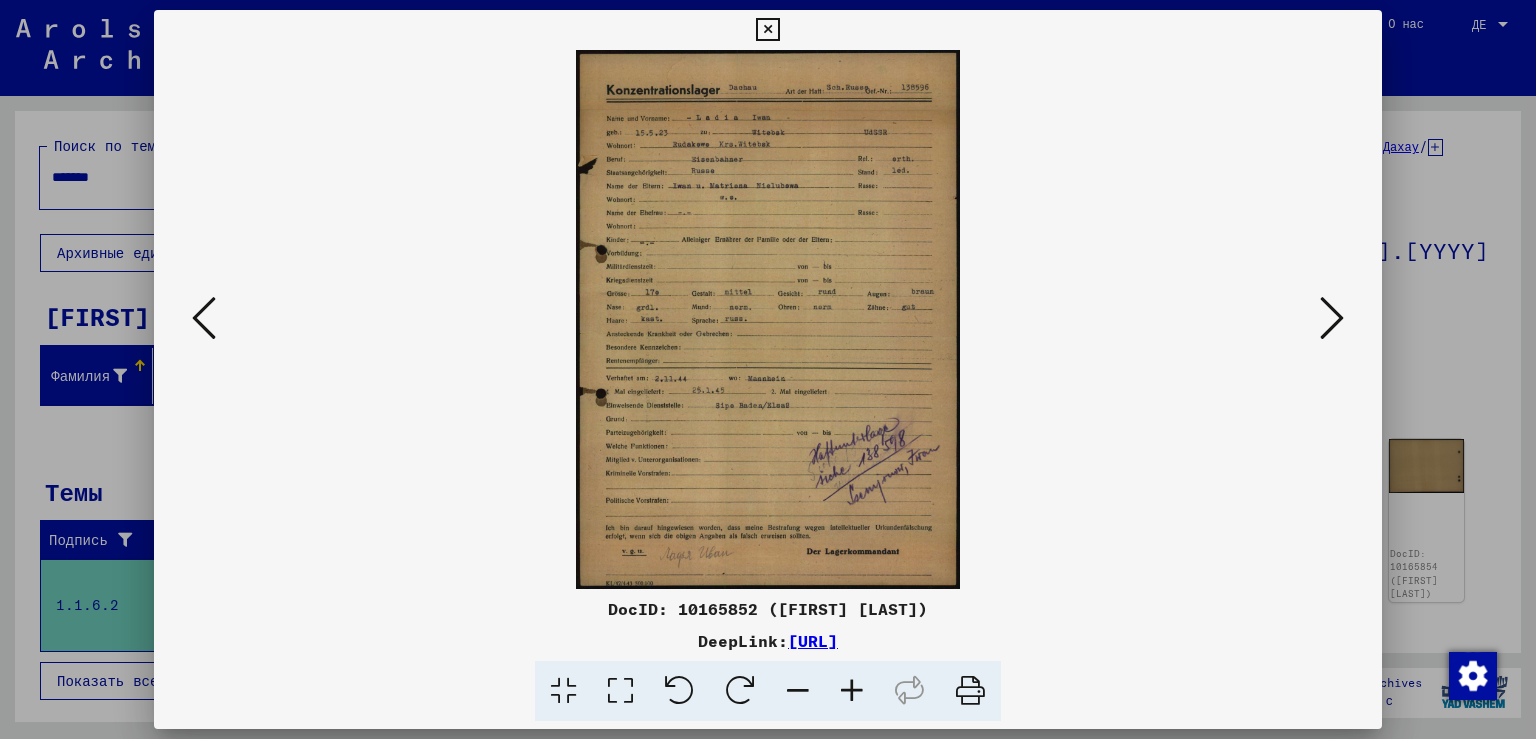 click at bounding box center [852, 691] 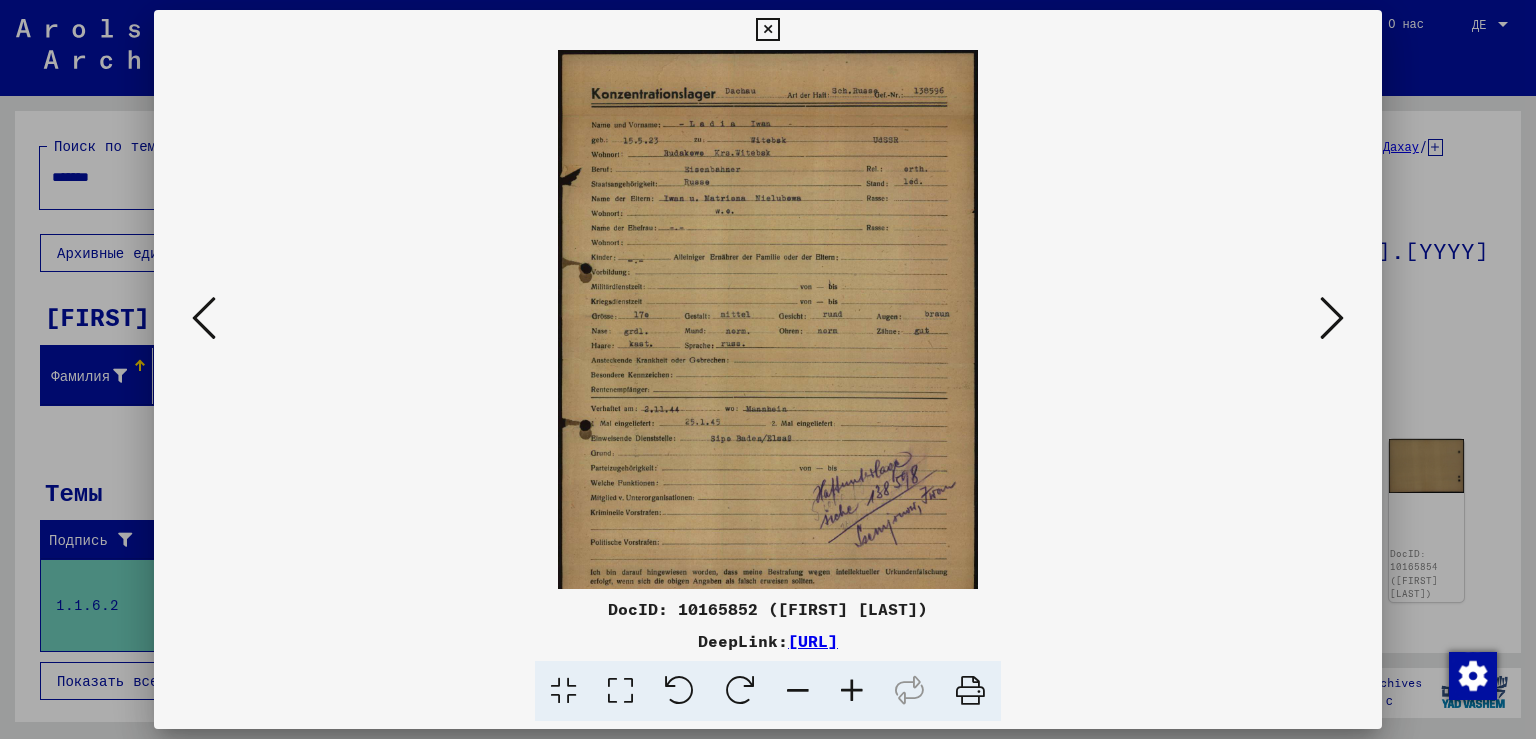 click at bounding box center [852, 691] 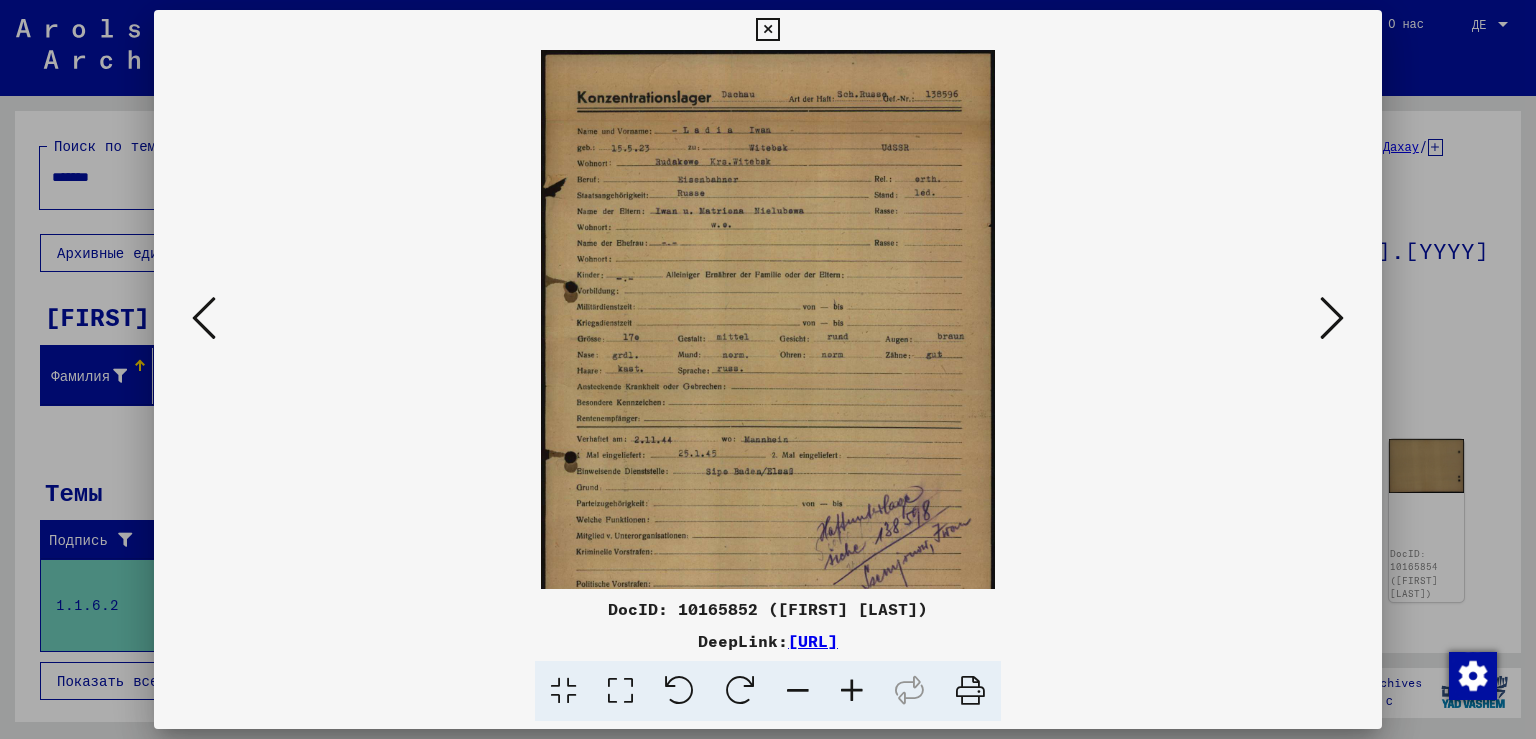 click at bounding box center [852, 691] 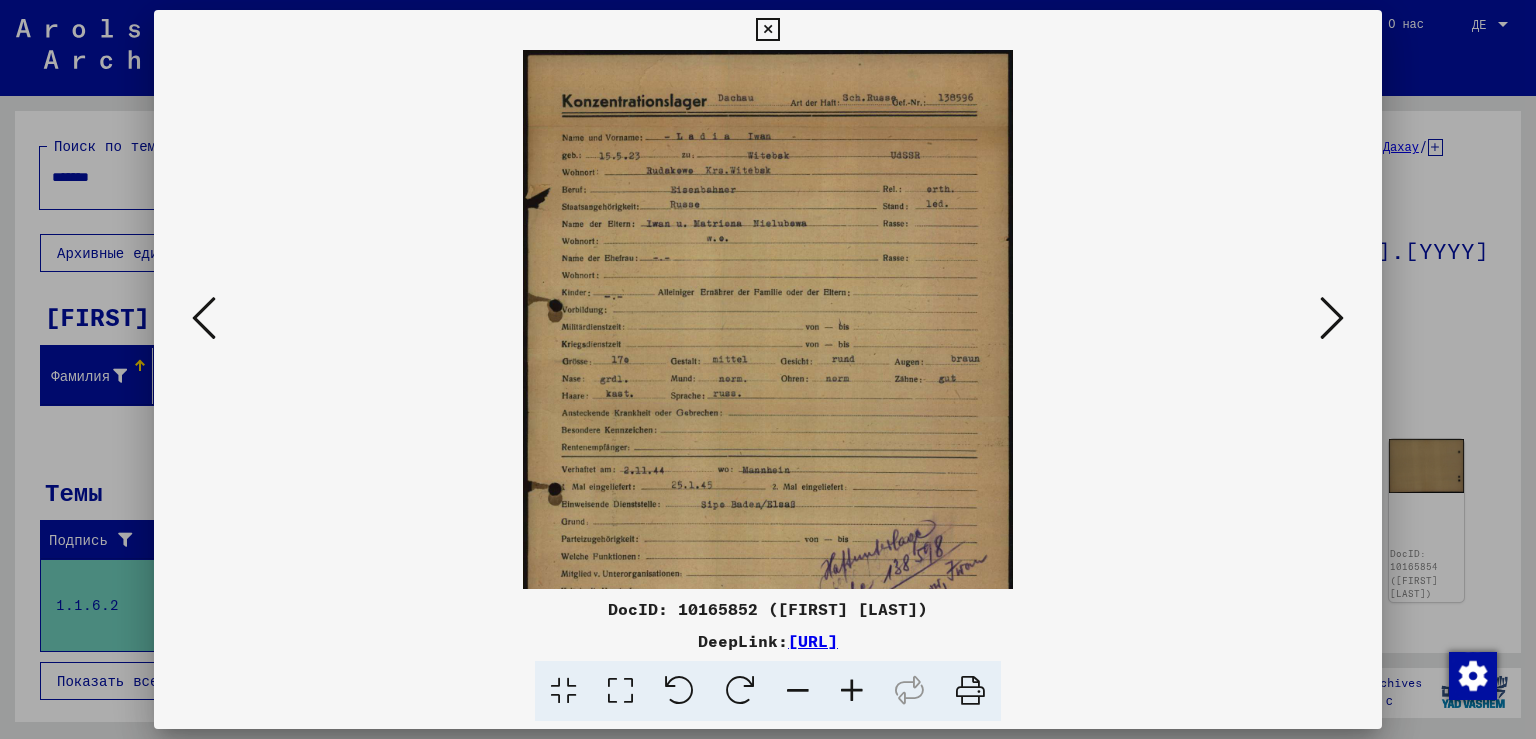 click at bounding box center [852, 691] 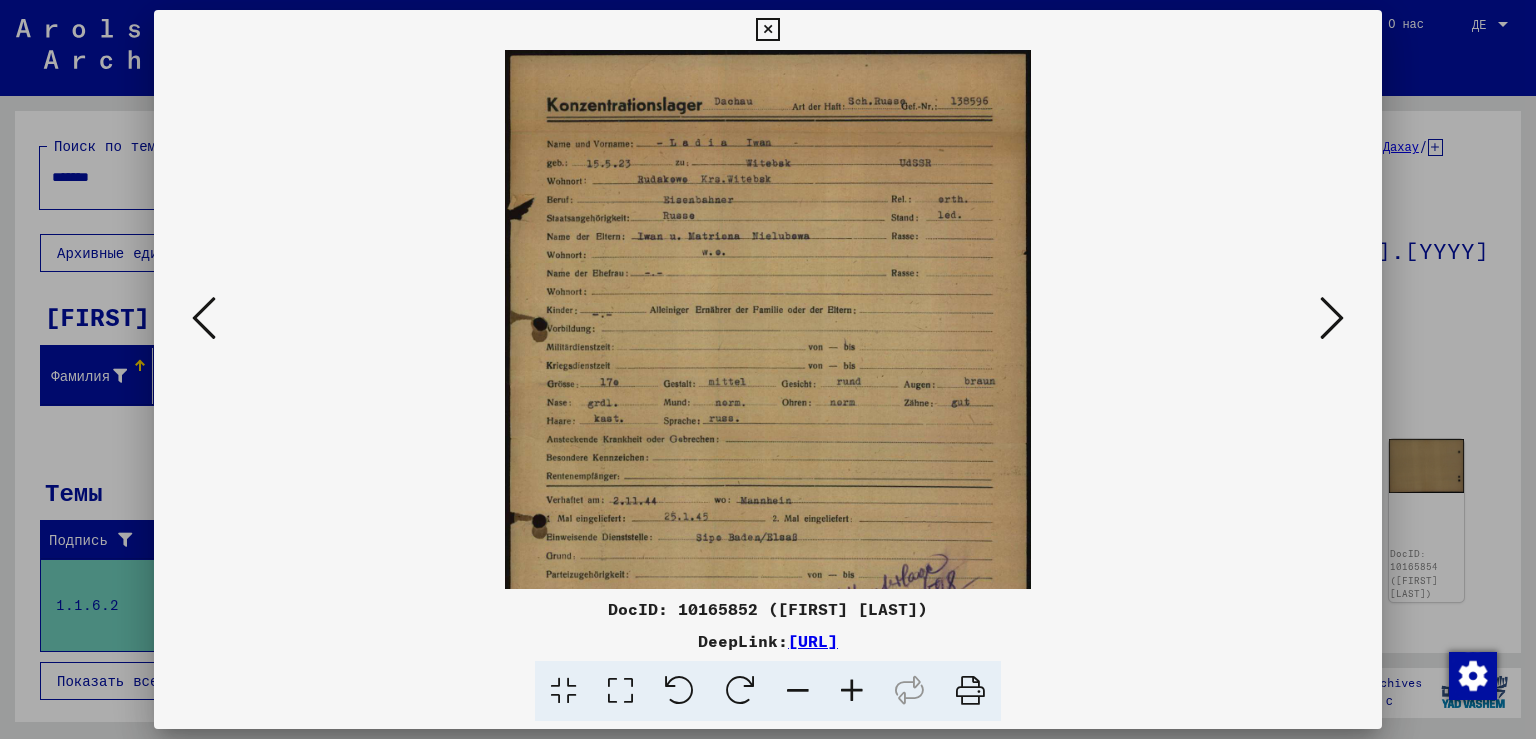 click at bounding box center [852, 691] 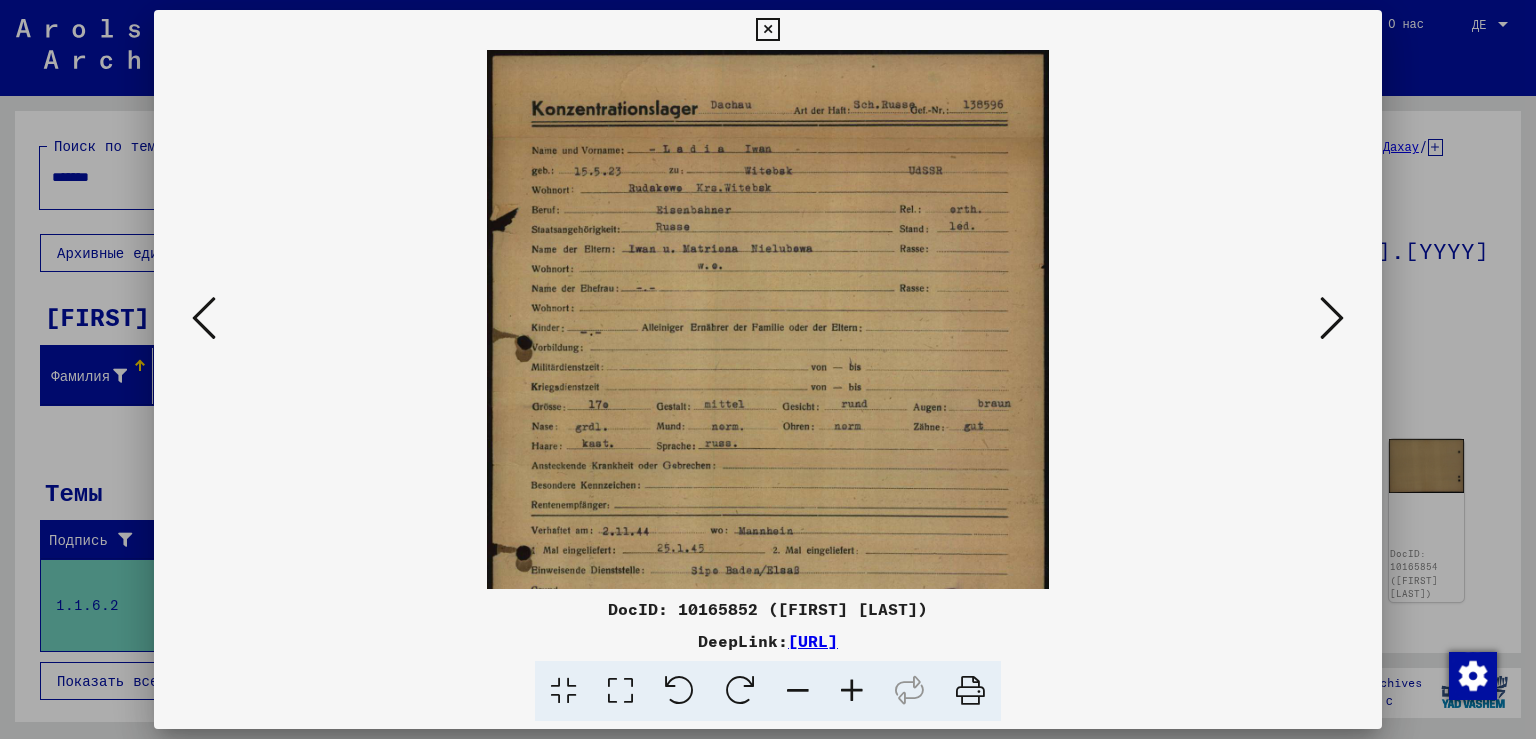 click at bounding box center [852, 691] 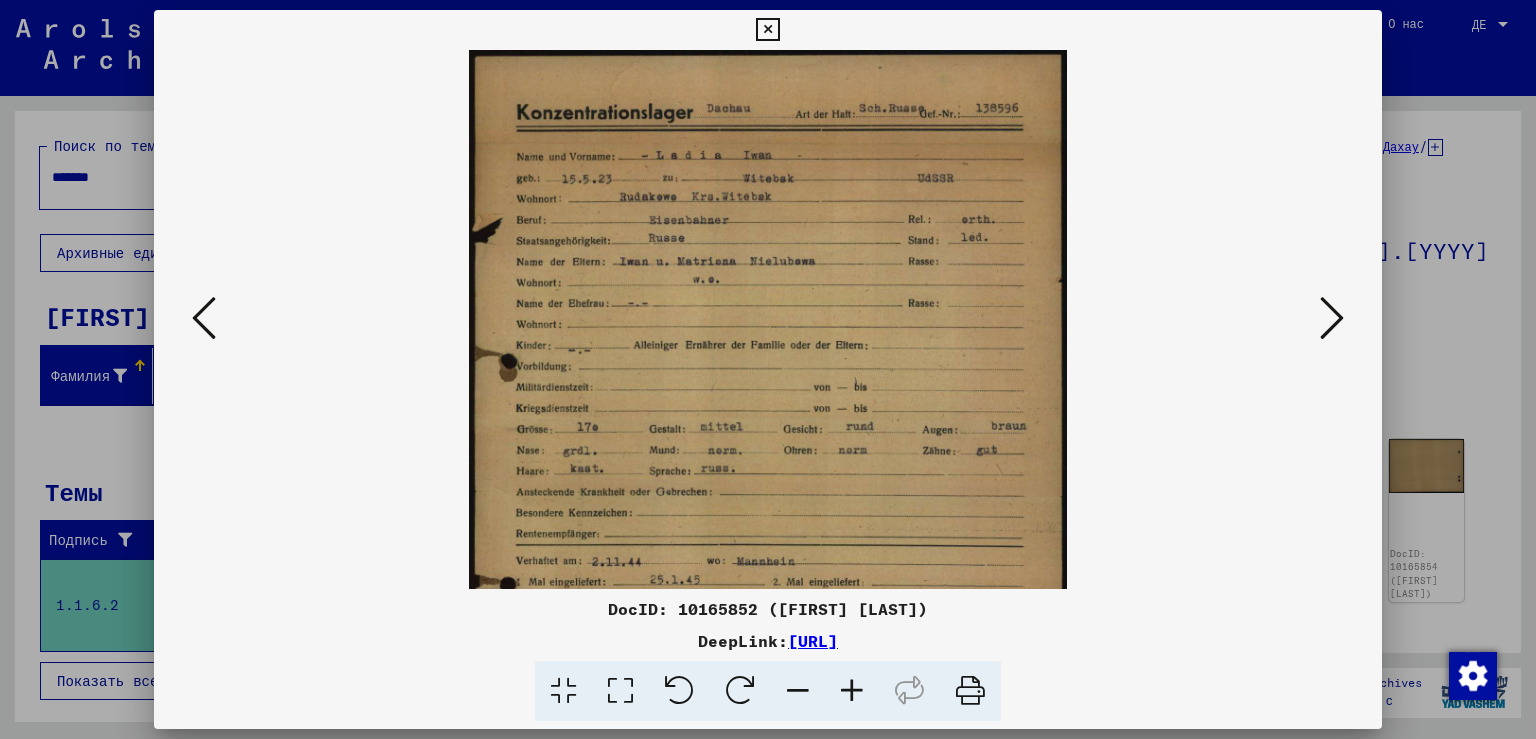 click at bounding box center (852, 691) 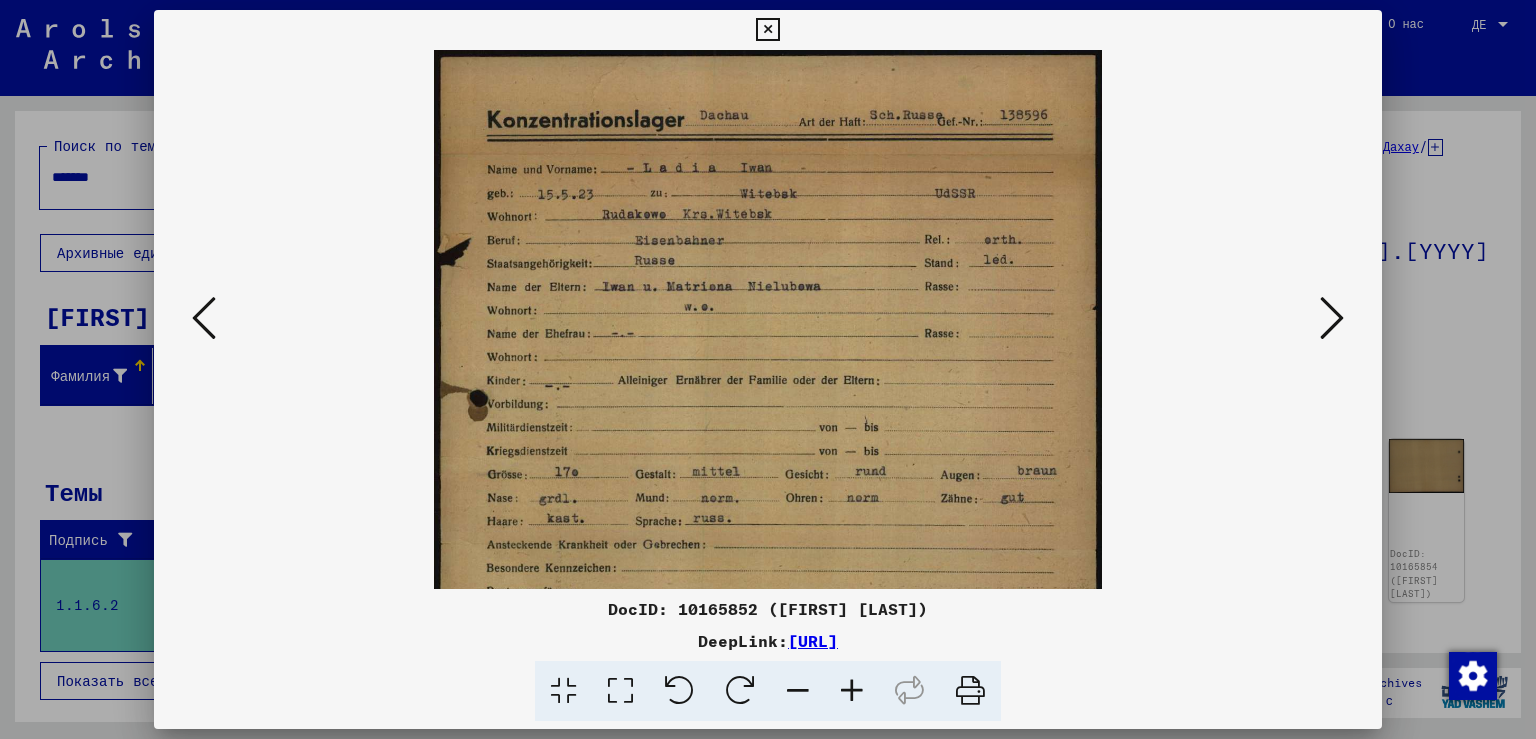 click at bounding box center (852, 691) 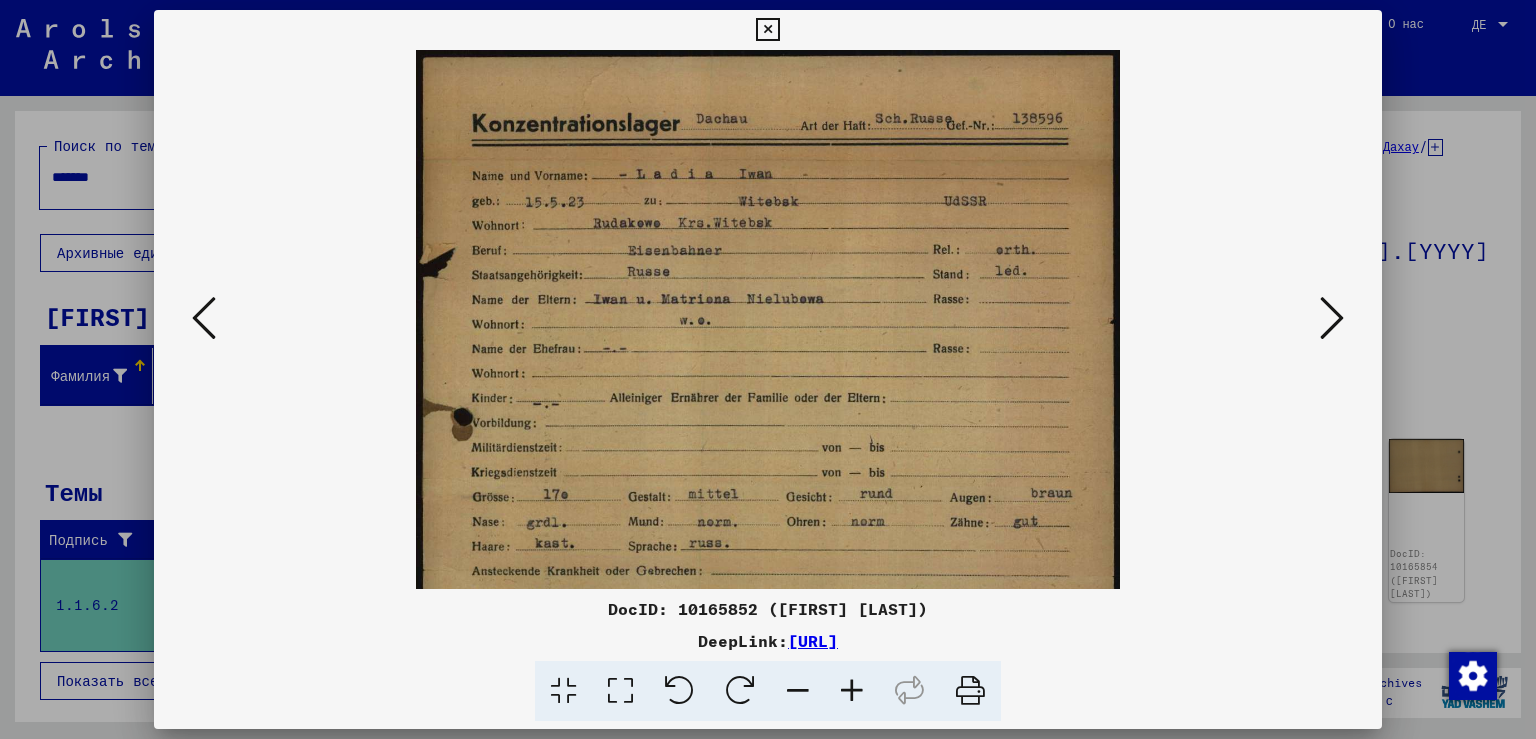 click at bounding box center (852, 691) 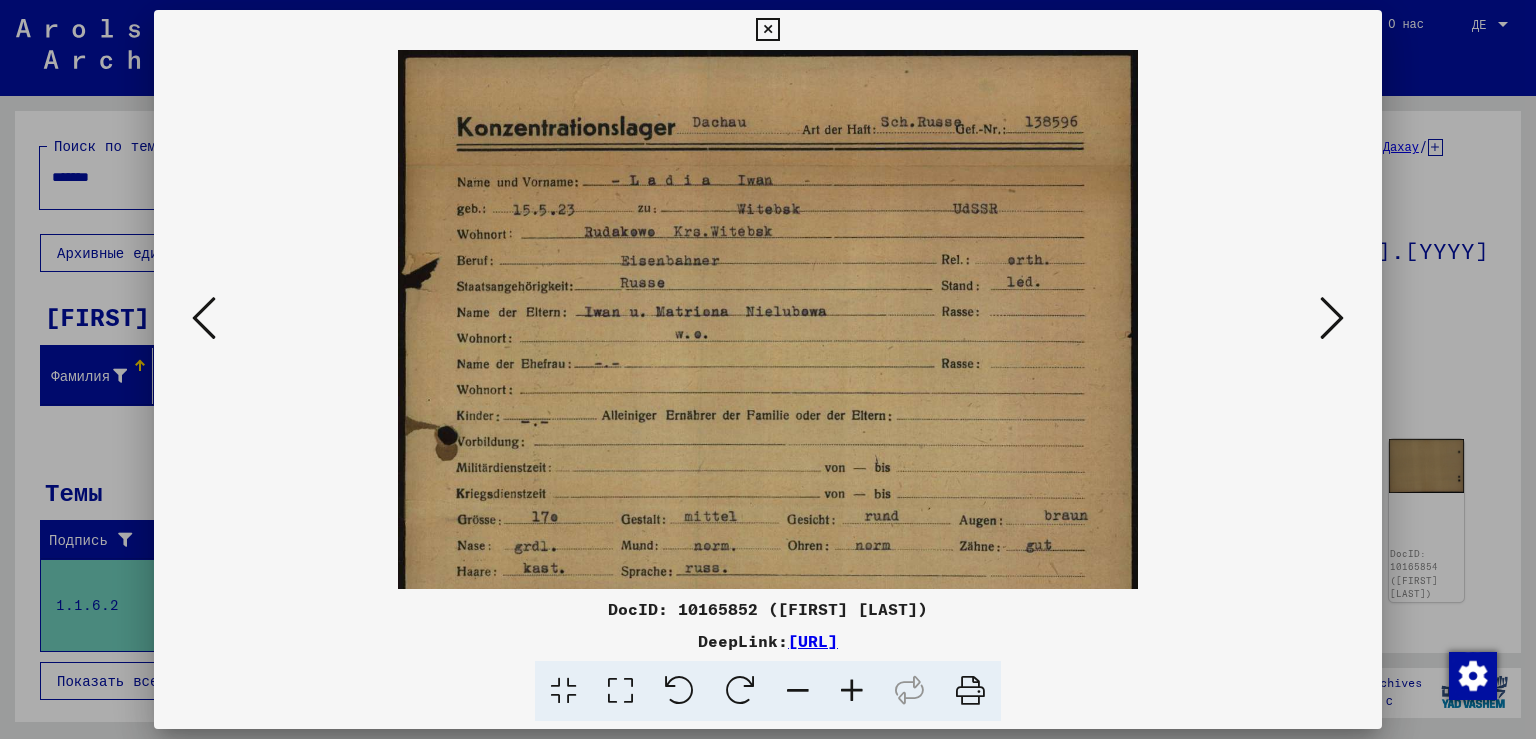 click at bounding box center [852, 691] 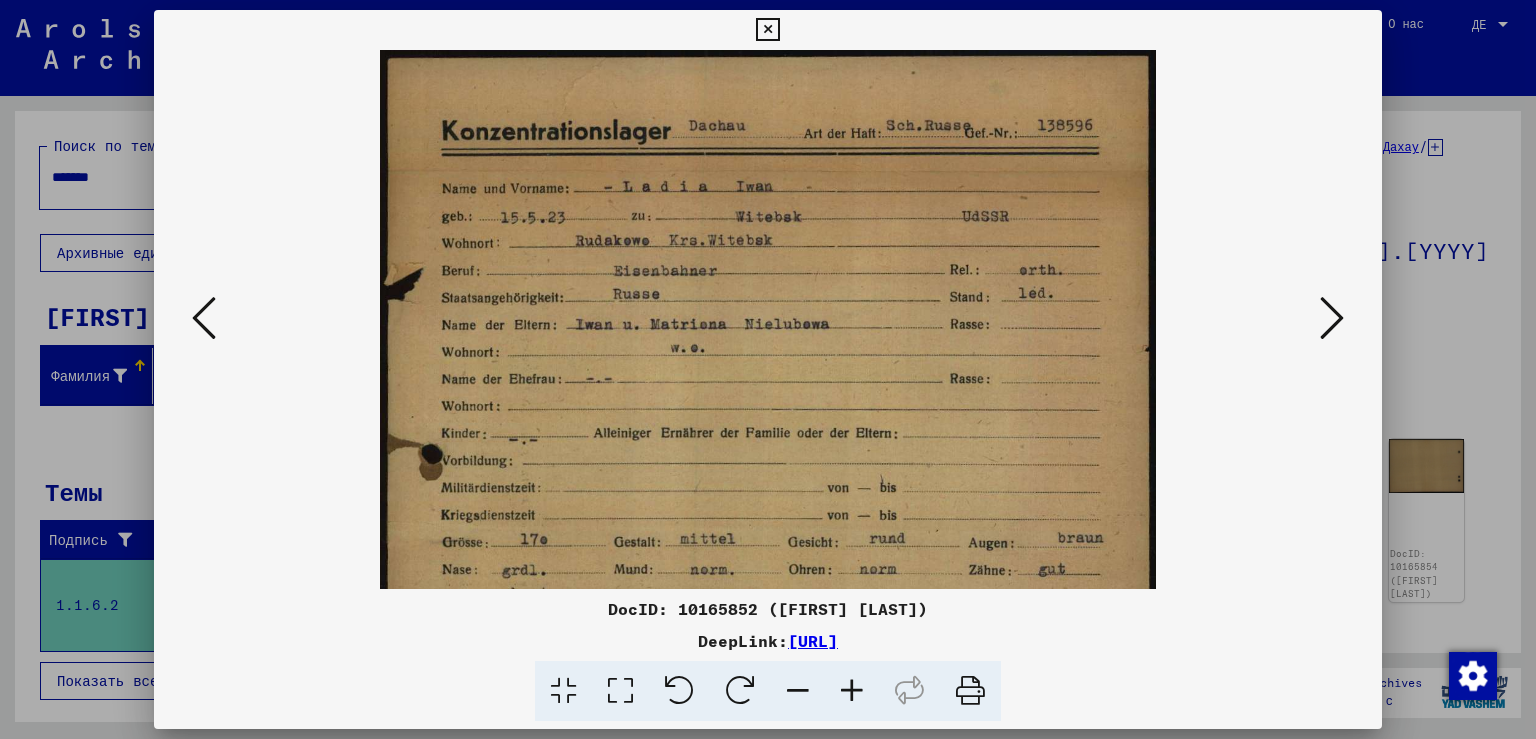 click at bounding box center (852, 691) 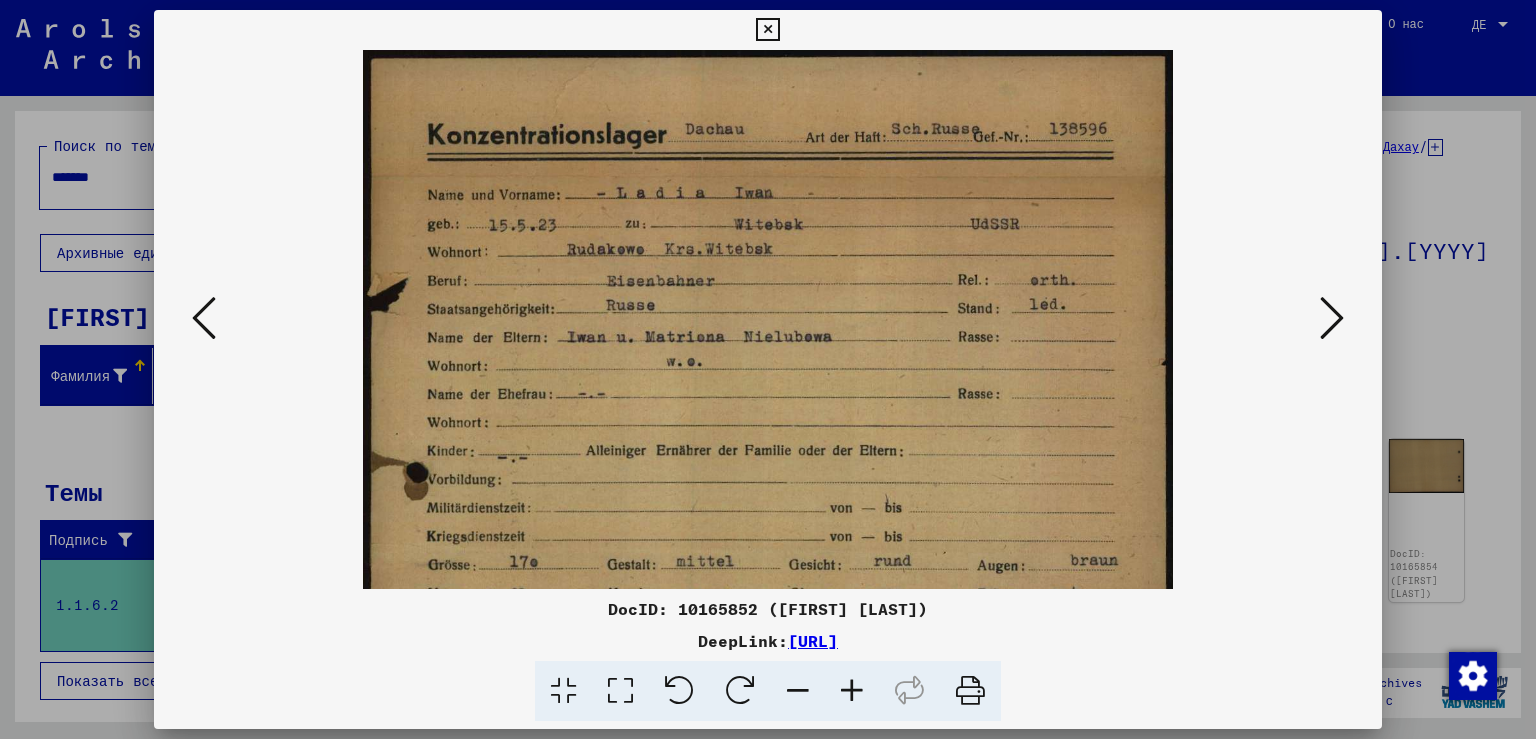 click at bounding box center (1332, 318) 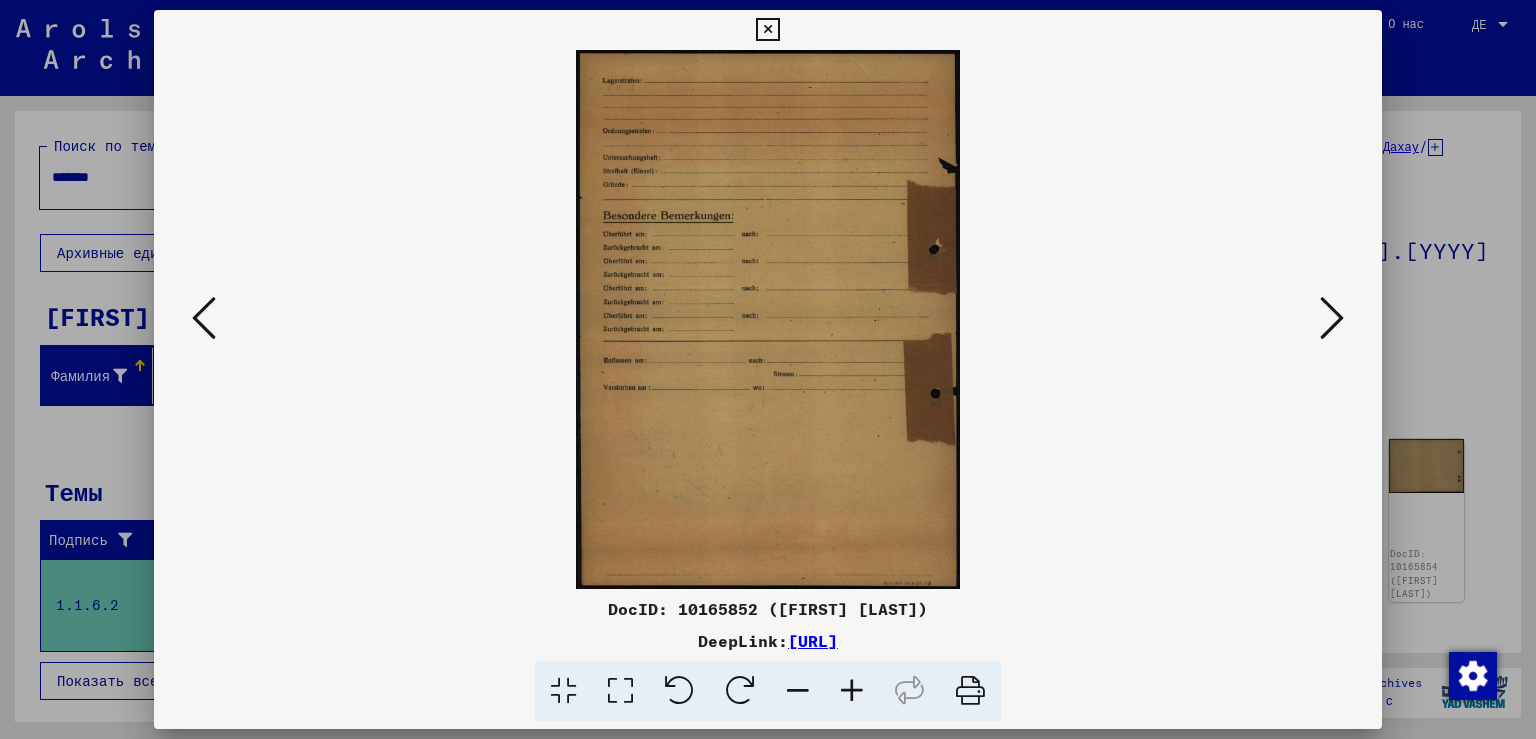 click at bounding box center [767, 30] 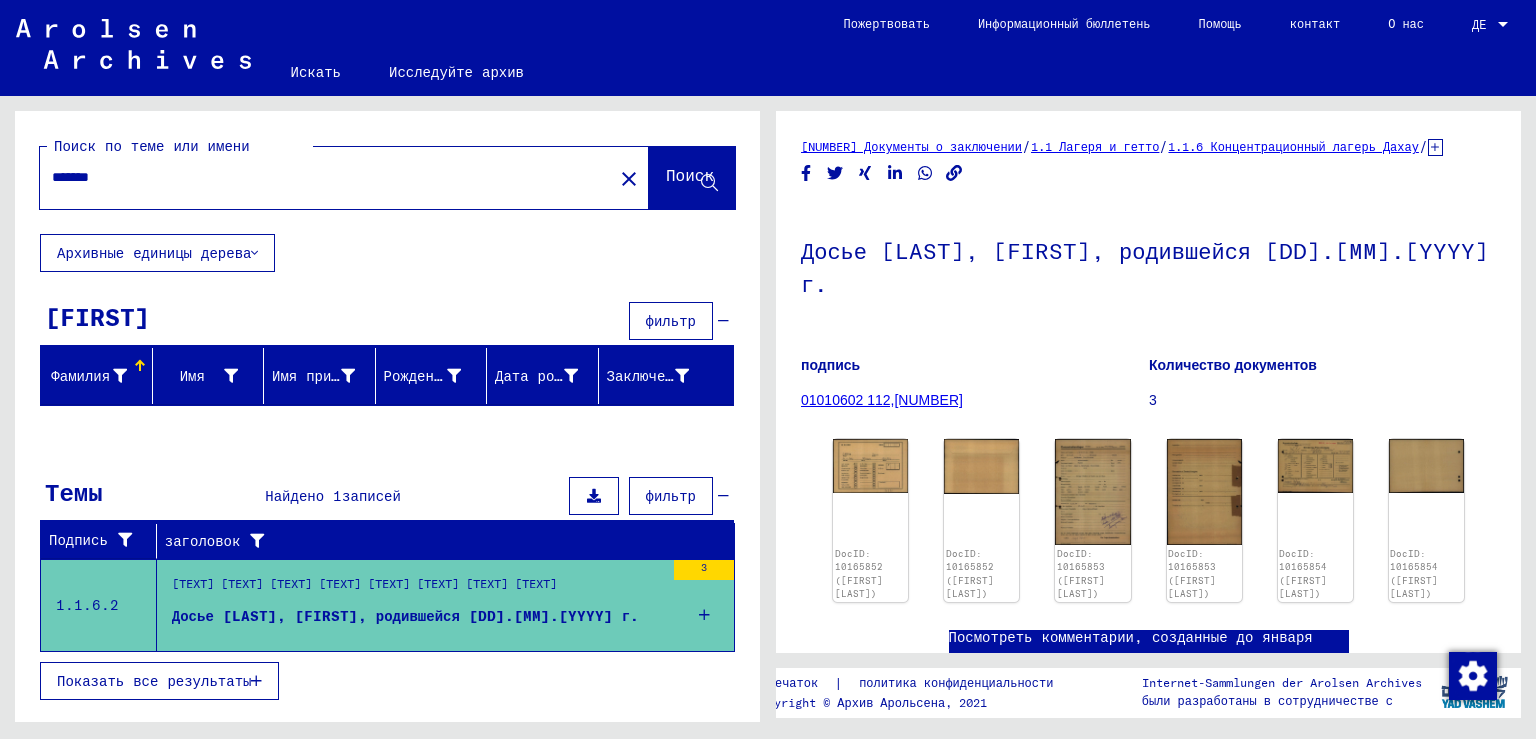 click on "3" at bounding box center (704, 567) 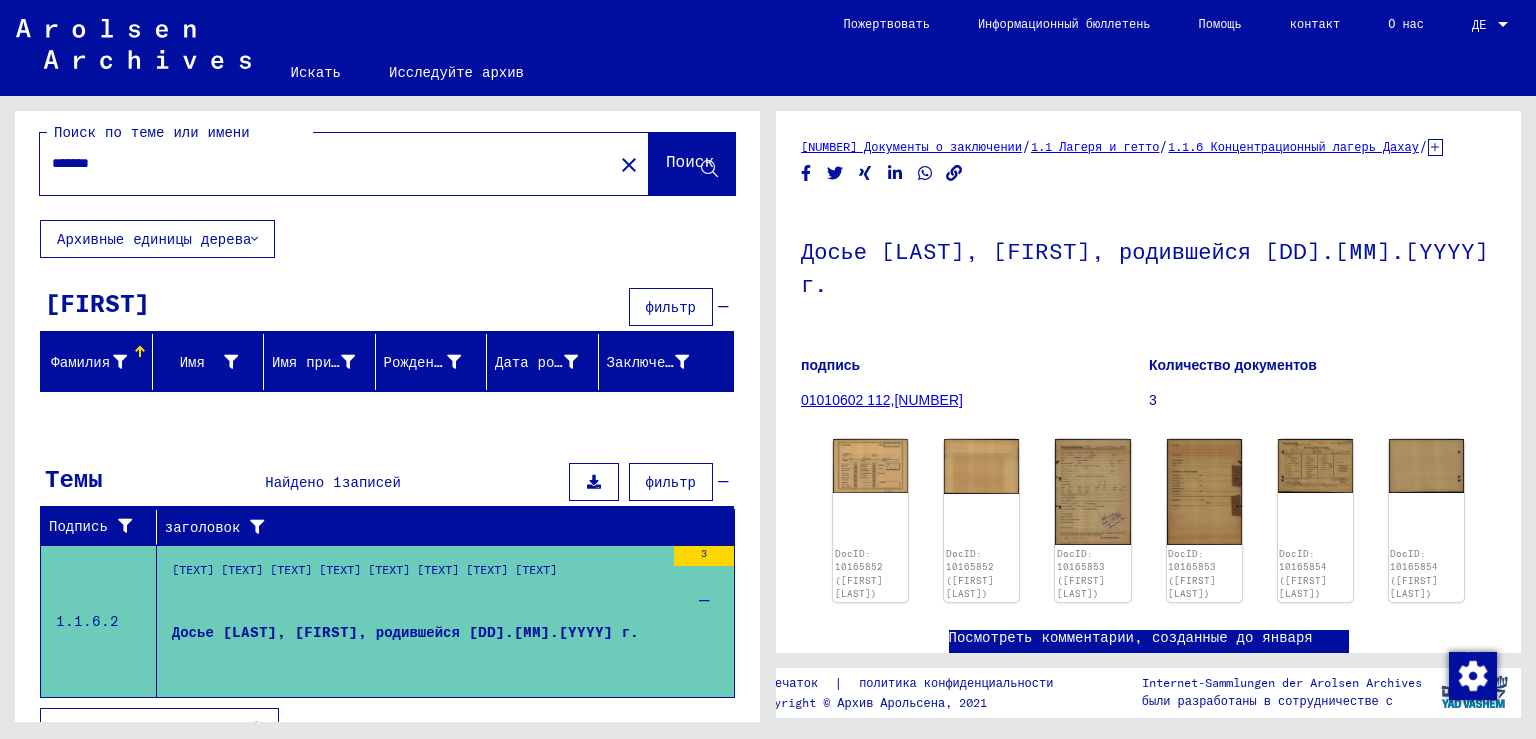 scroll, scrollTop: 0, scrollLeft: 0, axis: both 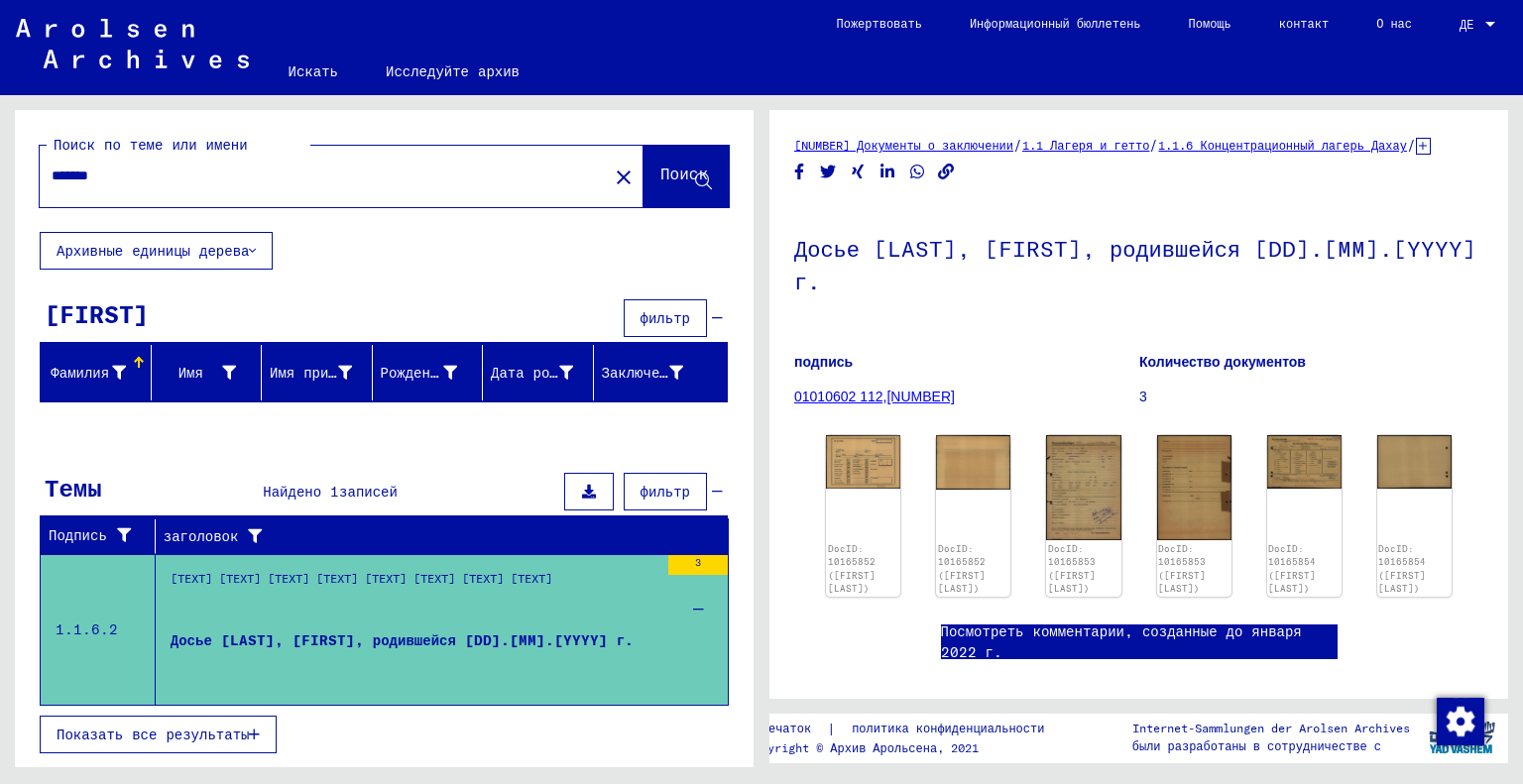 click on "1.1 Лагеря и гетто" at bounding box center (1086, 145) 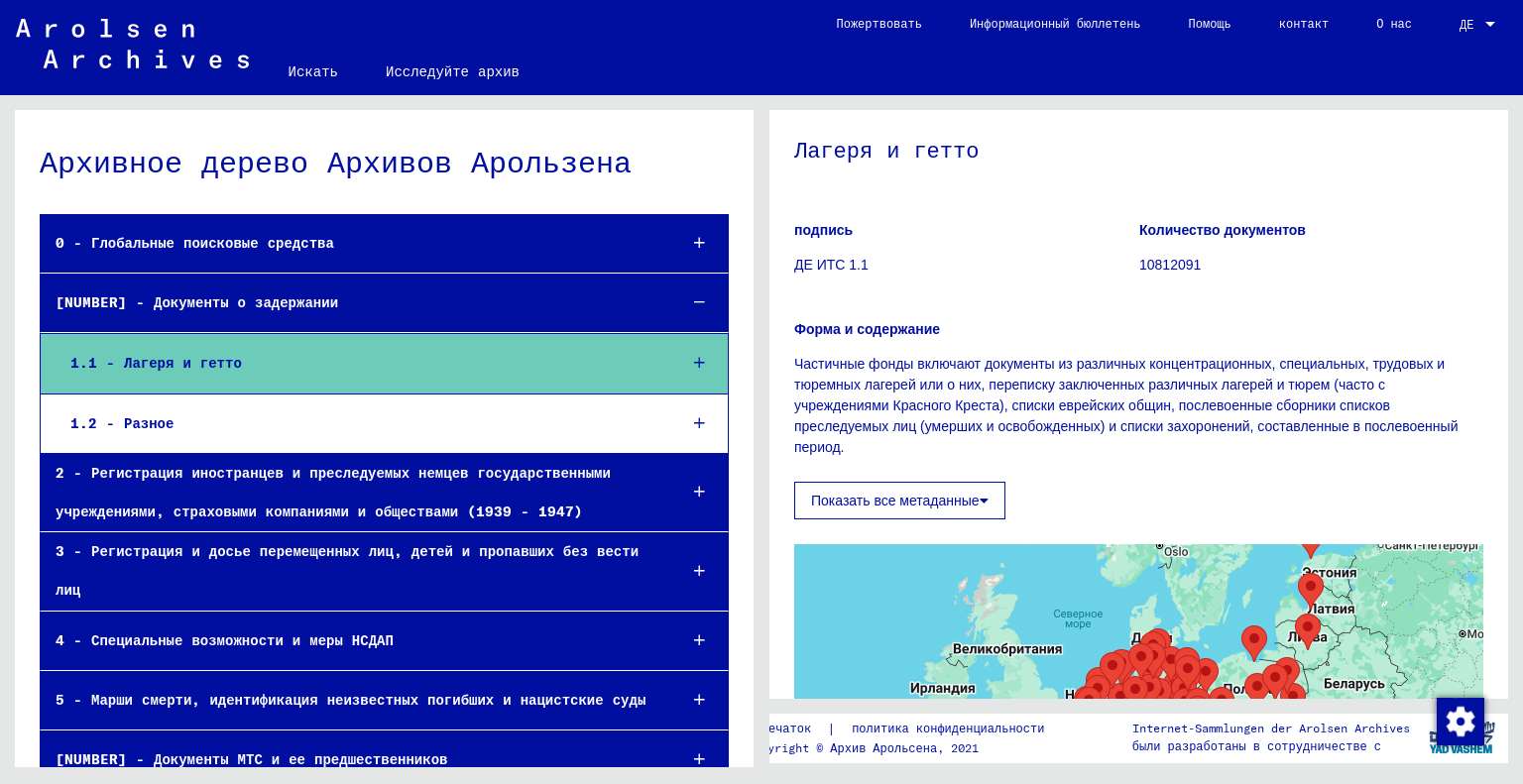 scroll, scrollTop: 595, scrollLeft: 0, axis: vertical 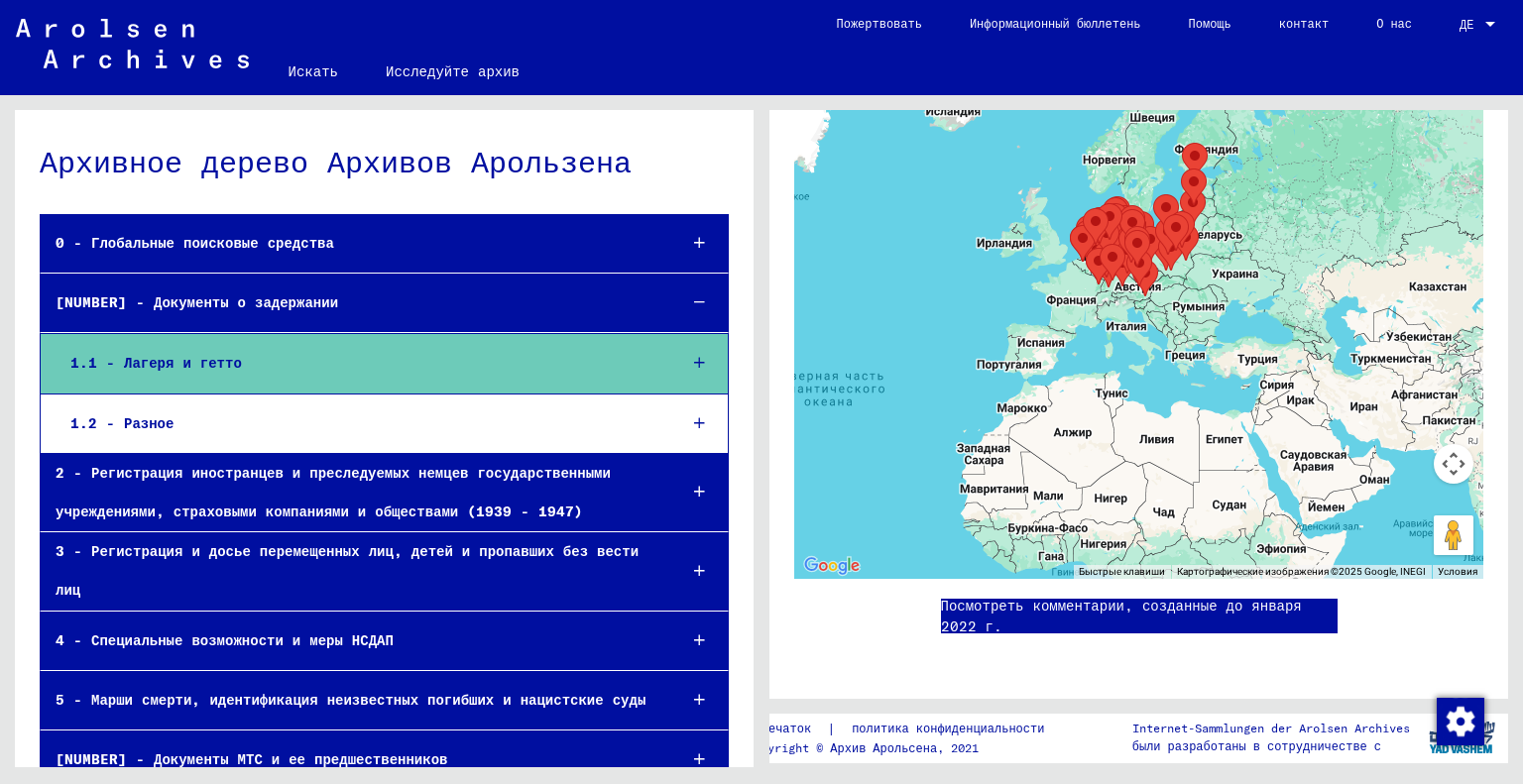 click on "Искать" at bounding box center [313, 71] 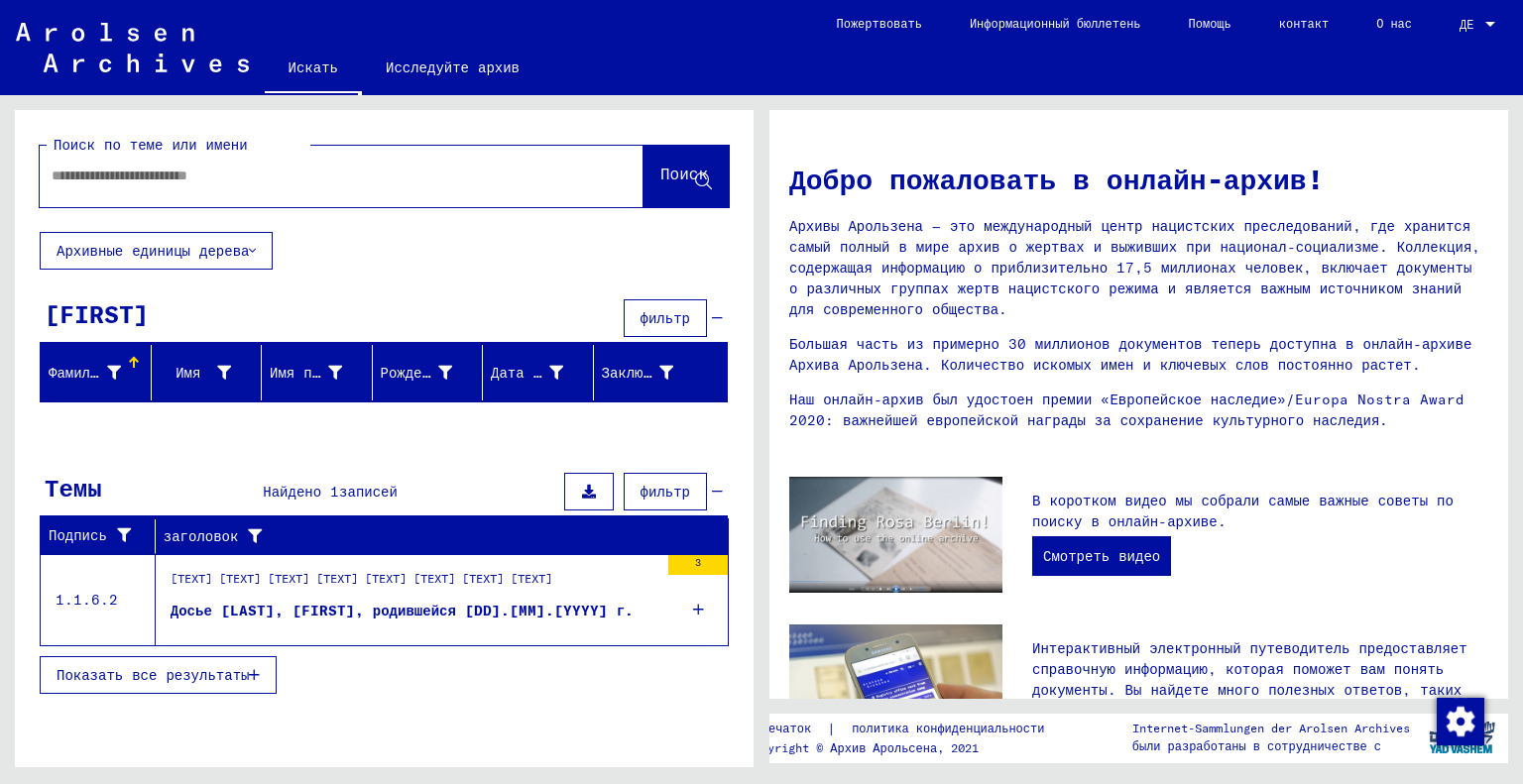 click at bounding box center (317, 175) 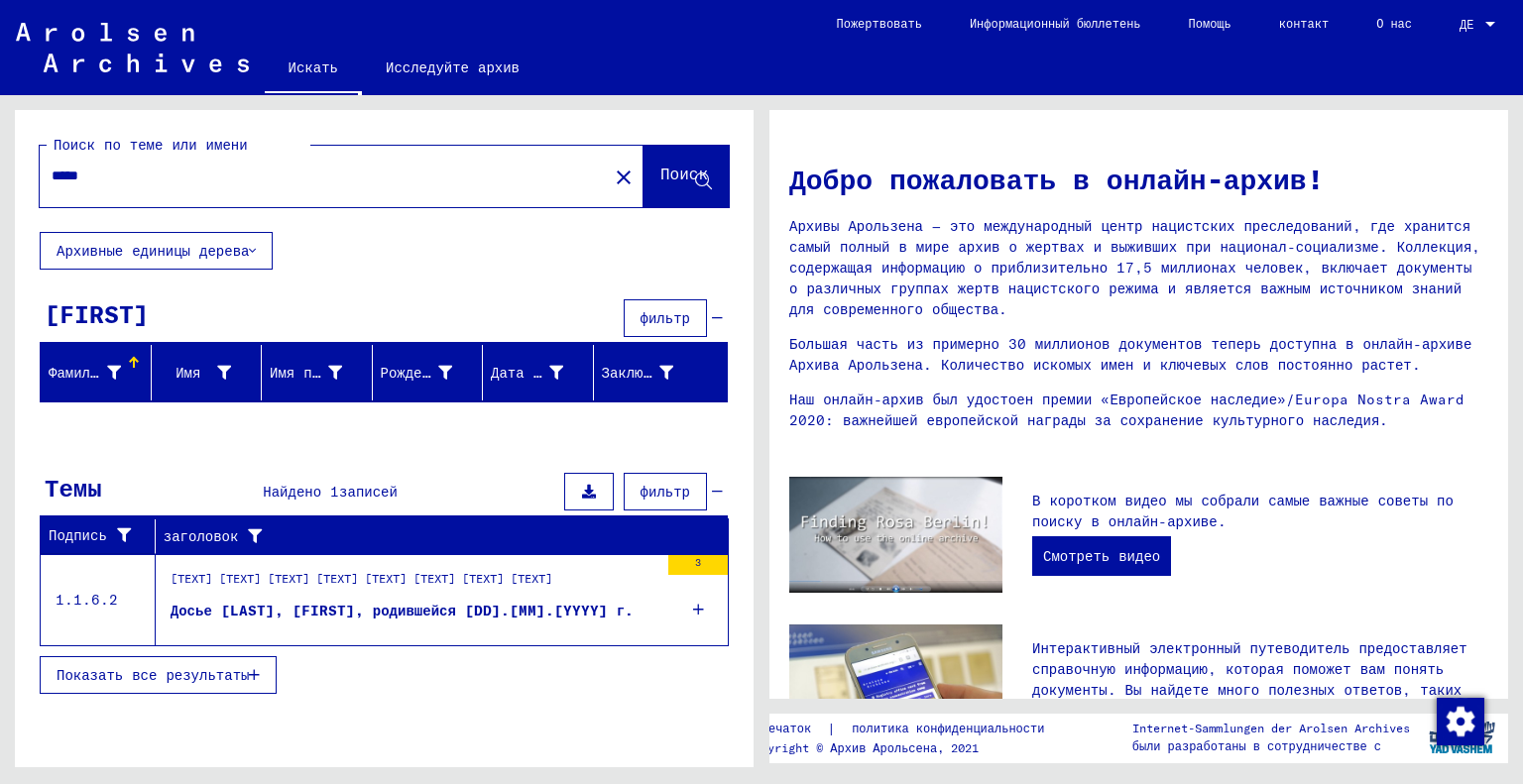 type on "*****" 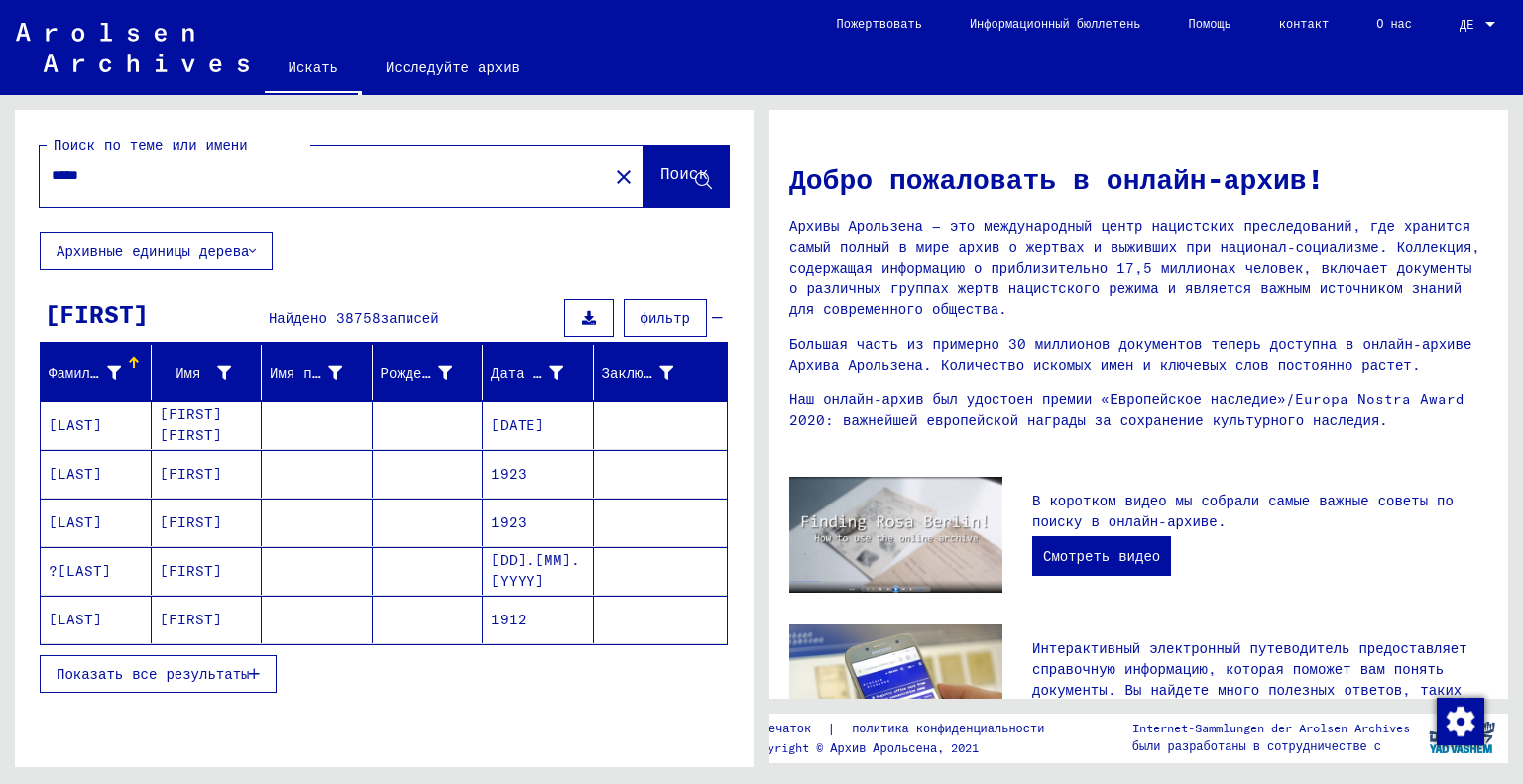 click on "Показать все результаты" at bounding box center [153, 674] 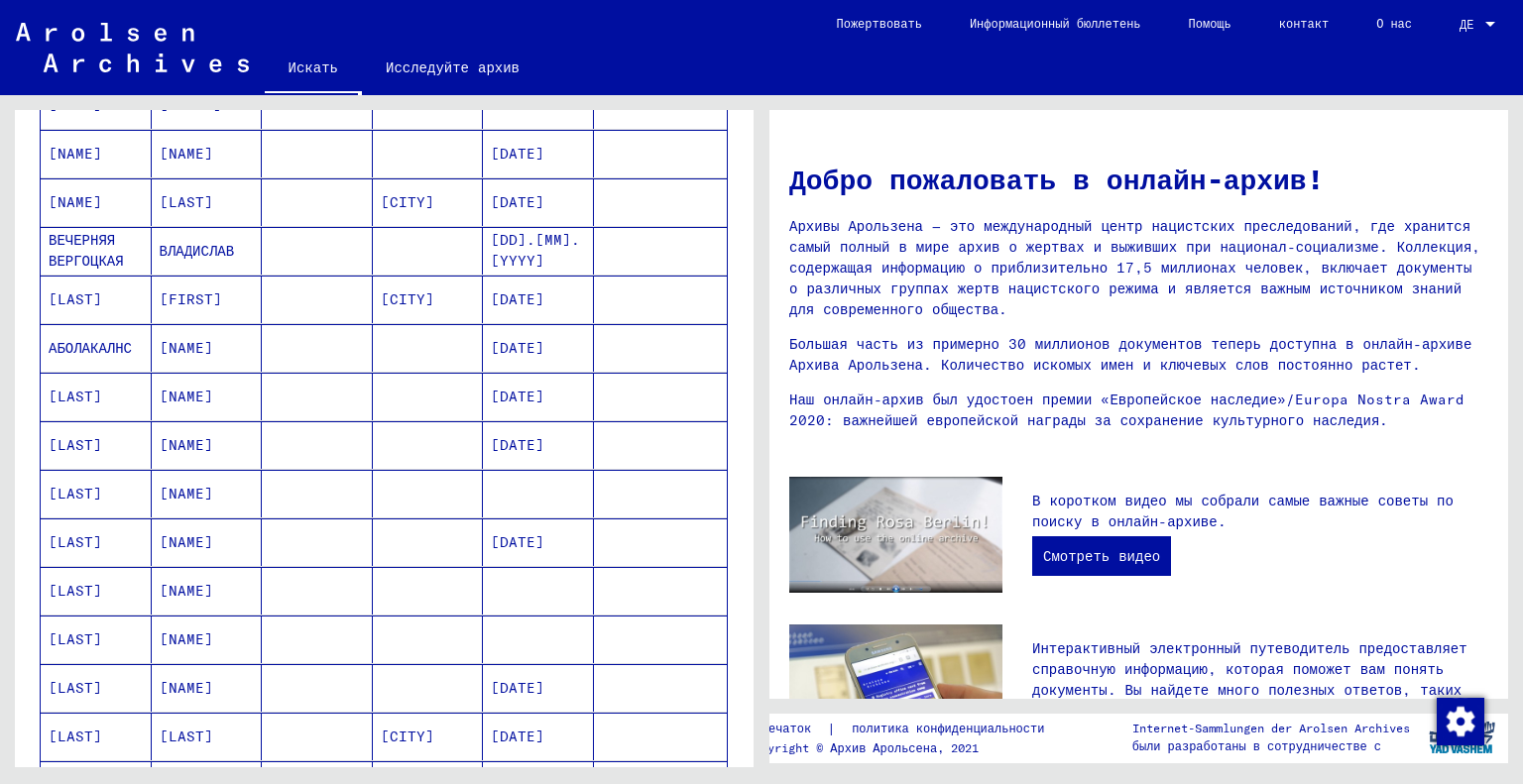 scroll, scrollTop: 1090, scrollLeft: 0, axis: vertical 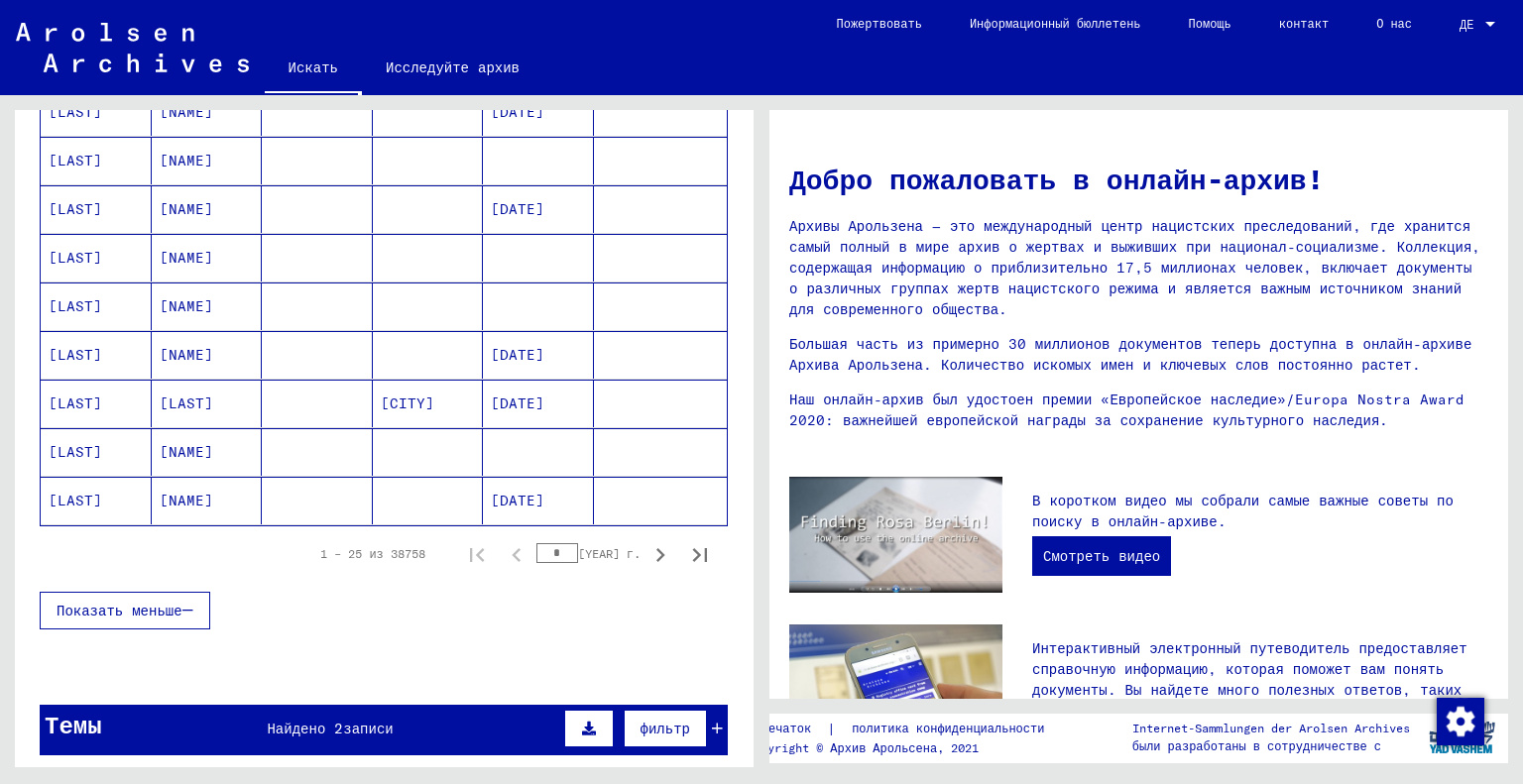click on "записи" at bounding box center (304, 728) 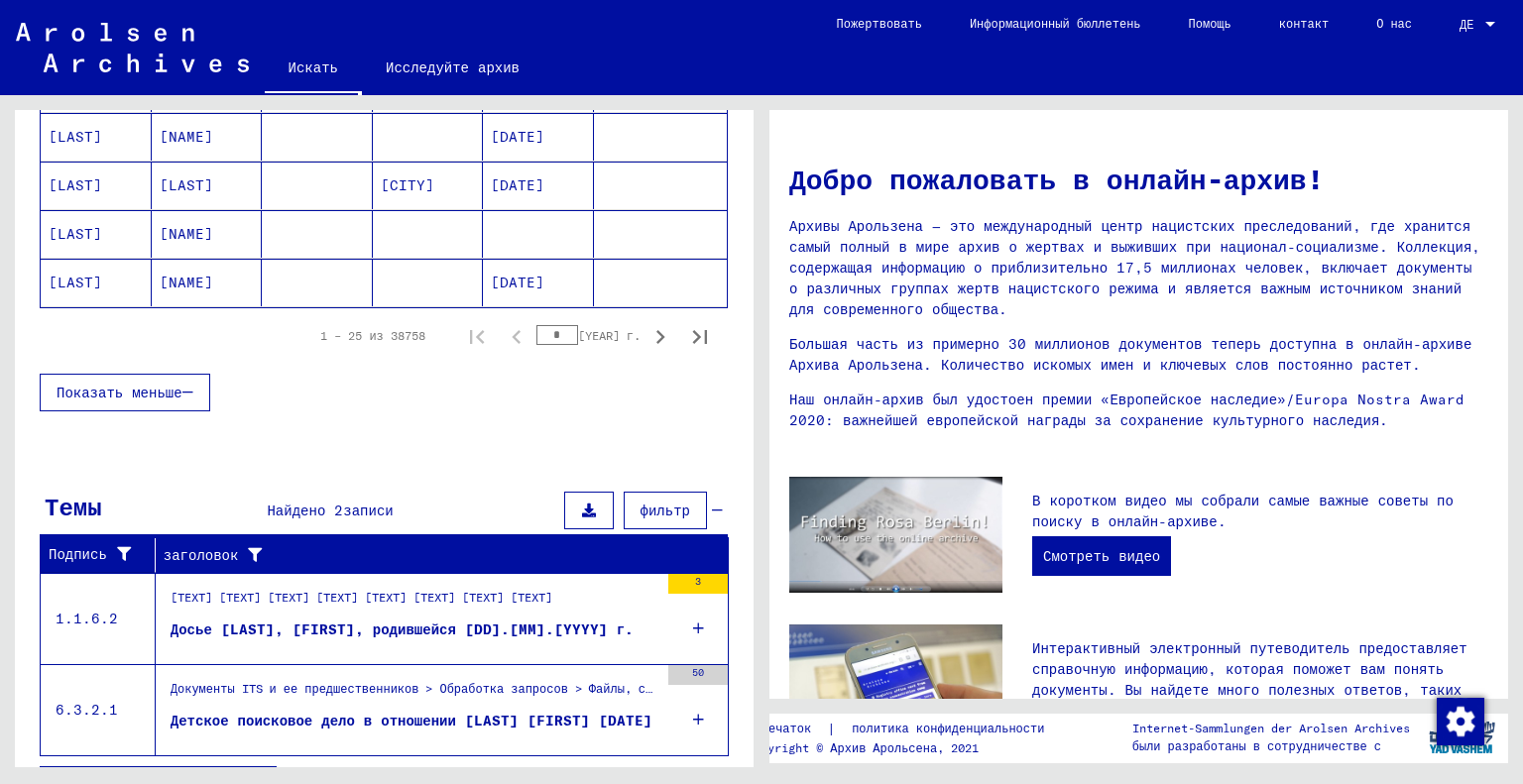 scroll, scrollTop: 1345, scrollLeft: 0, axis: vertical 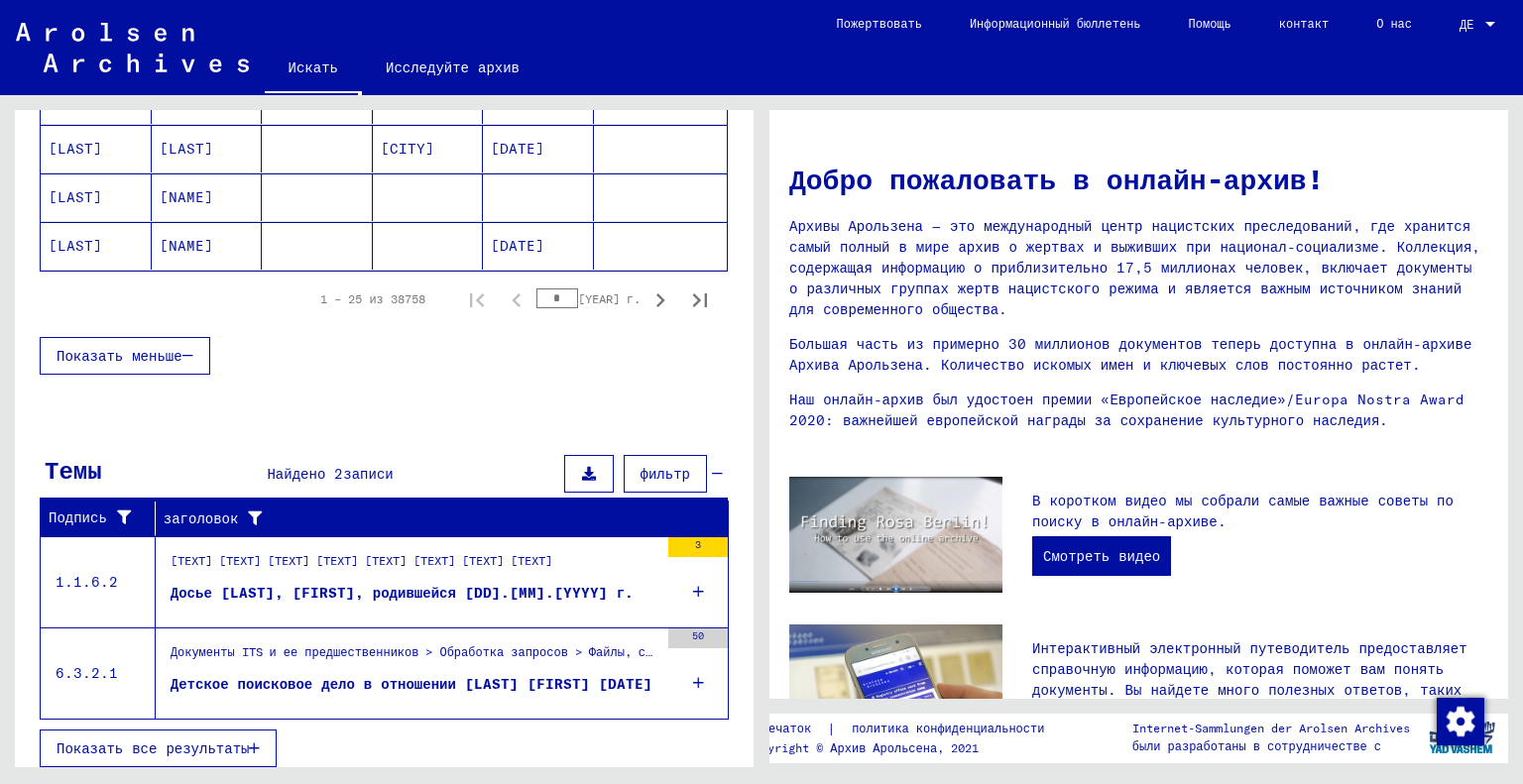 click on "50" at bounding box center [698, 638] 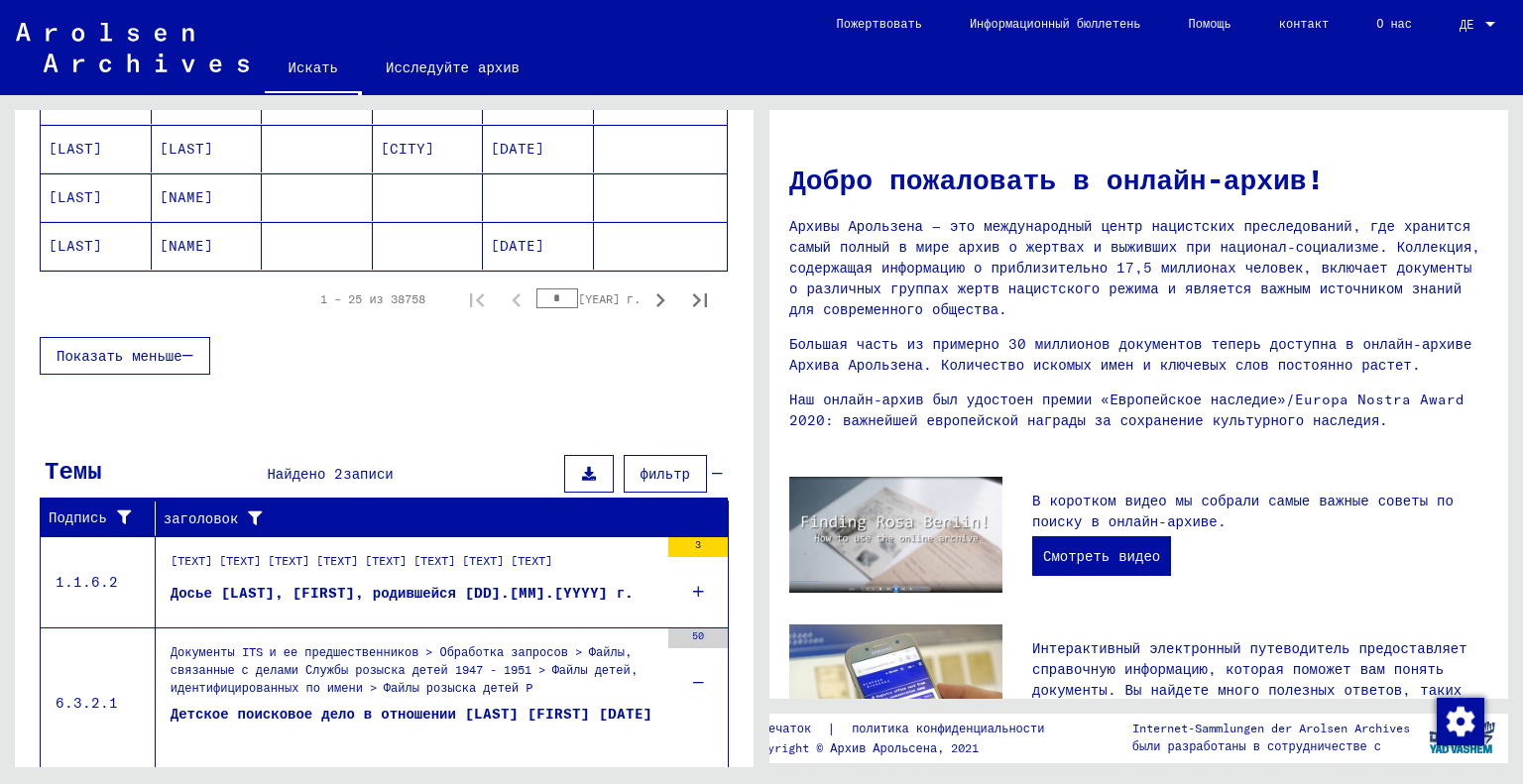 scroll, scrollTop: 1404, scrollLeft: 0, axis: vertical 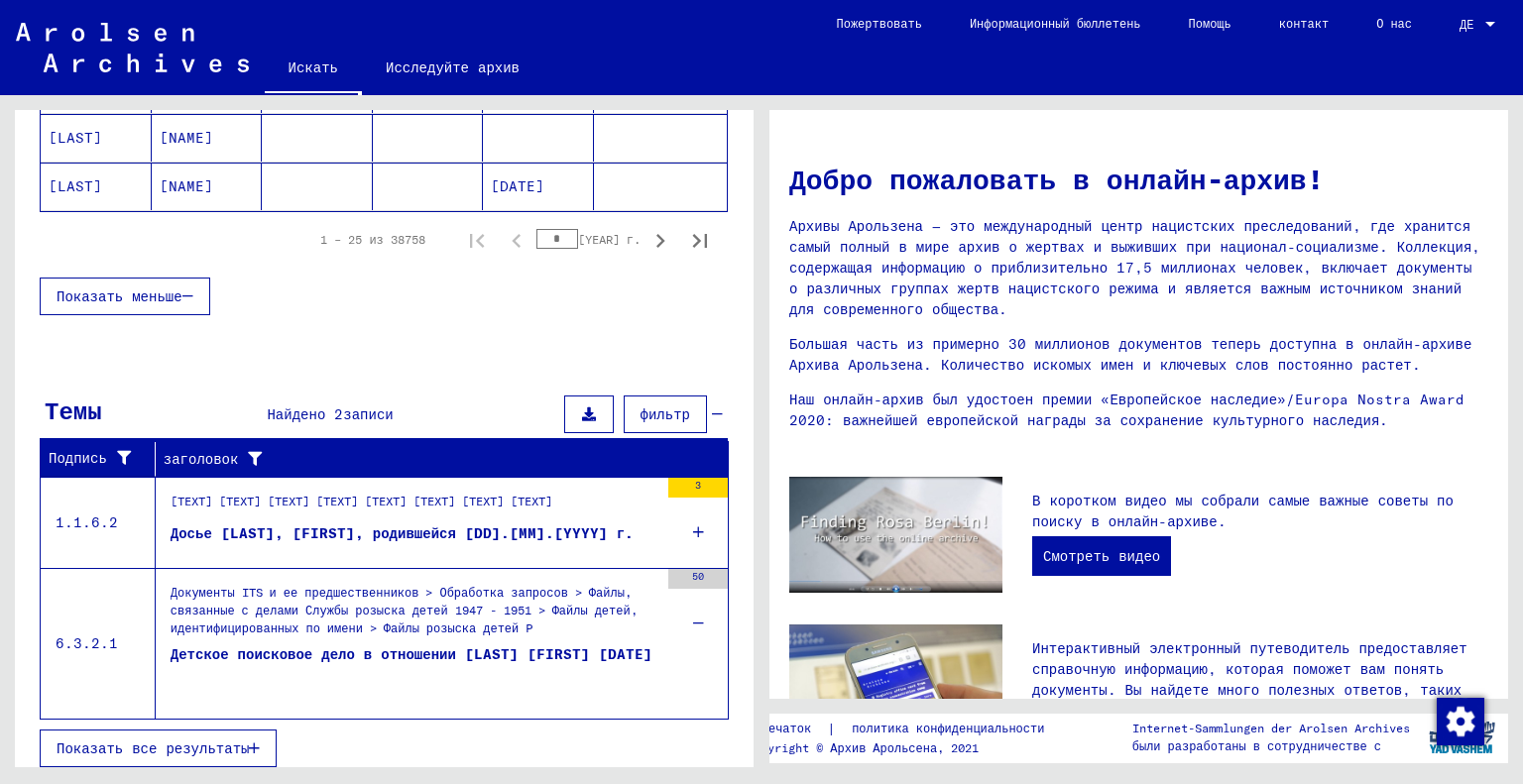click on "Документы ITS и ее предшественников > Обработка запросов > Файлы, связанные с делами Службы розыска детей 1947 - 1951 > Файлы детей, идентифицированных по имени > Файлы розыска детей P" at bounding box center [404, 610] 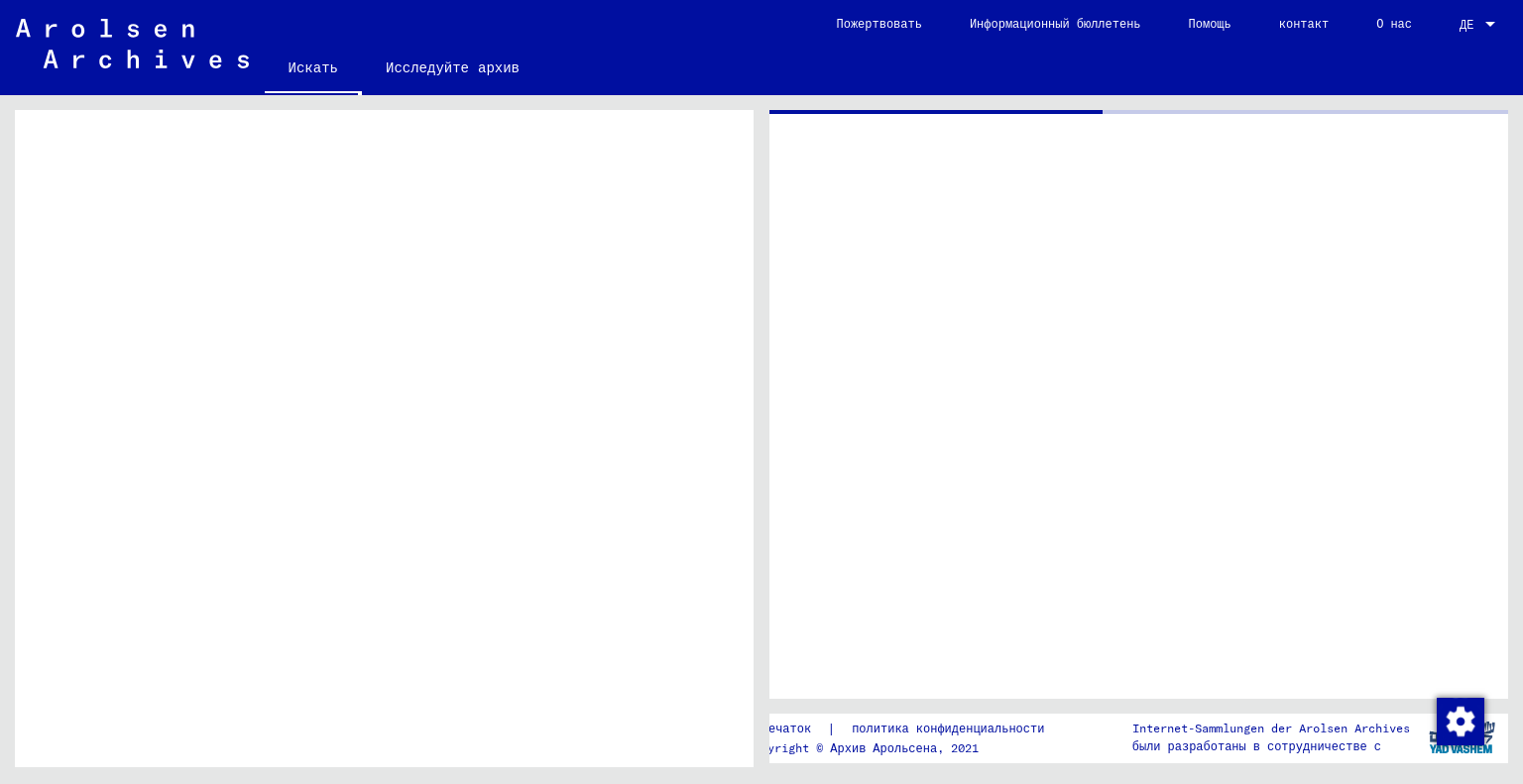 scroll, scrollTop: 959, scrollLeft: 0, axis: vertical 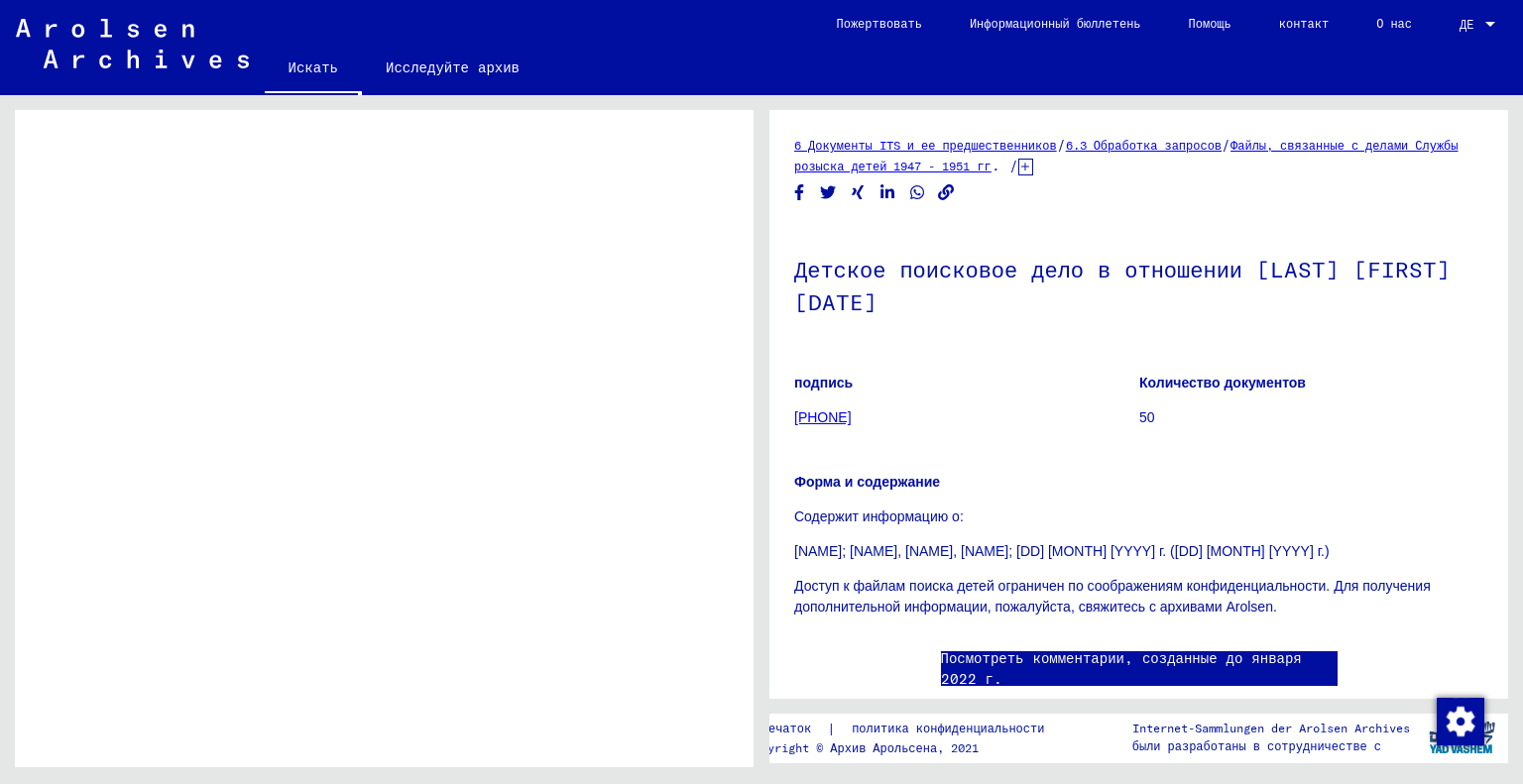 click on "Посмотреть комментарии, созданные до января 2022 г." at bounding box center [1121, 668] 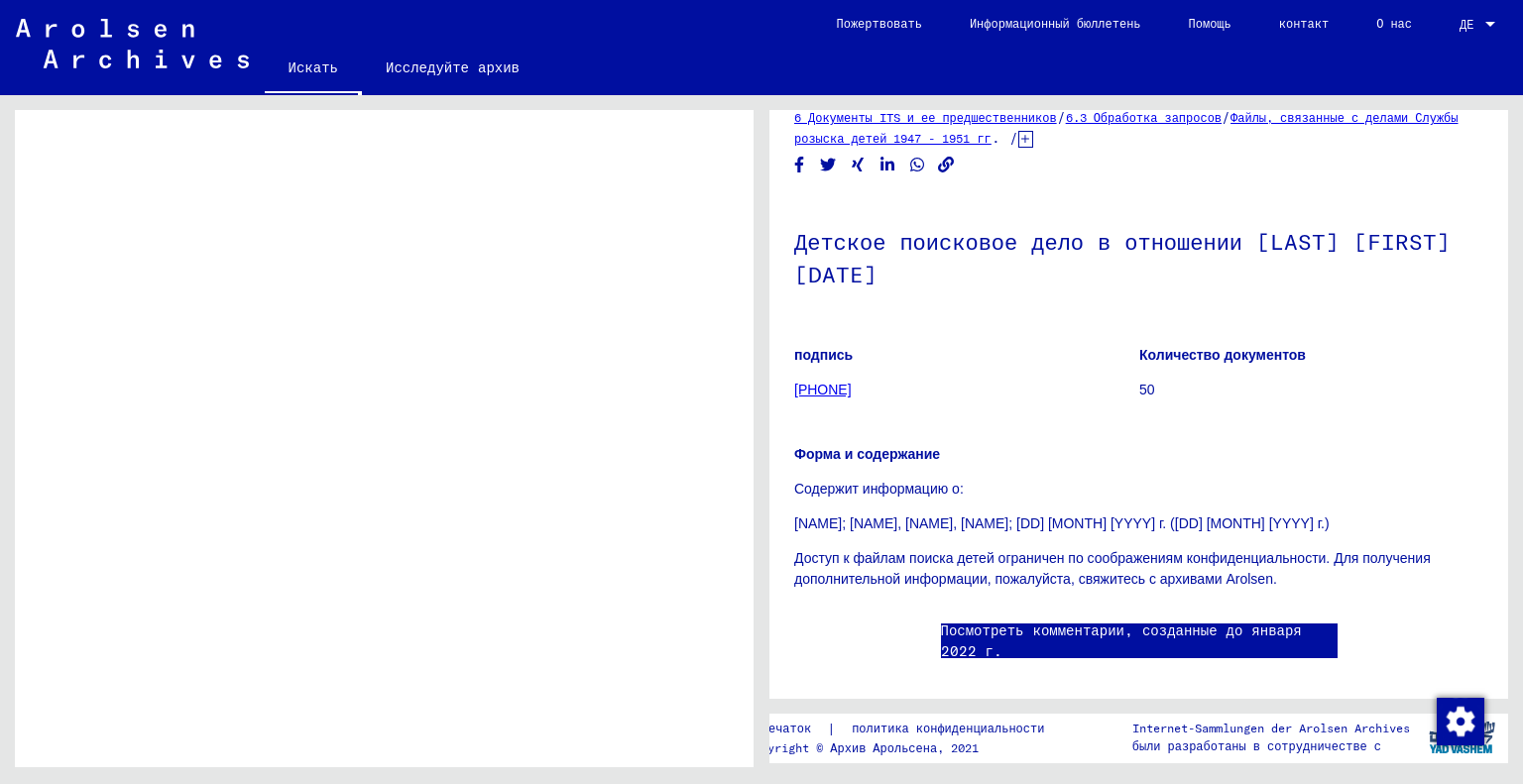 scroll, scrollTop: 0, scrollLeft: 0, axis: both 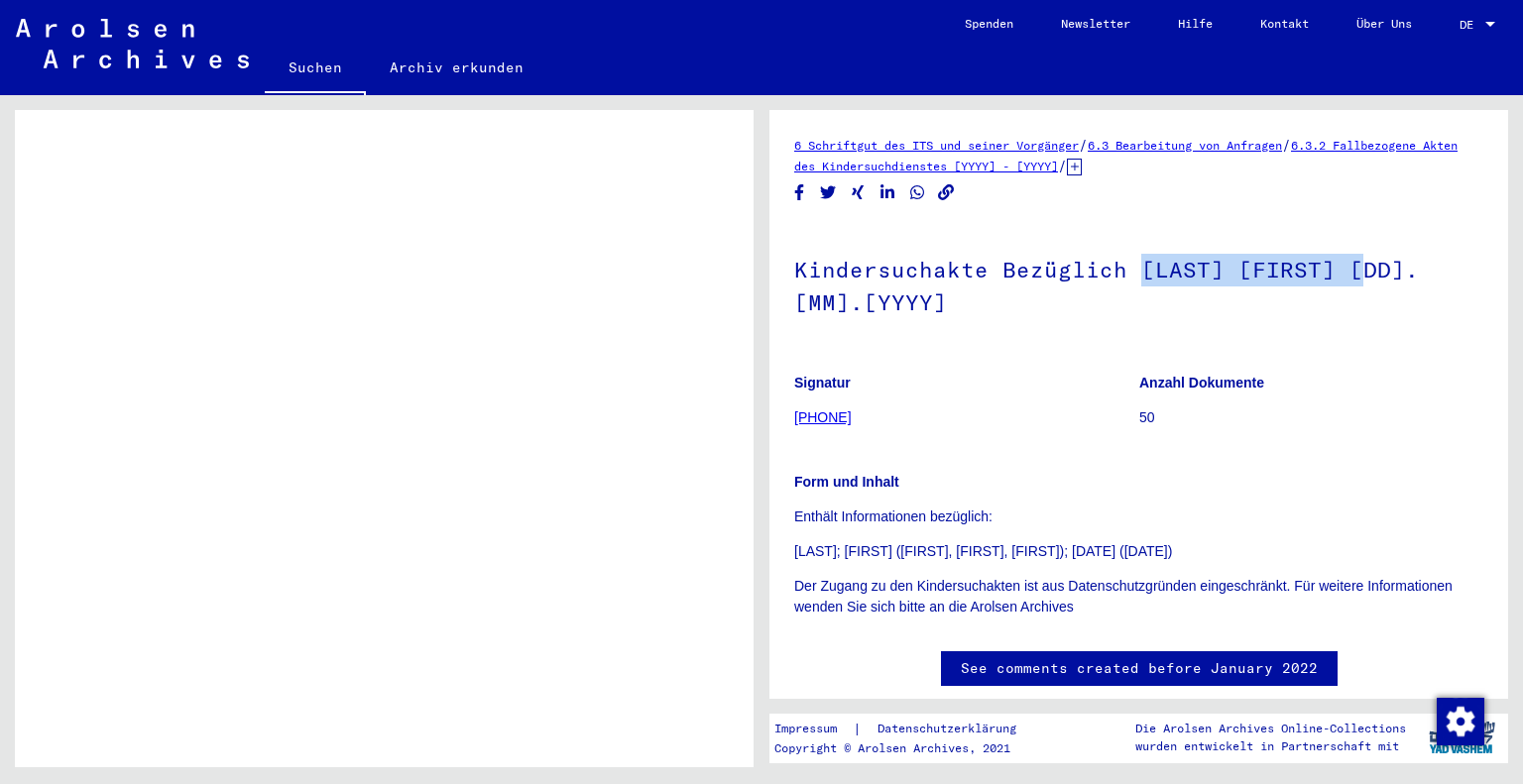 drag, startPoint x: 1352, startPoint y: 272, endPoint x: 1130, endPoint y: 277, distance: 222.0563 